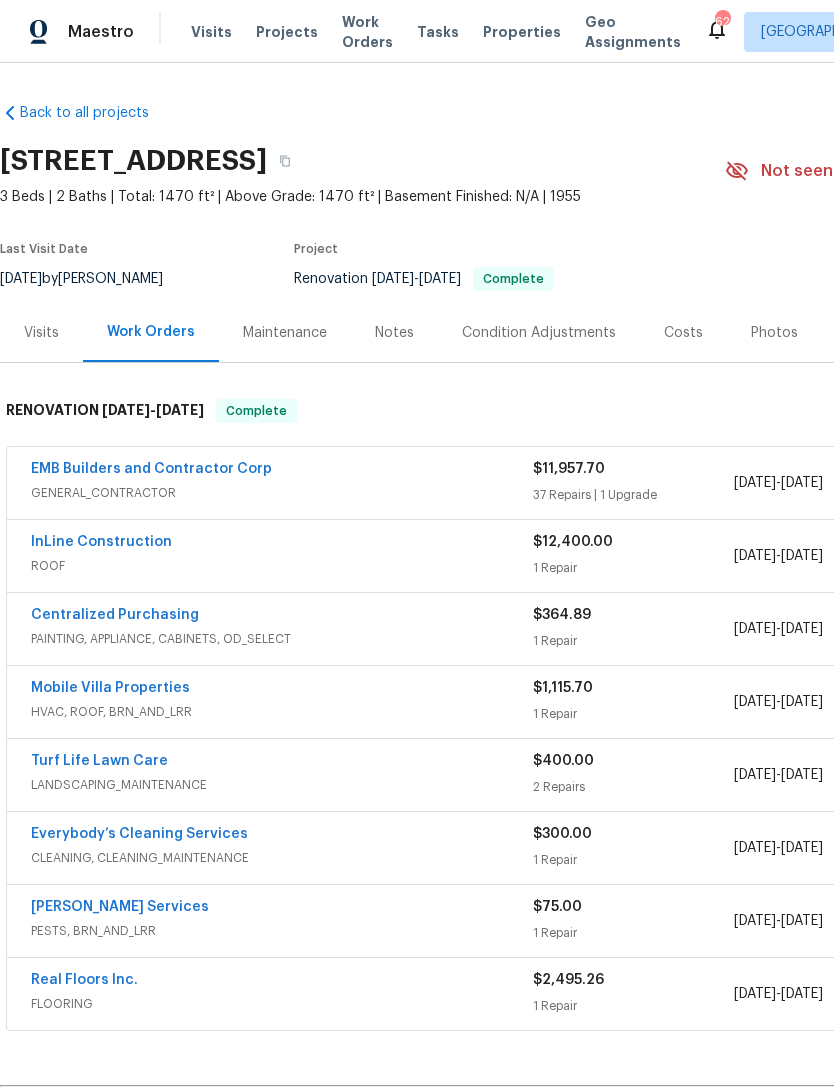 scroll, scrollTop: 0, scrollLeft: 0, axis: both 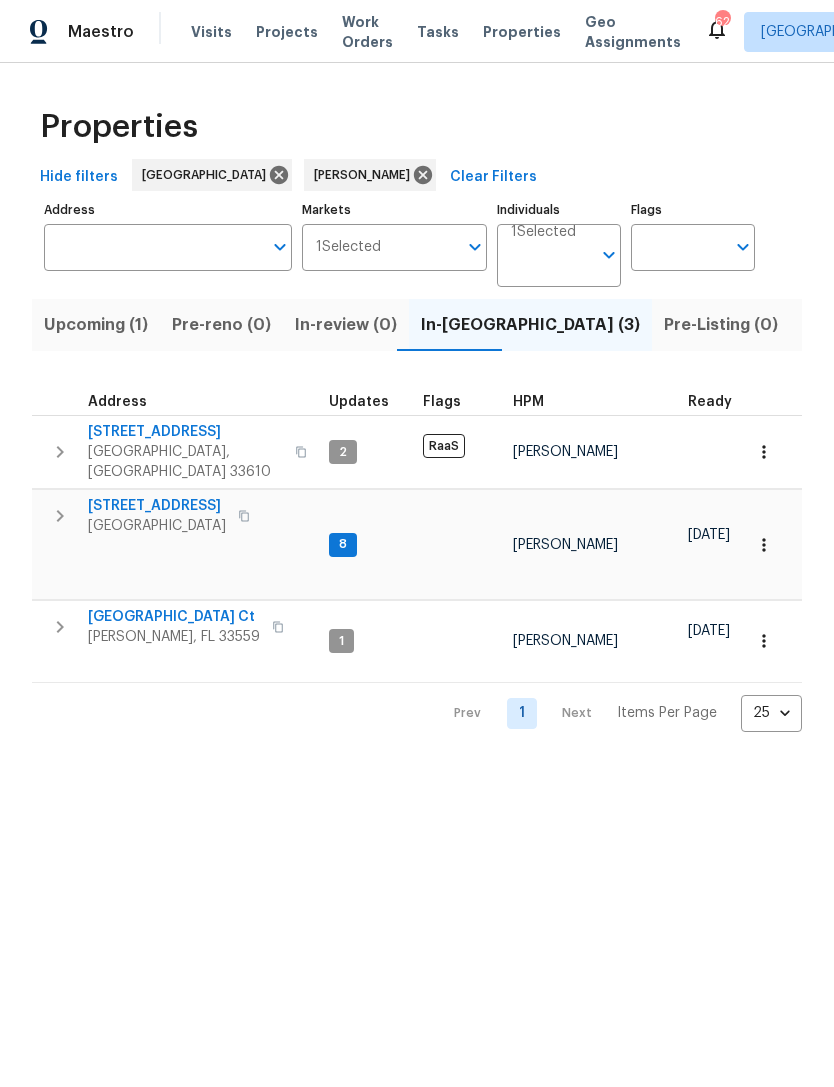 click 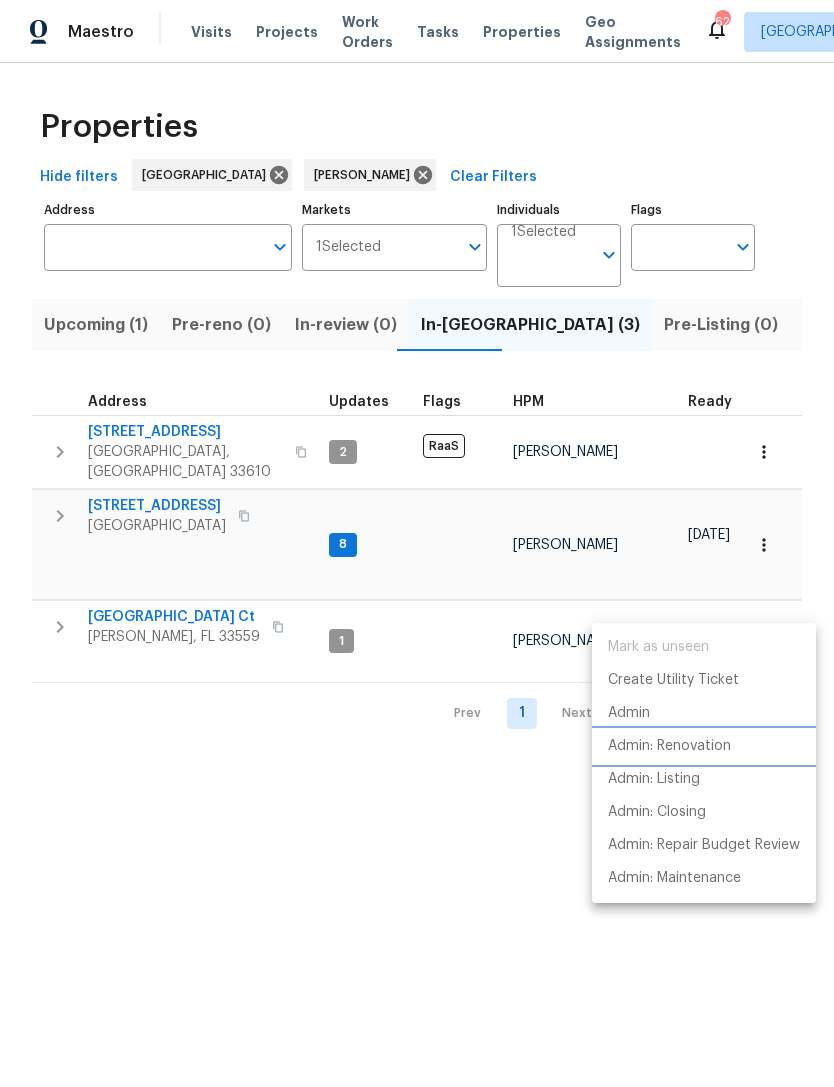 click on "Admin: Renovation" at bounding box center (669, 746) 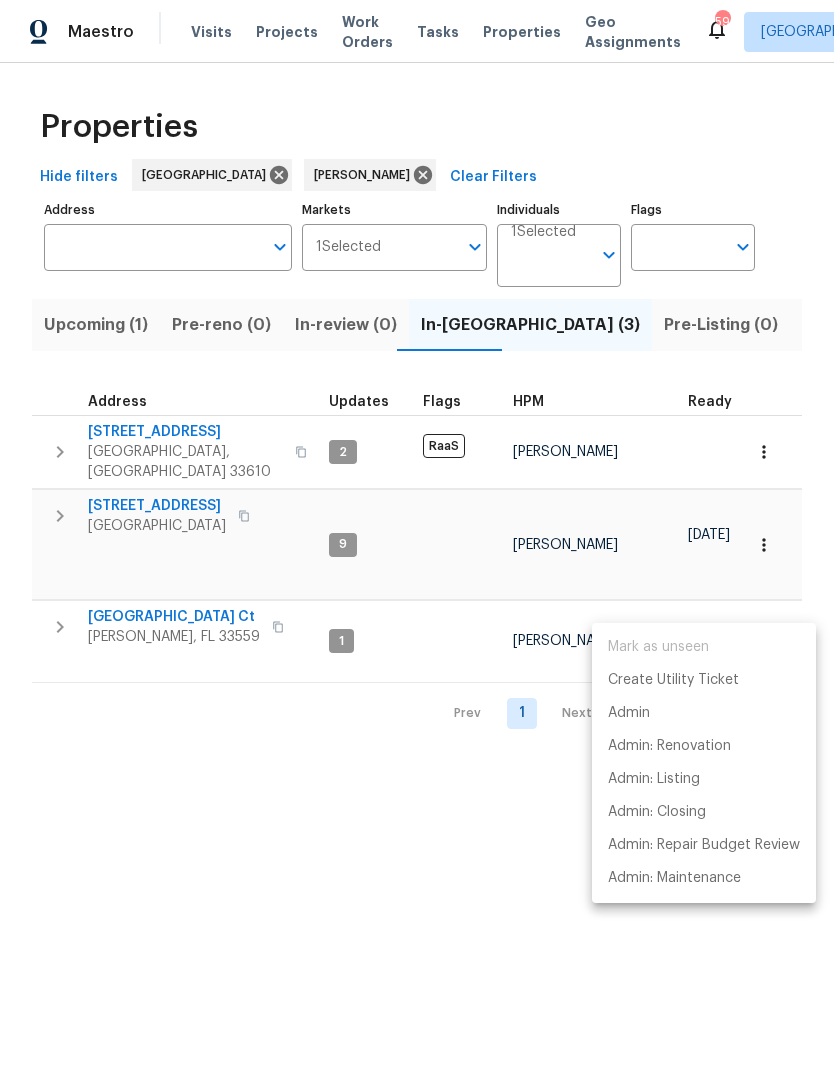 click at bounding box center [417, 543] 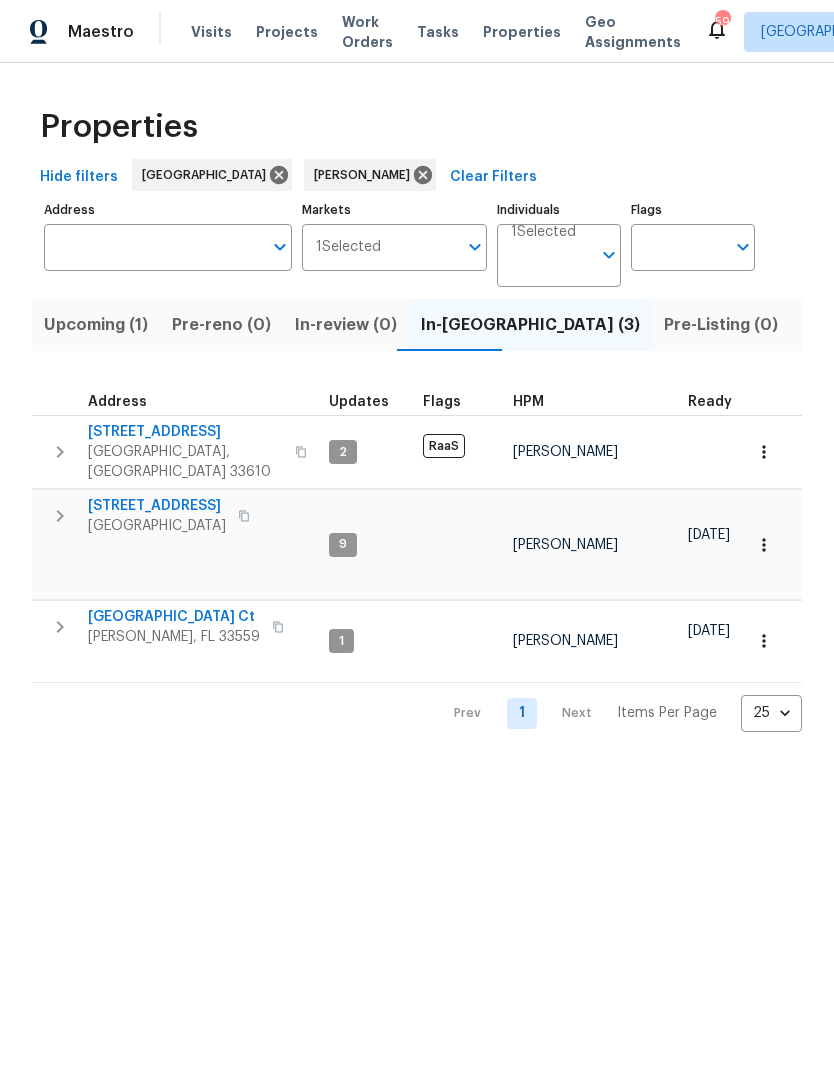 click on "Listed (23)" at bounding box center (844, 325) 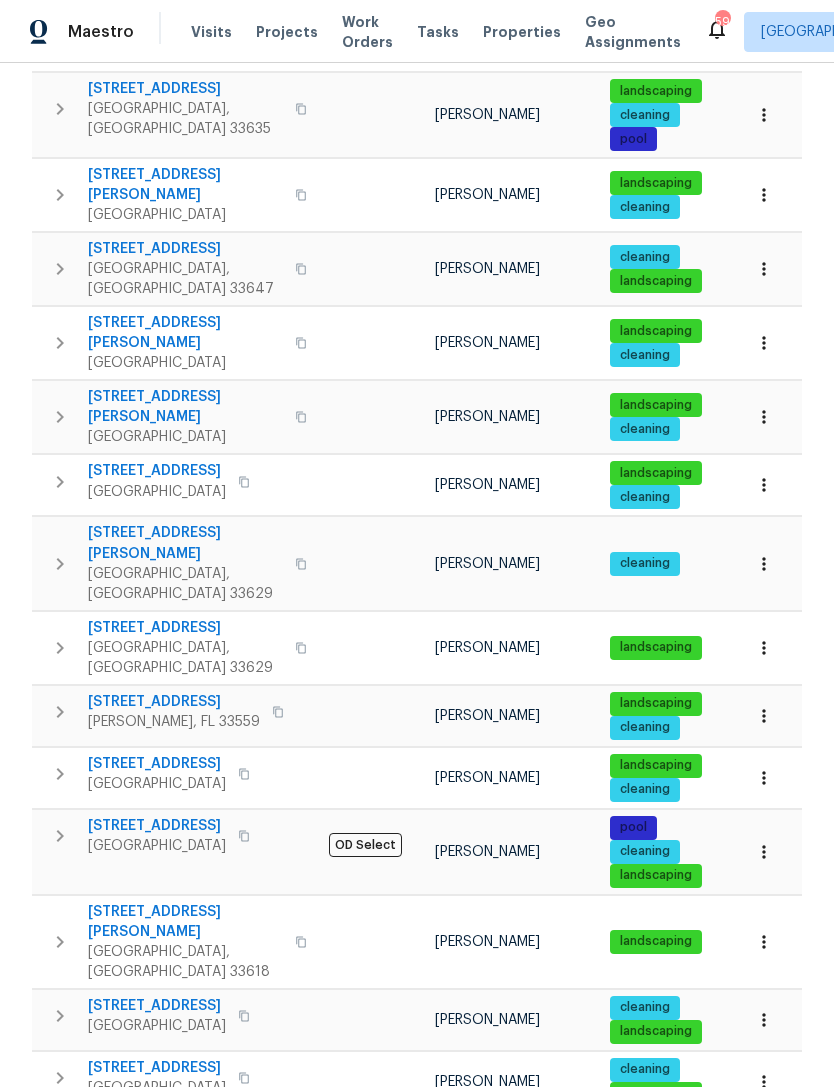 scroll, scrollTop: 620, scrollLeft: 0, axis: vertical 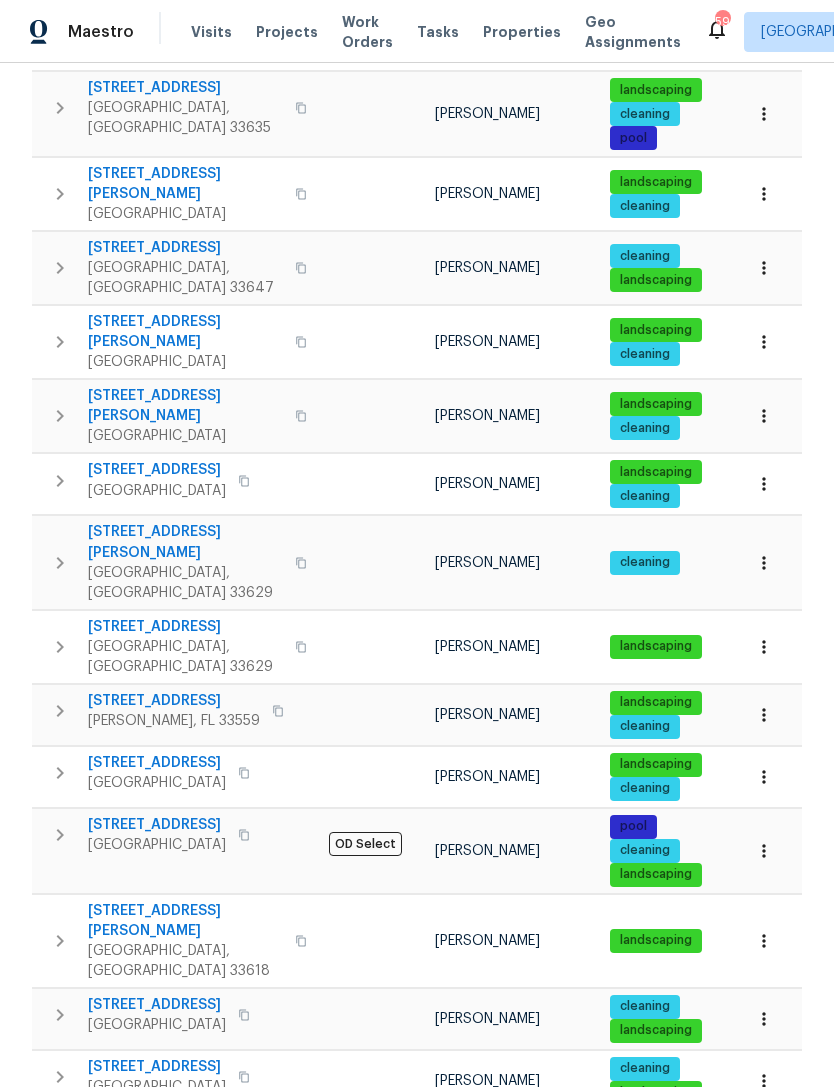 click on "[STREET_ADDRESS]" at bounding box center [157, 763] 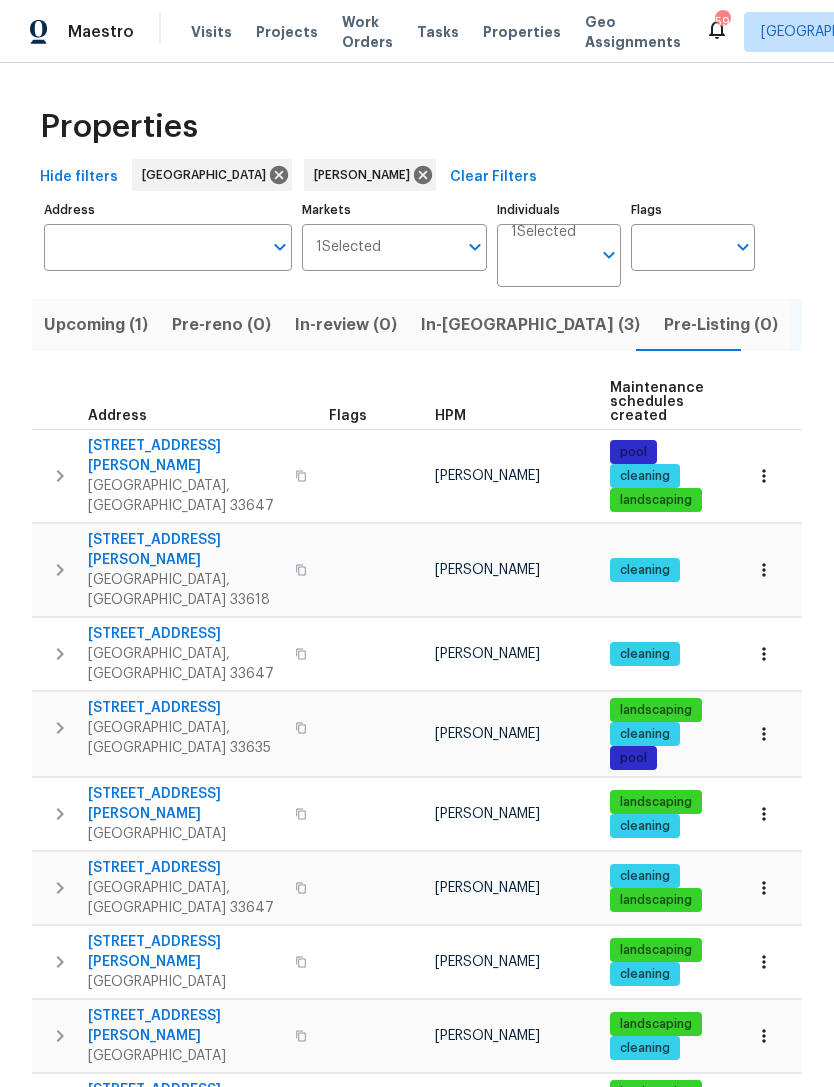 scroll, scrollTop: 0, scrollLeft: 0, axis: both 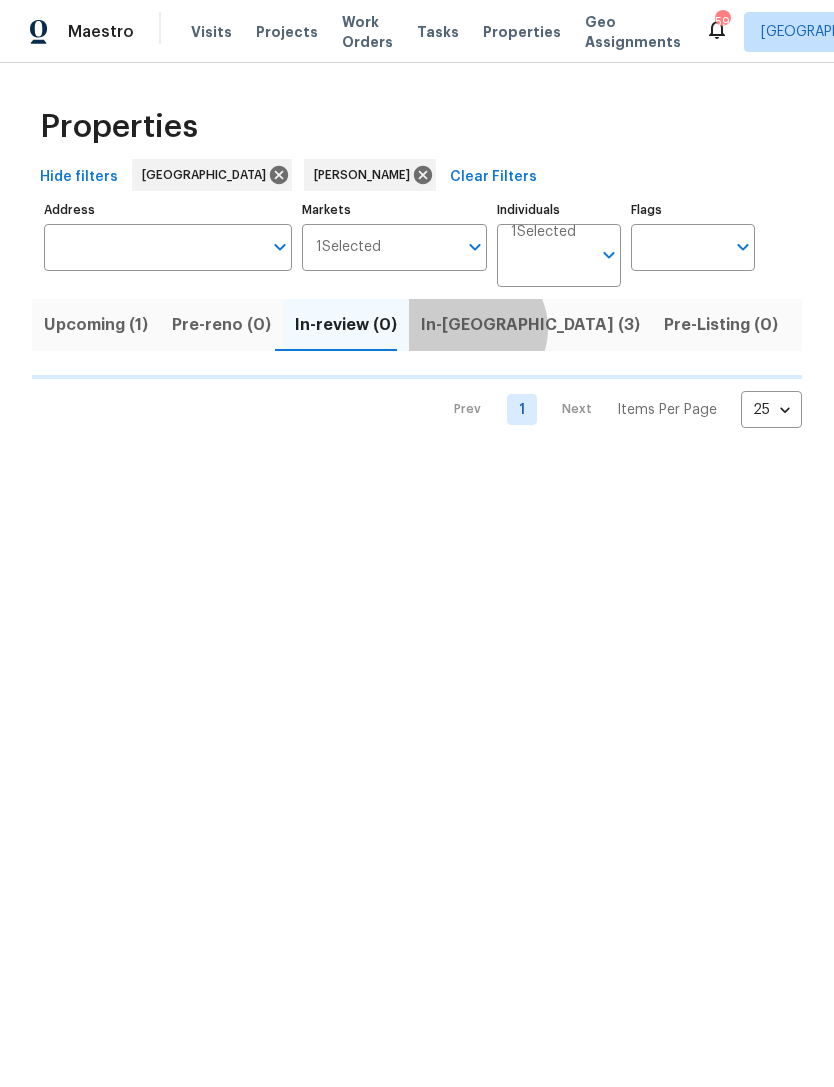 click on "In-reno (3)" at bounding box center [530, 325] 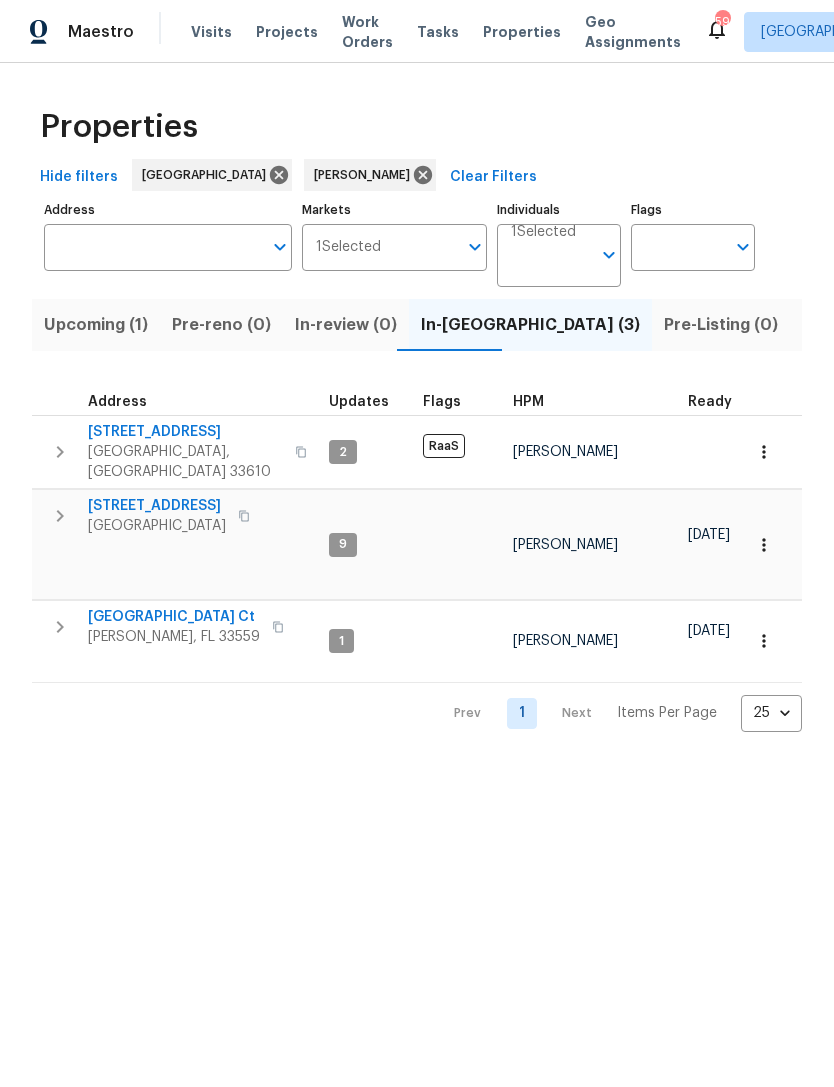 click on "23910 Lake Bark Ct Lutz, FL 33559" at bounding box center [176, 627] 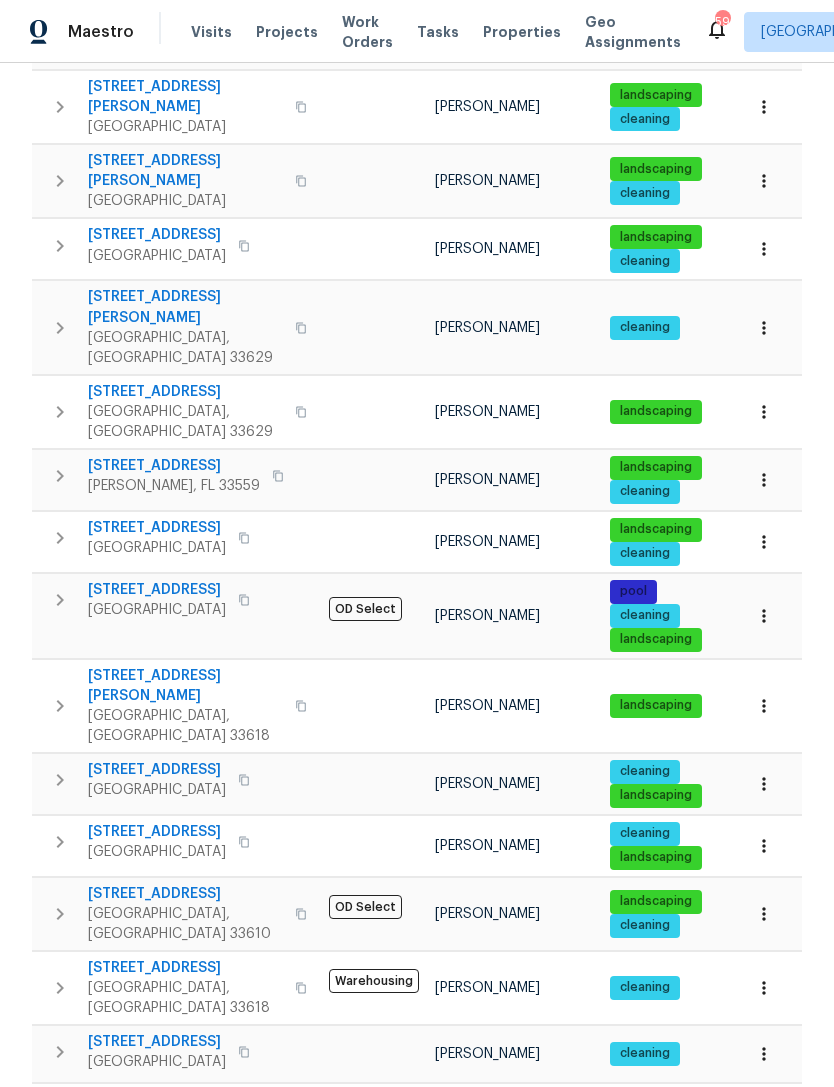 scroll, scrollTop: 854, scrollLeft: 0, axis: vertical 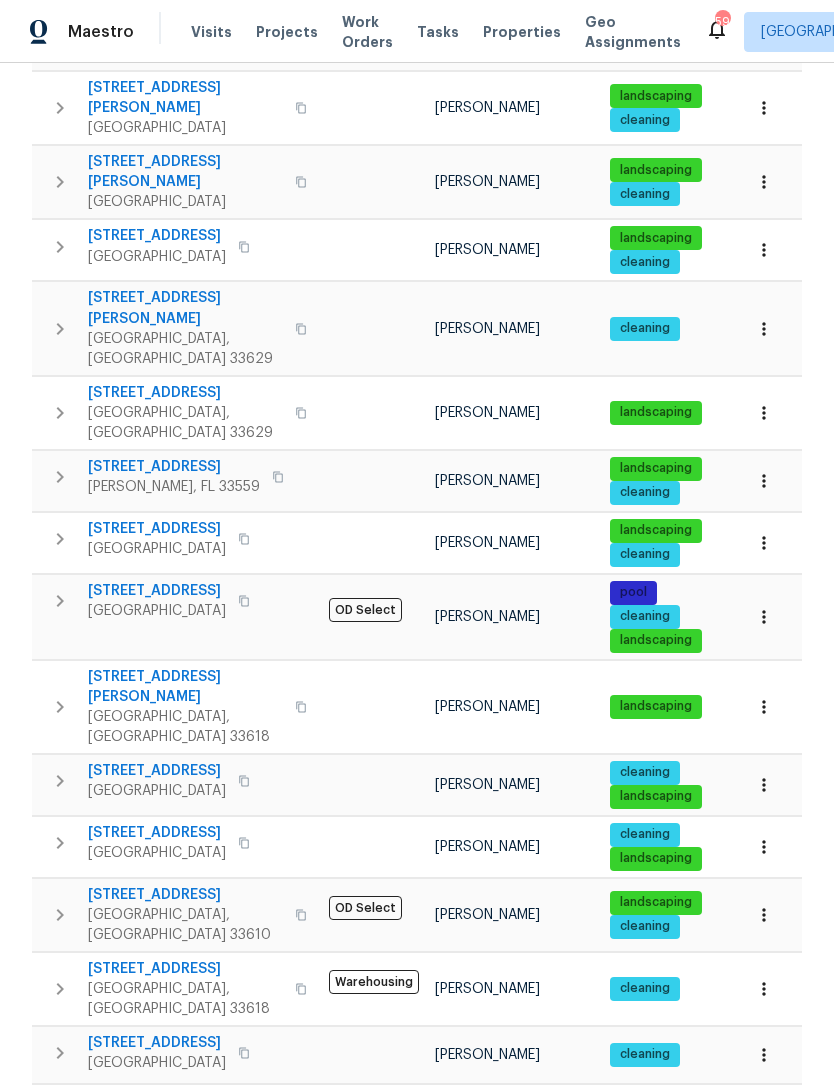 click 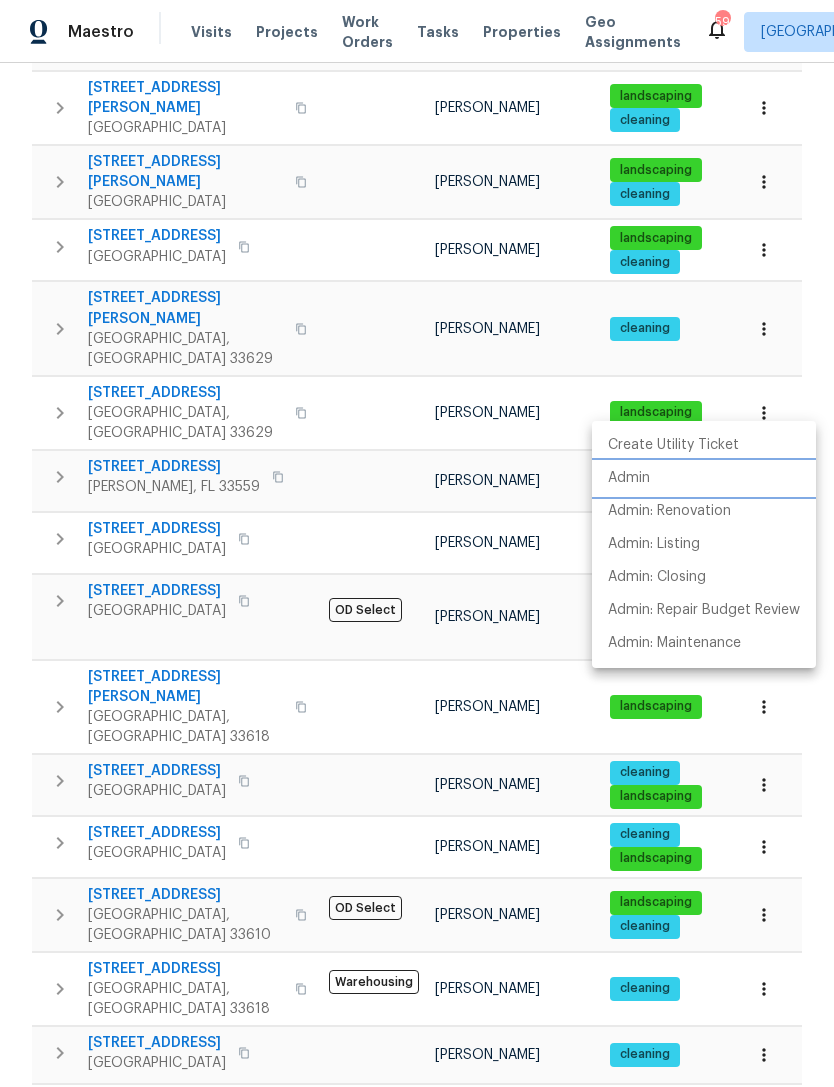 click on "Admin" at bounding box center [629, 478] 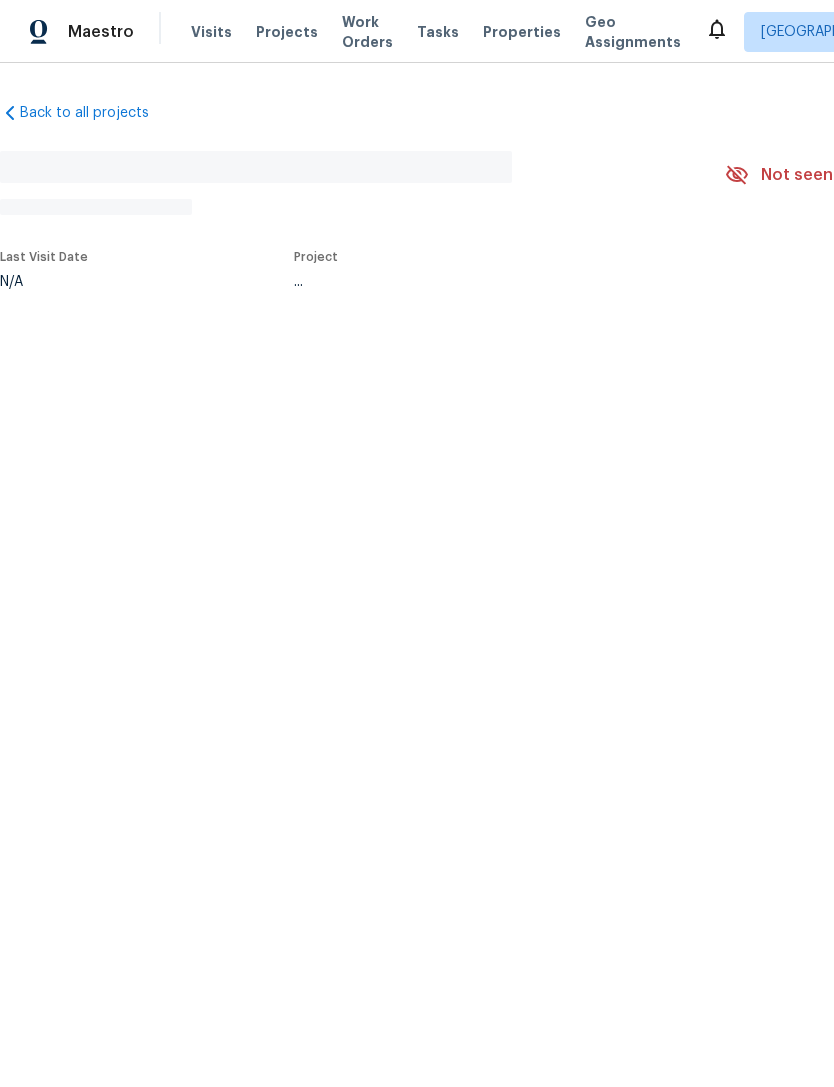 scroll, scrollTop: 0, scrollLeft: 0, axis: both 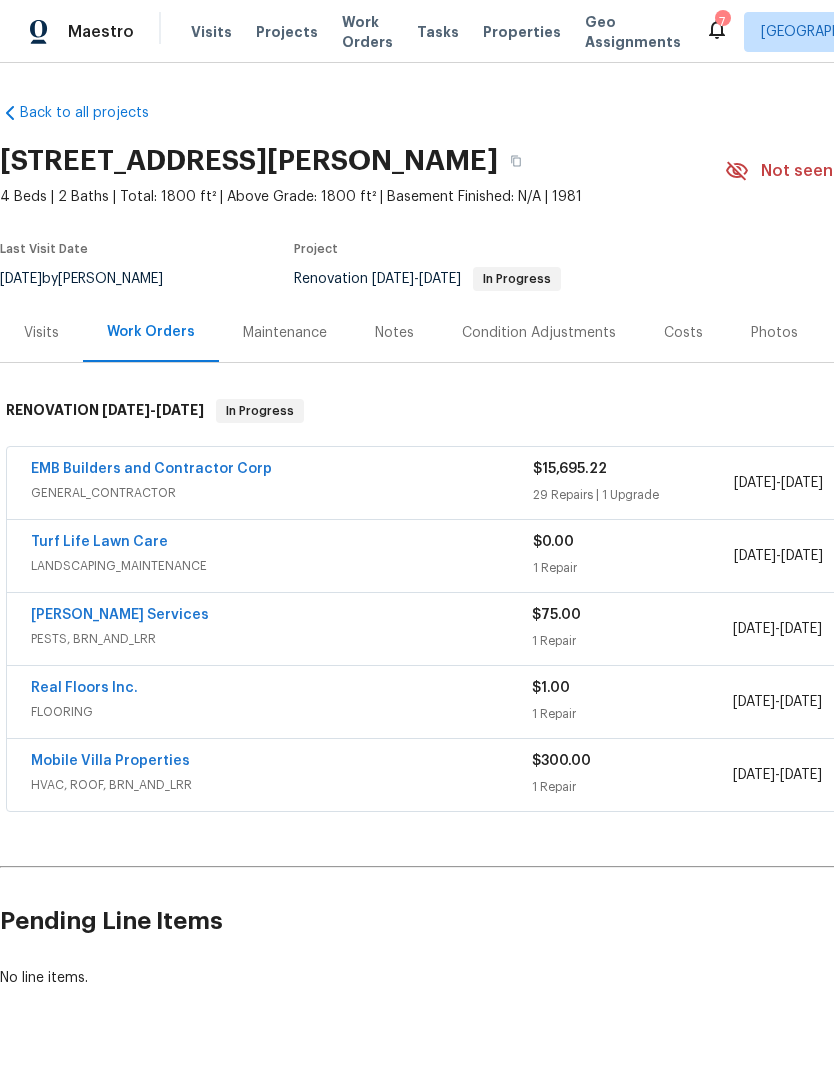 click on "Turf Life Lawn Care" at bounding box center (99, 542) 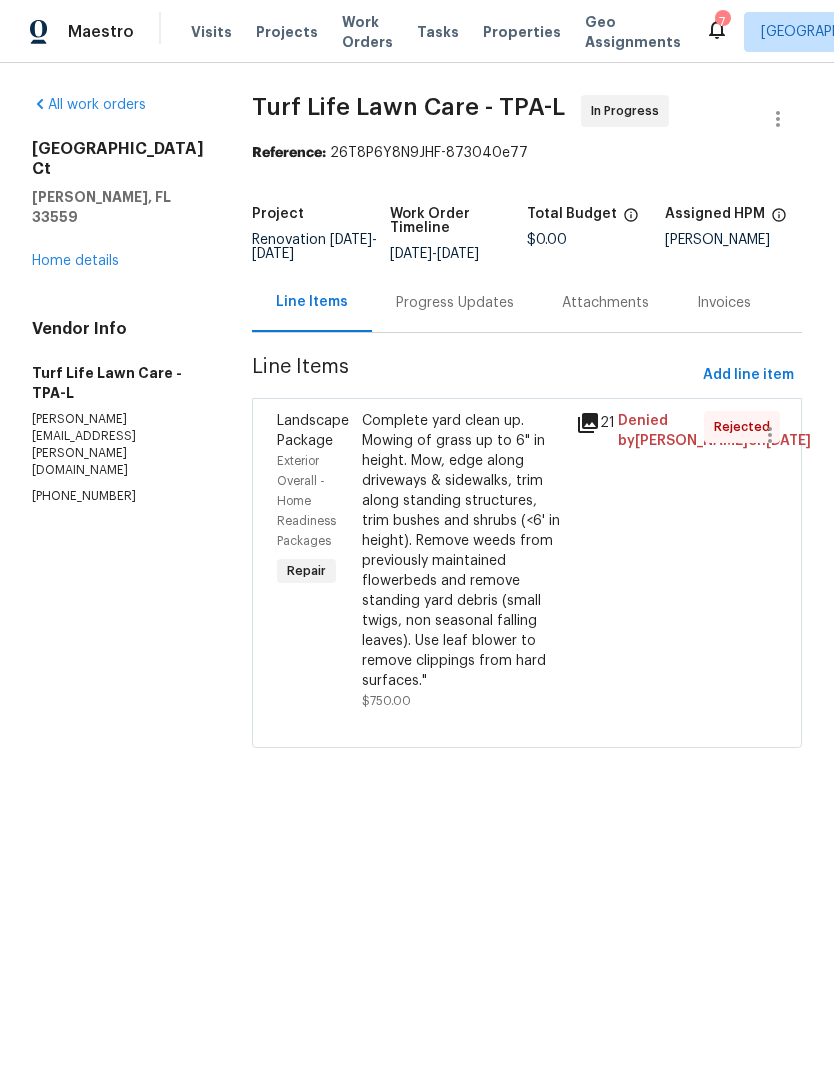 click on "Complete yard clean up. Mowing of grass up to 6" in height. Mow, edge along driveways & sidewalks, trim along standing structures, trim bushes and shrubs (<6' in height). Remove weeds from previously maintained flowerbeds and remove standing yard debris (small twigs, non seasonal falling leaves).  Use leaf blower to remove clippings from hard surfaces."" at bounding box center [462, 551] 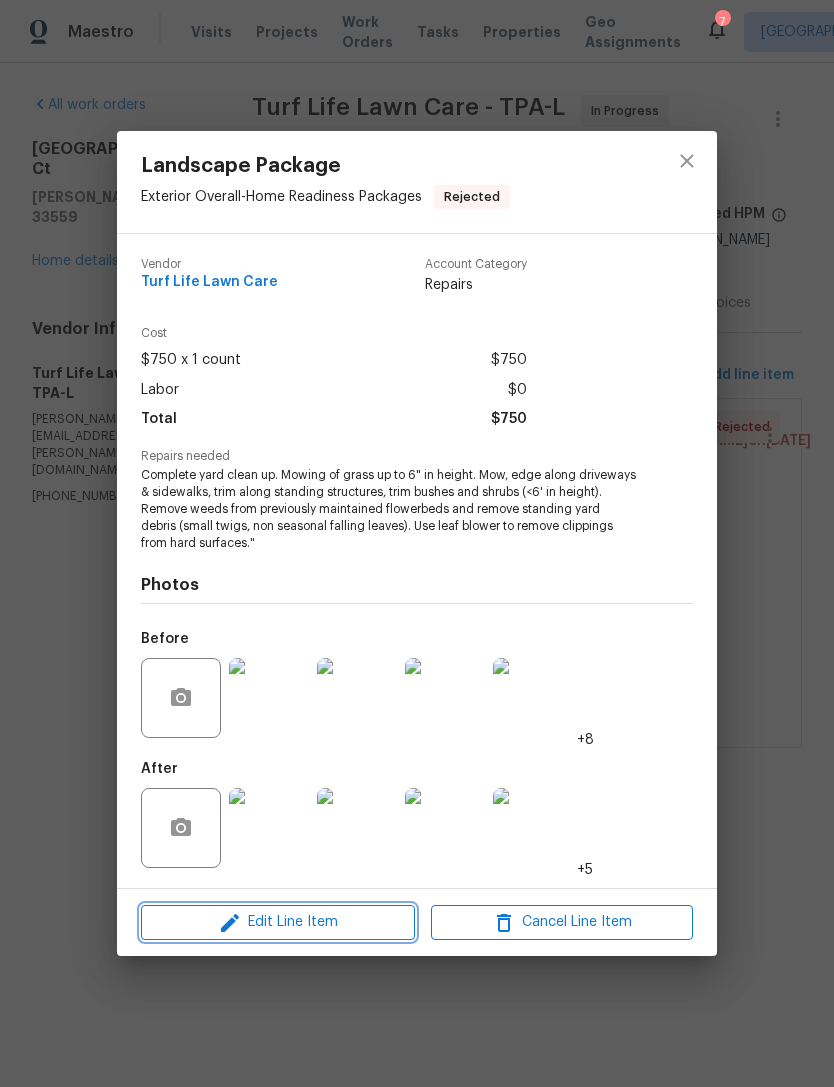 click on "Edit Line Item" at bounding box center (278, 922) 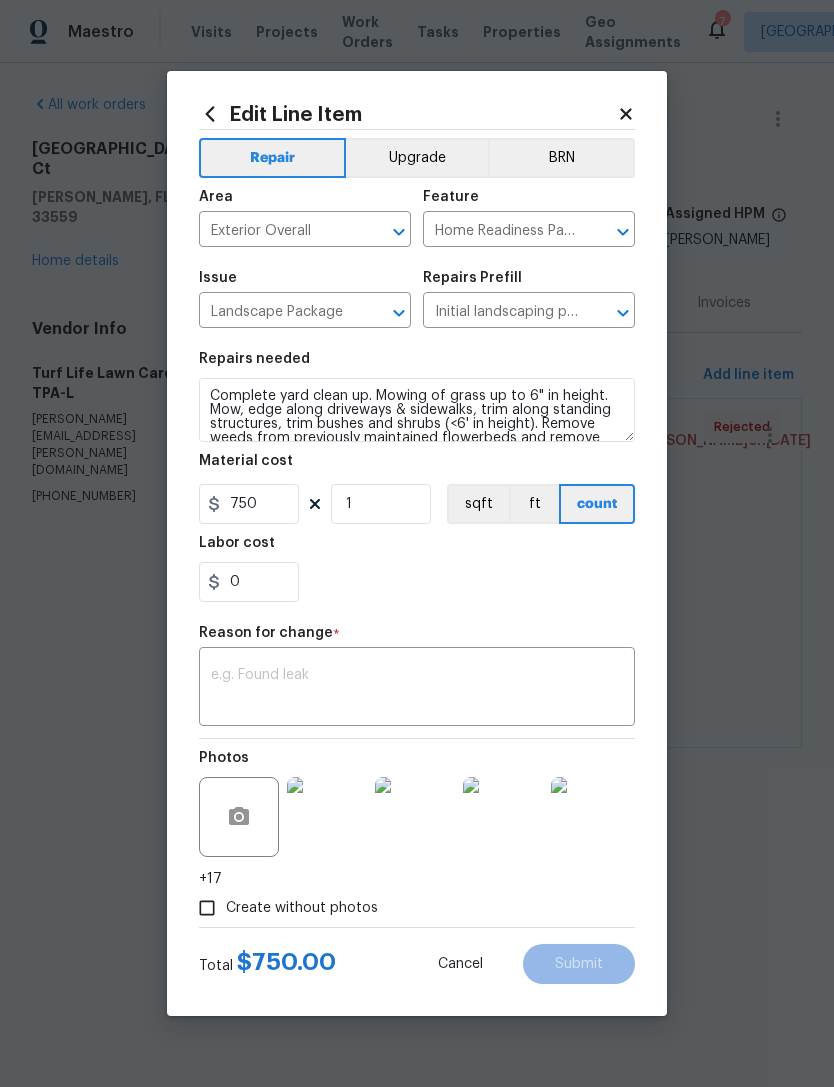 click on "Edit Line Item Repair Upgrade BRN Area Exterior Overall ​ Feature Home Readiness Packages ​ Issue Landscape Package ​ Repairs Prefill Initial landscaping package $300.00 ​ Repairs needed Complete yard clean up. Mowing of grass up to 6" in height. Mow, edge along driveways & sidewalks, trim along standing structures, trim bushes and shrubs (<6' in height). Remove weeds from previously maintained flowerbeds and remove standing yard debris (small twigs, non seasonal falling leaves).  Use leaf blower to remove clippings from hard surfaces." Material cost 750 1 sqft ft count Labor cost 0 Reason for change * x ​ Photos  +17 Create without photos Total   $ 750.00 Cancel Submit" at bounding box center [417, 543] 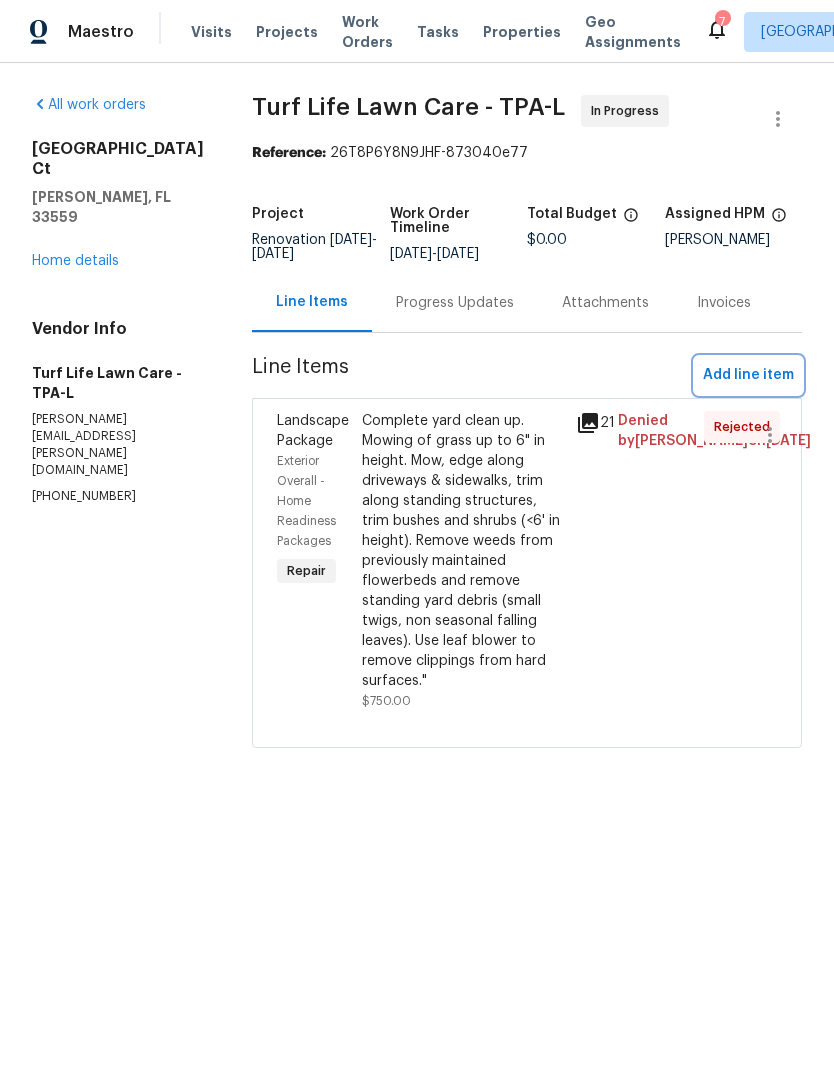 click on "Add line item" at bounding box center [748, 375] 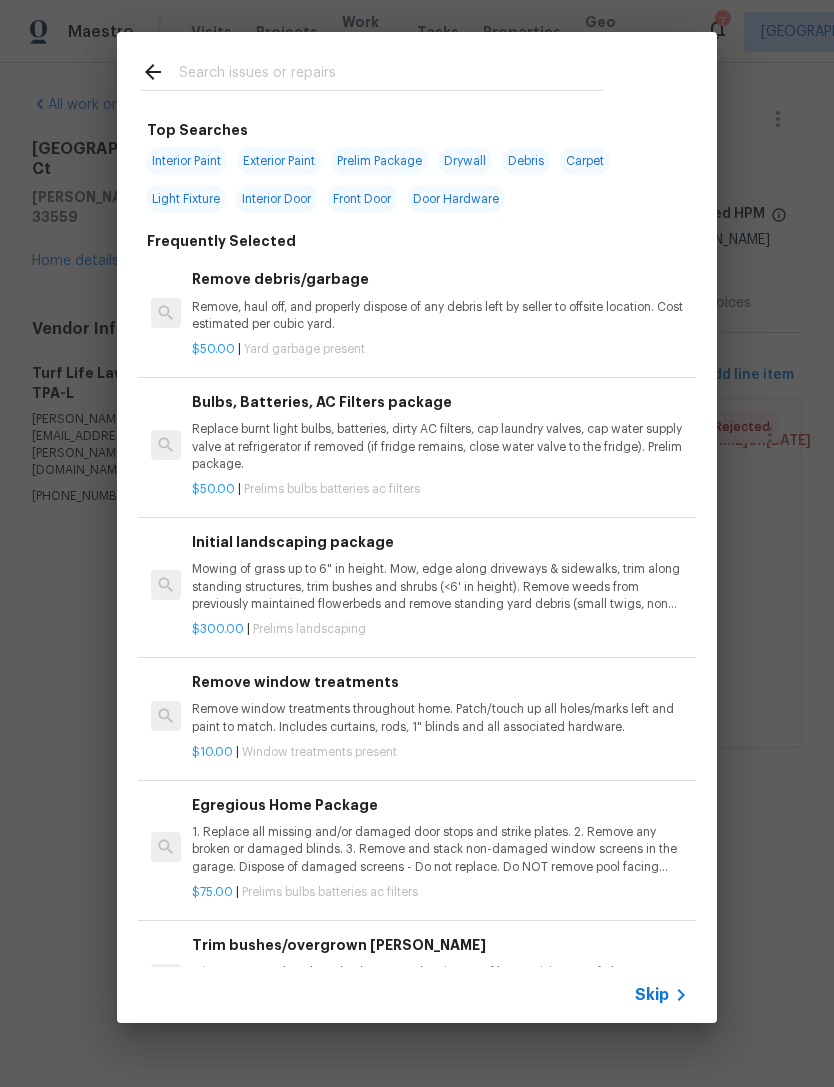 click 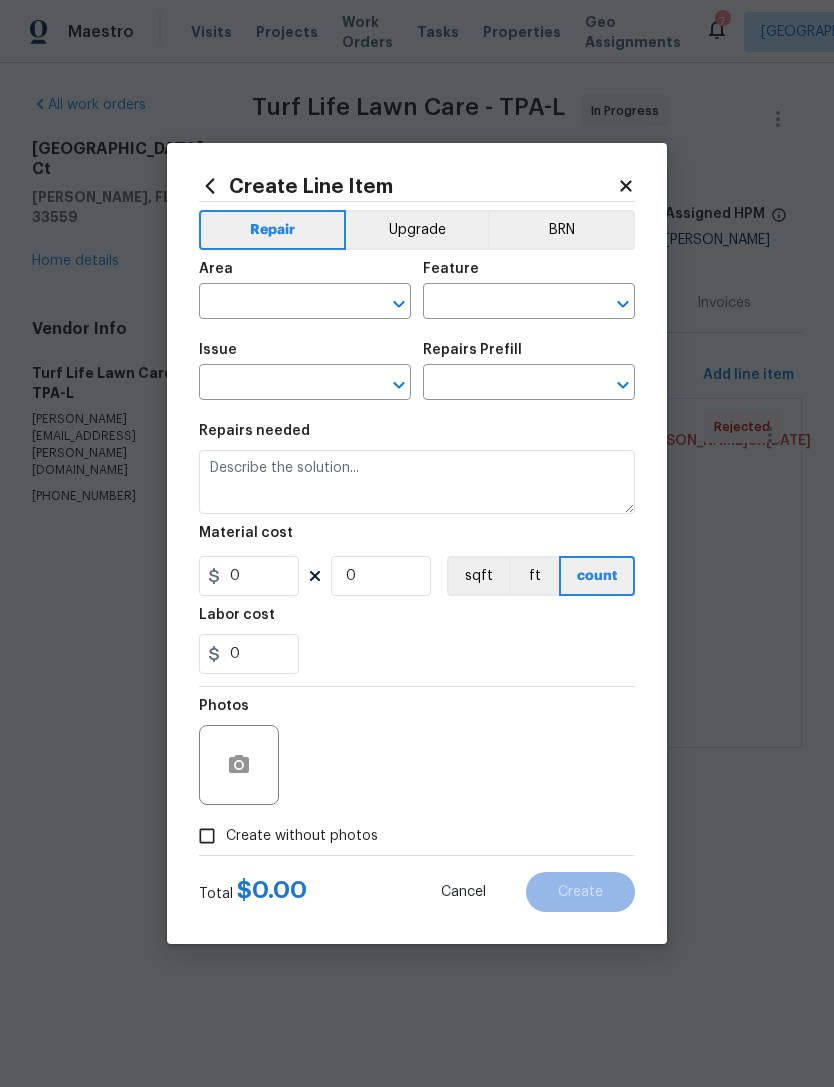click at bounding box center [277, 303] 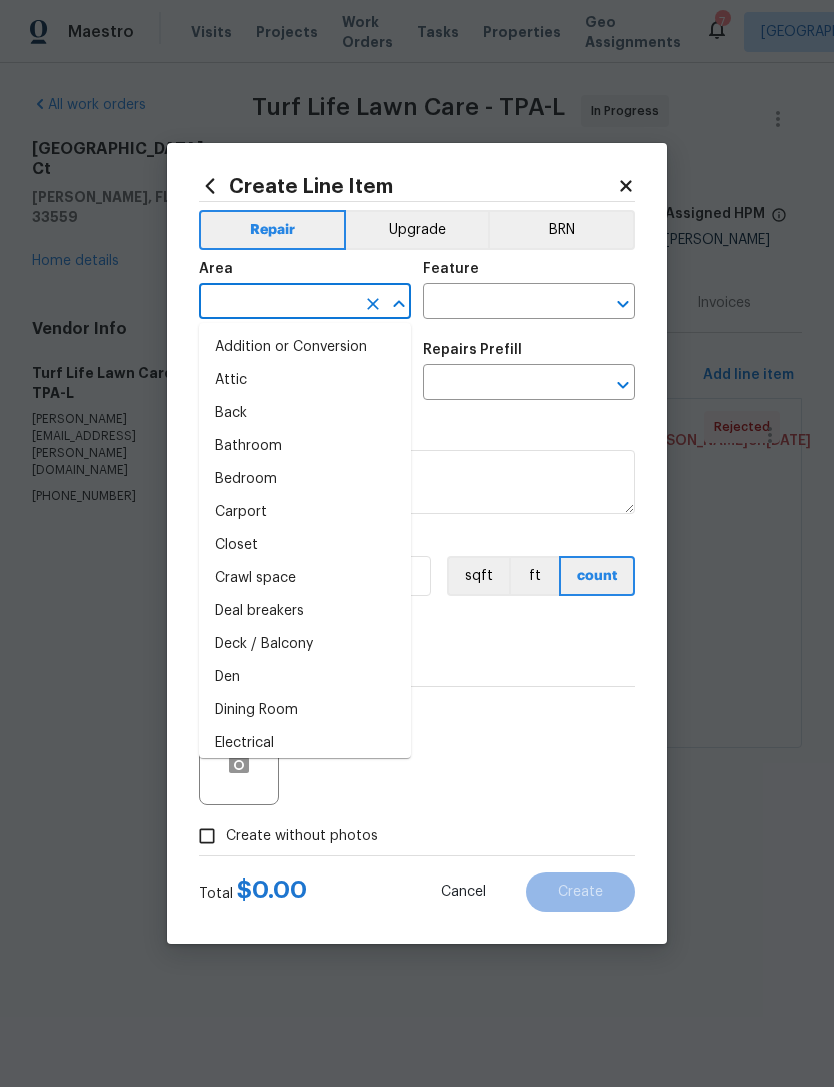type on "l" 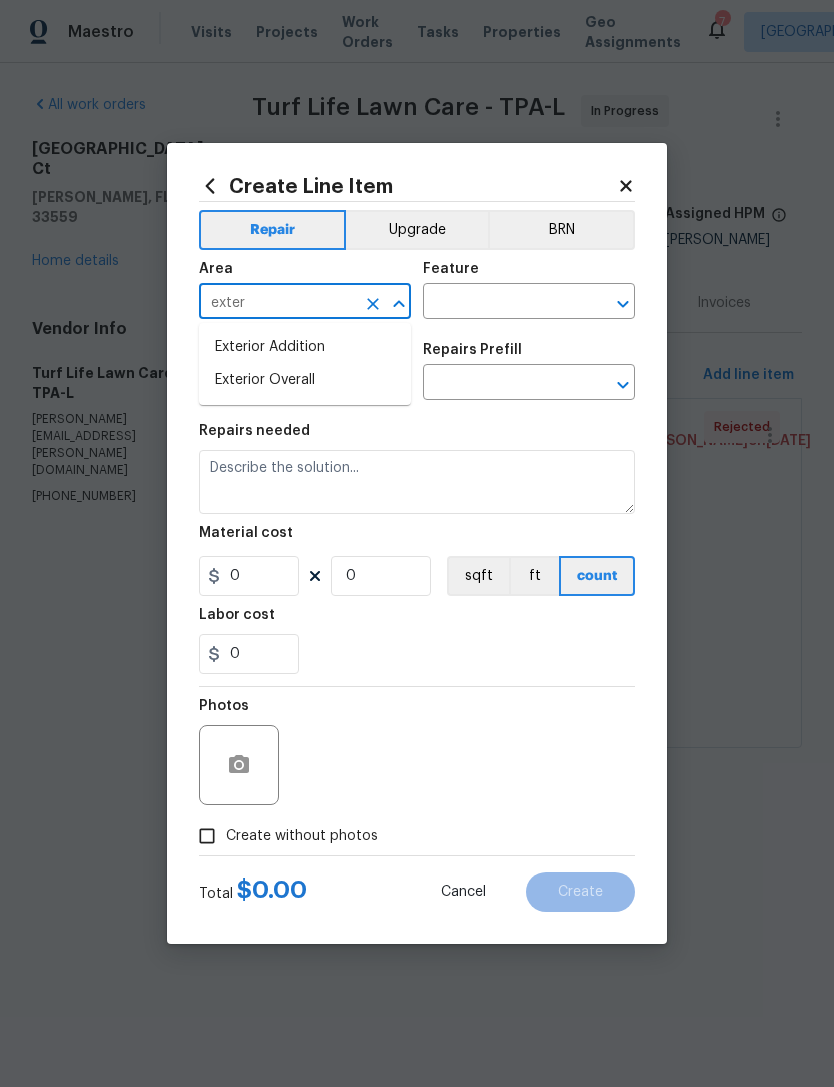 click on "Exterior Overall" at bounding box center [305, 380] 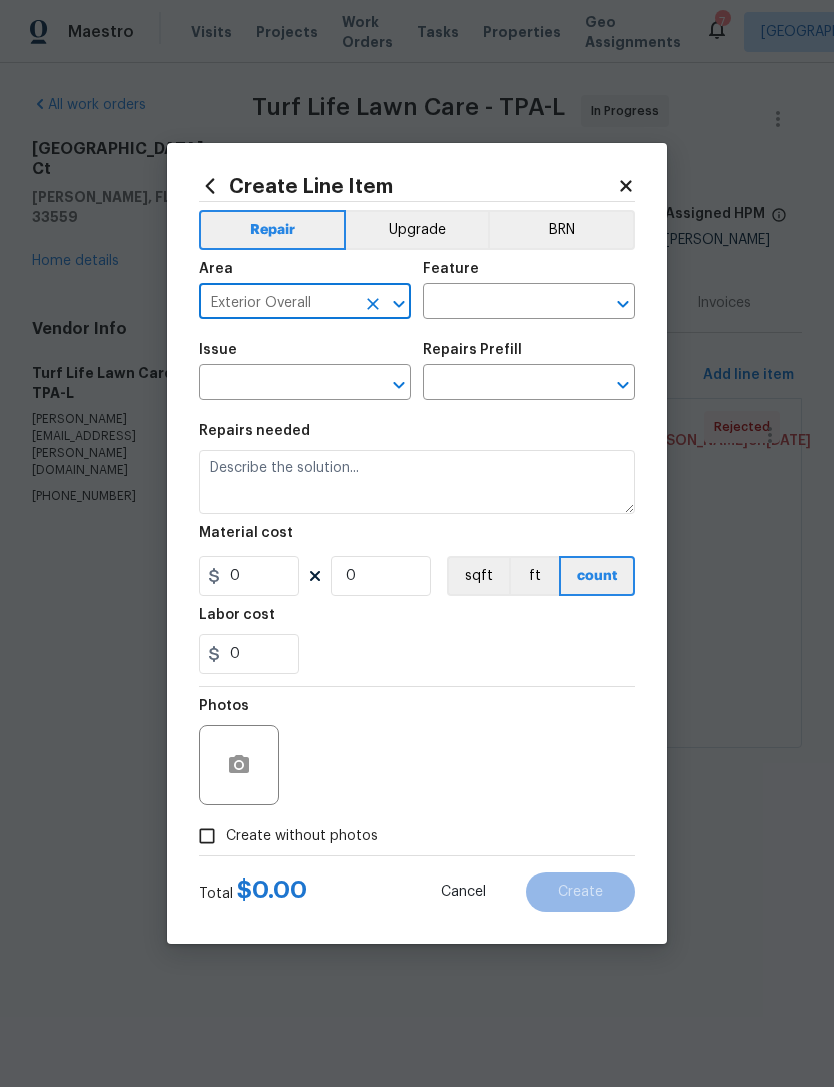 click at bounding box center (501, 303) 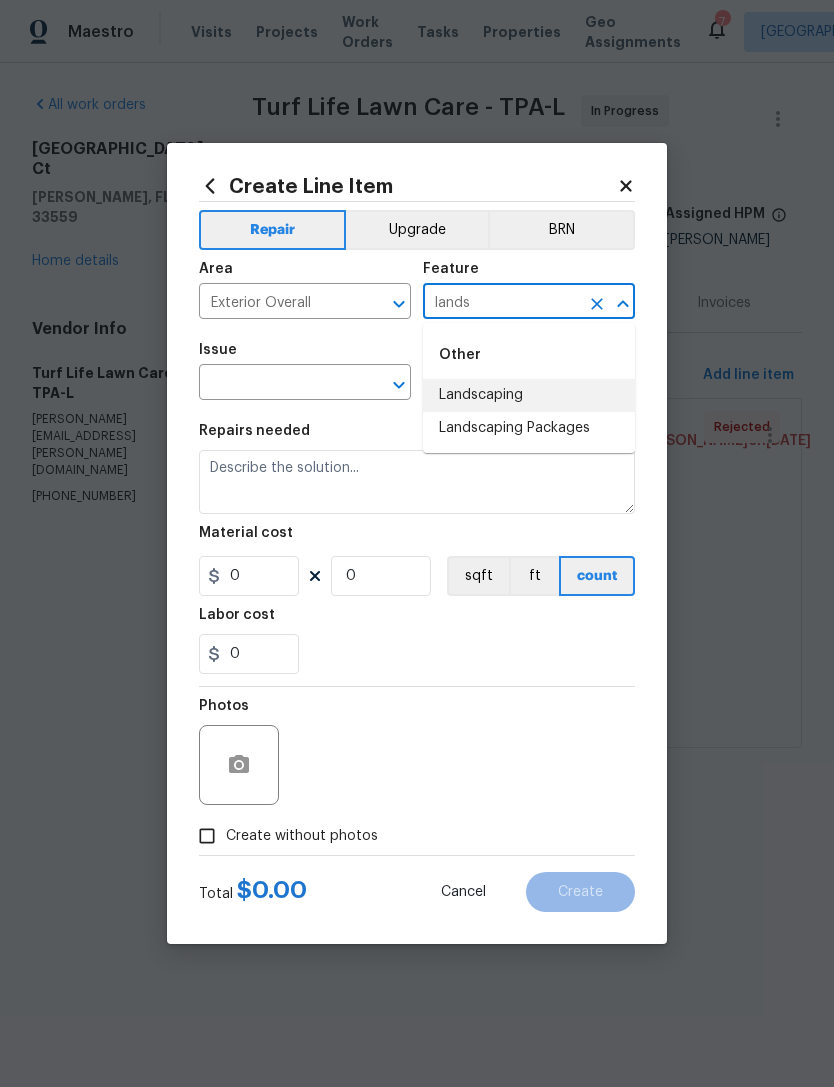 click on "Landscaping" at bounding box center (529, 395) 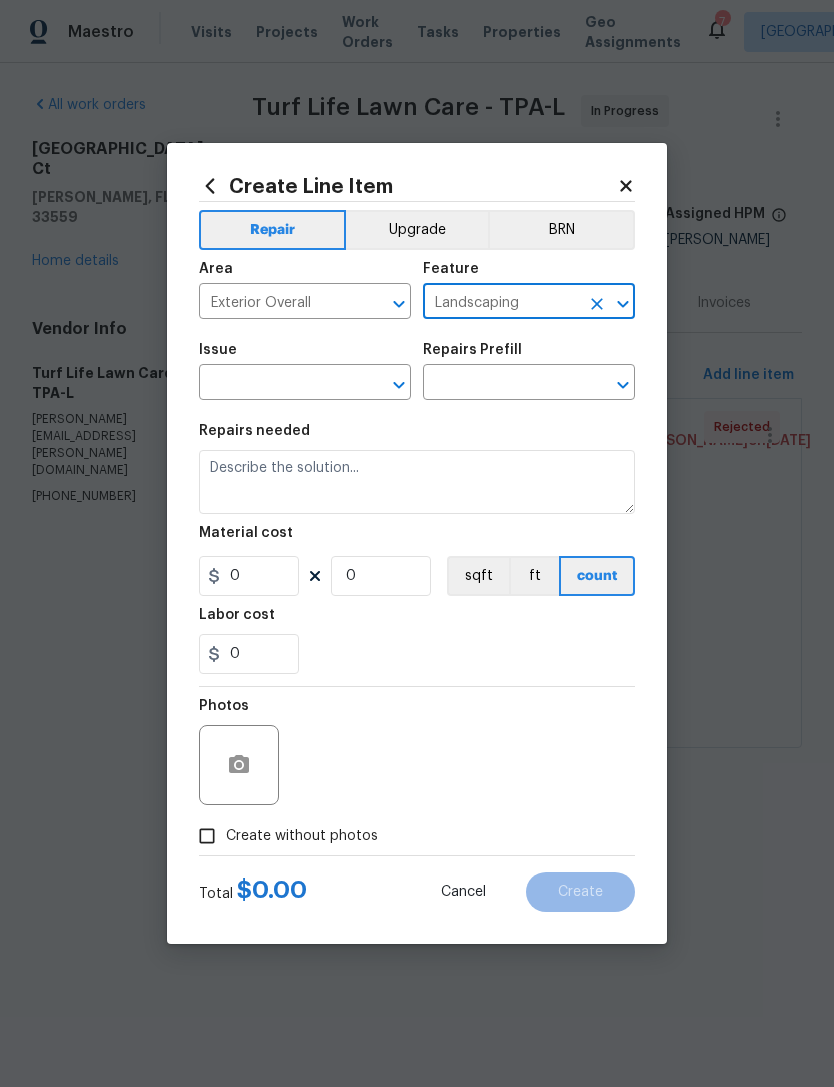 click at bounding box center [277, 384] 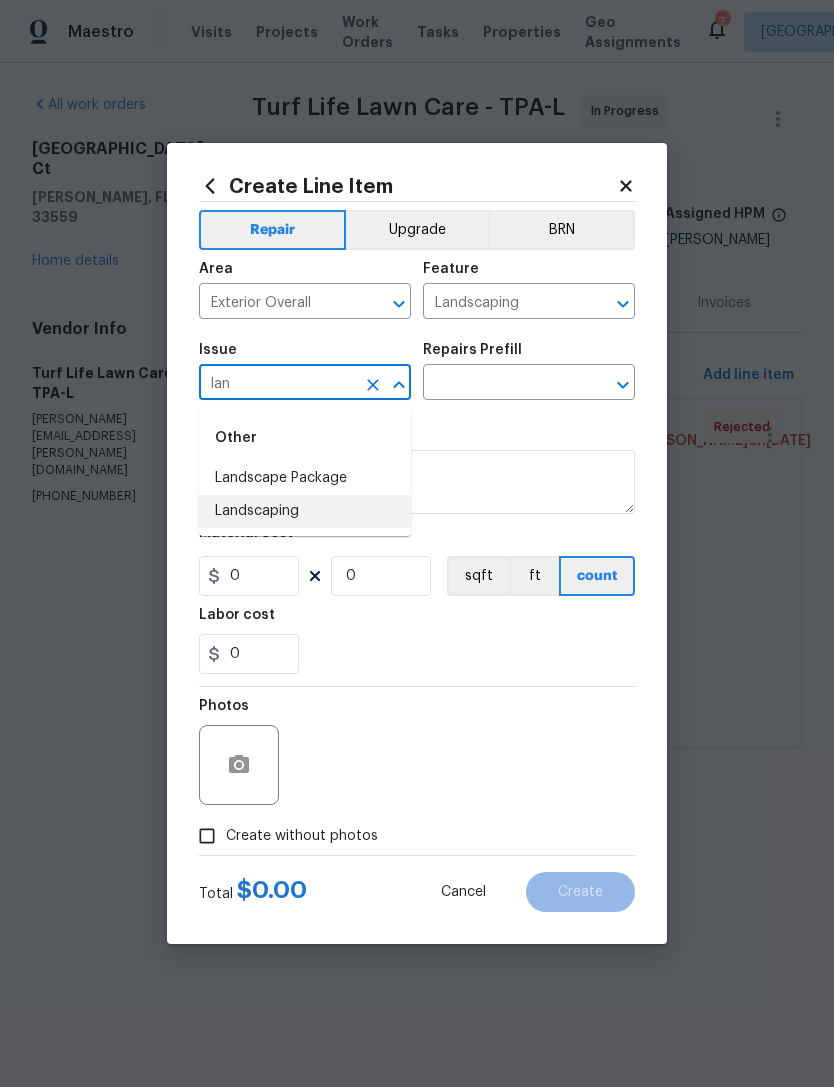click on "Landscaping" at bounding box center [305, 511] 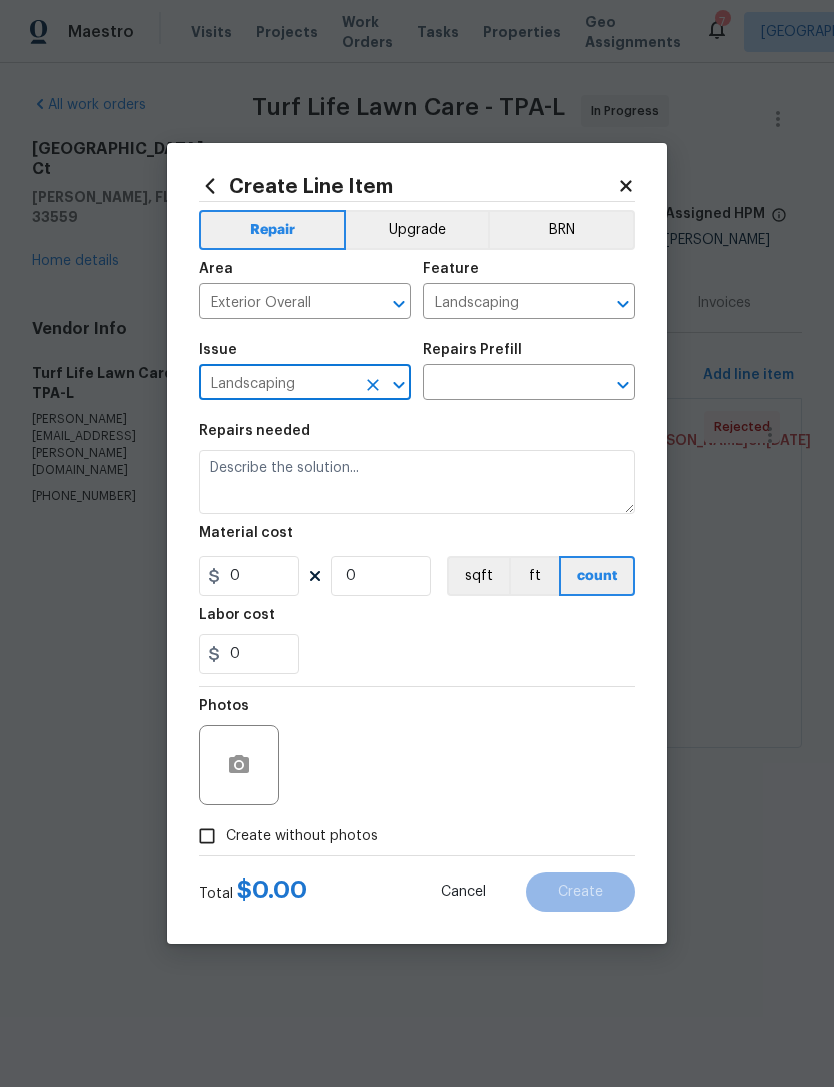 click at bounding box center [501, 384] 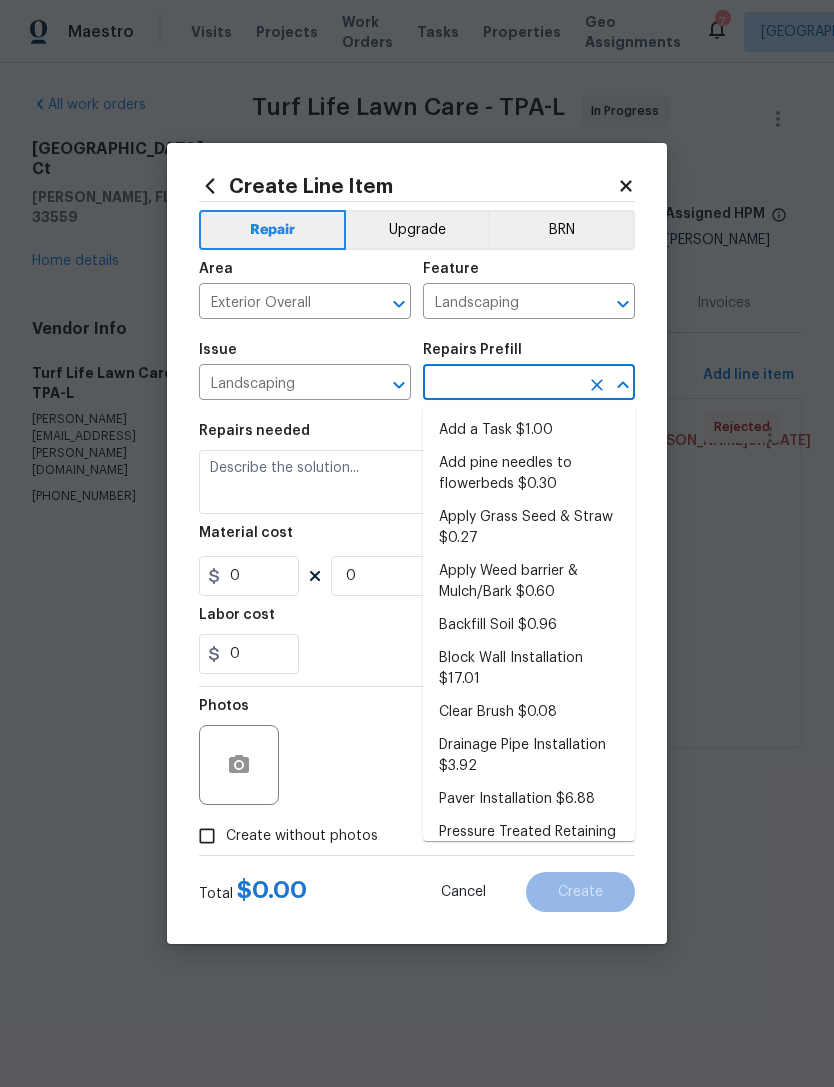 click 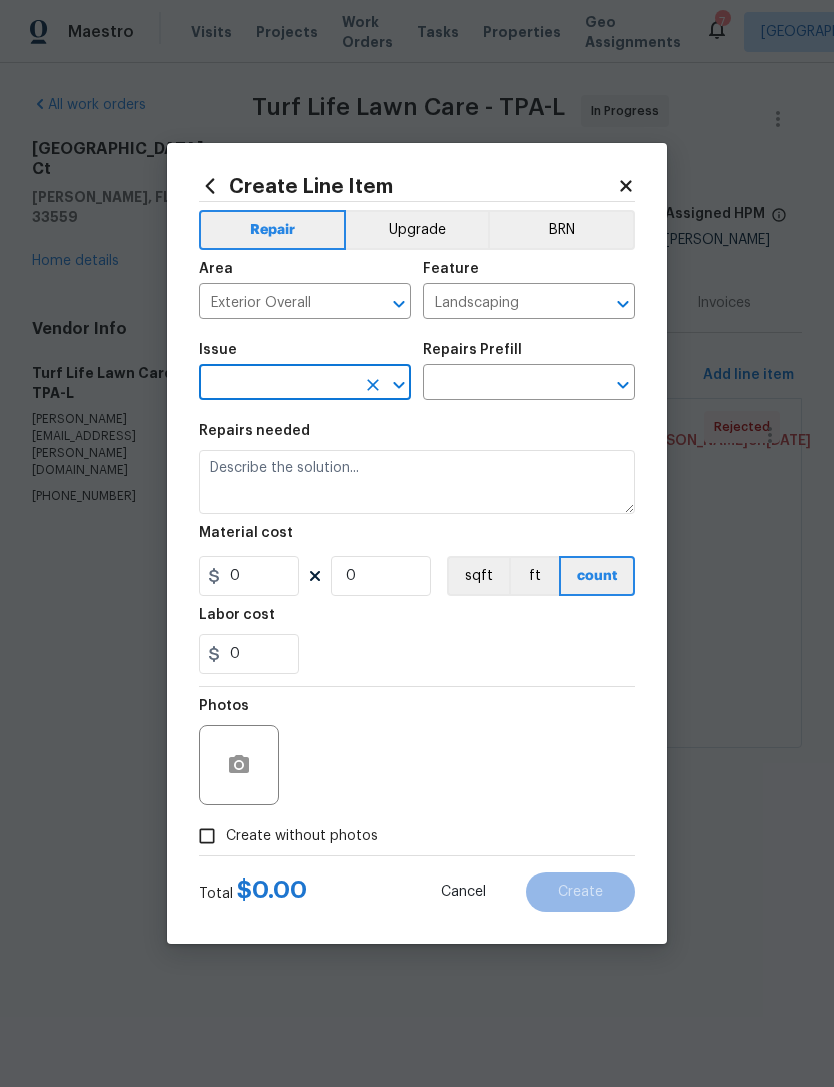 click at bounding box center [373, 385] 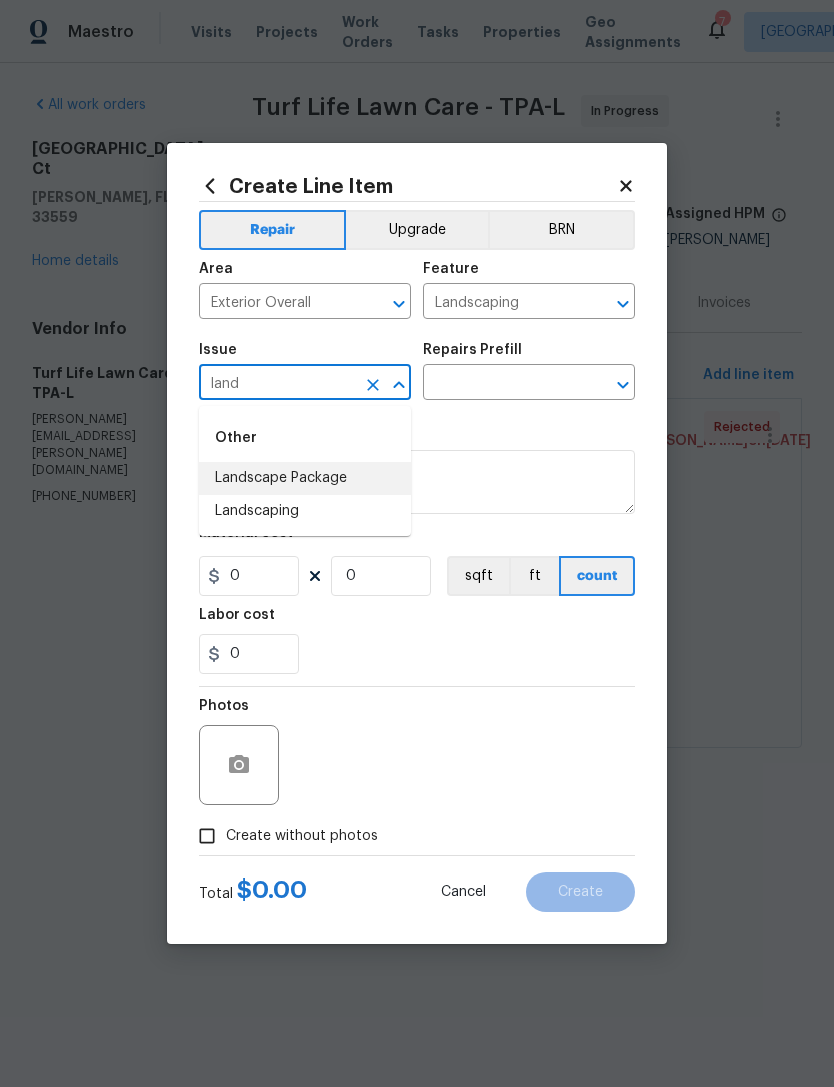 click on "Landscape Package" at bounding box center (305, 478) 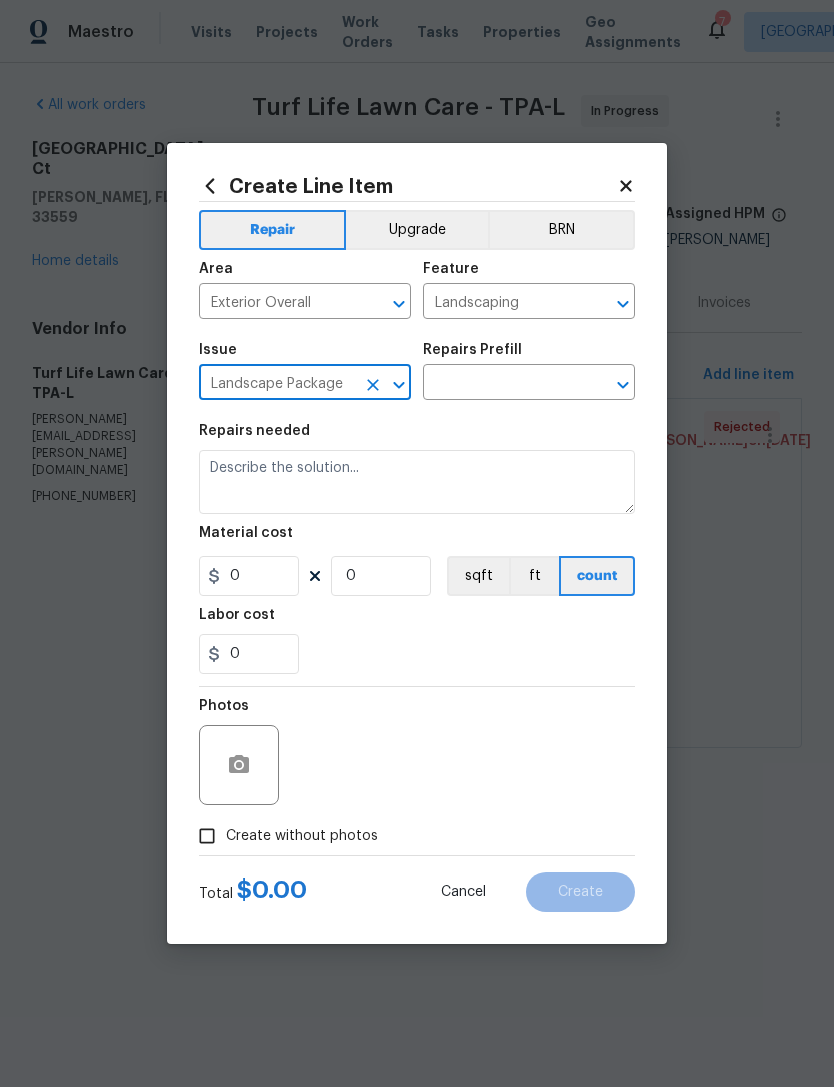 click 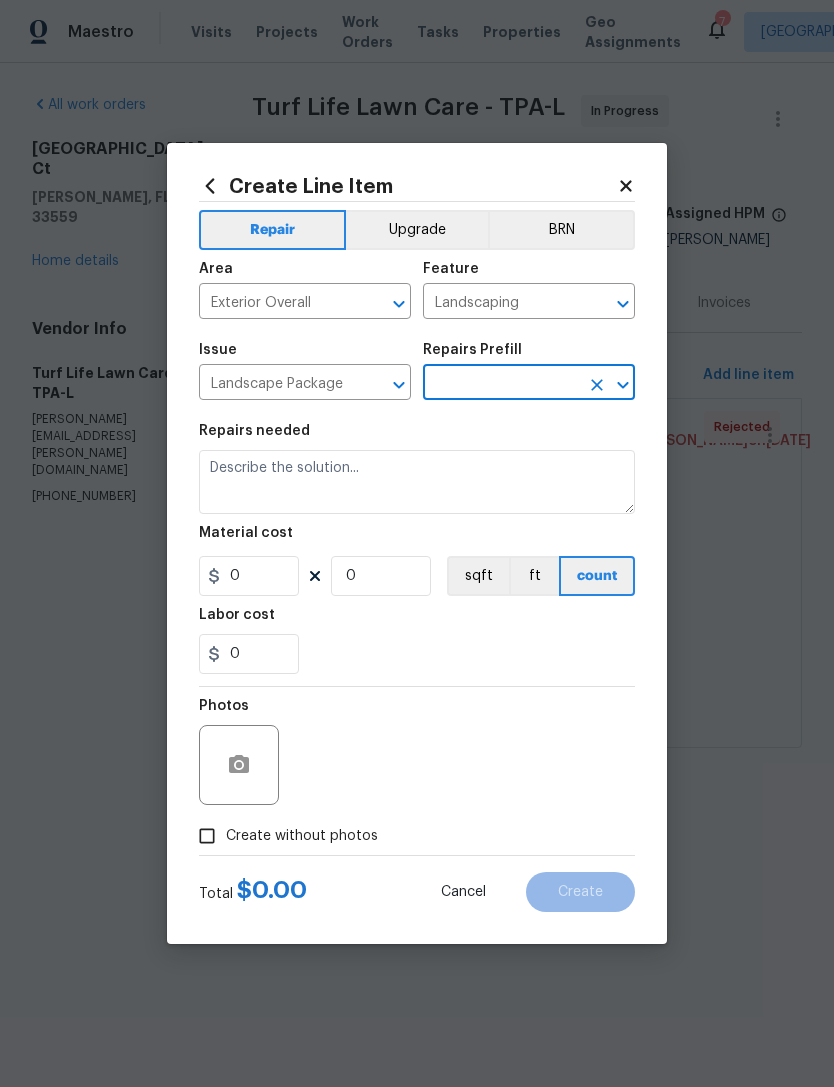 click 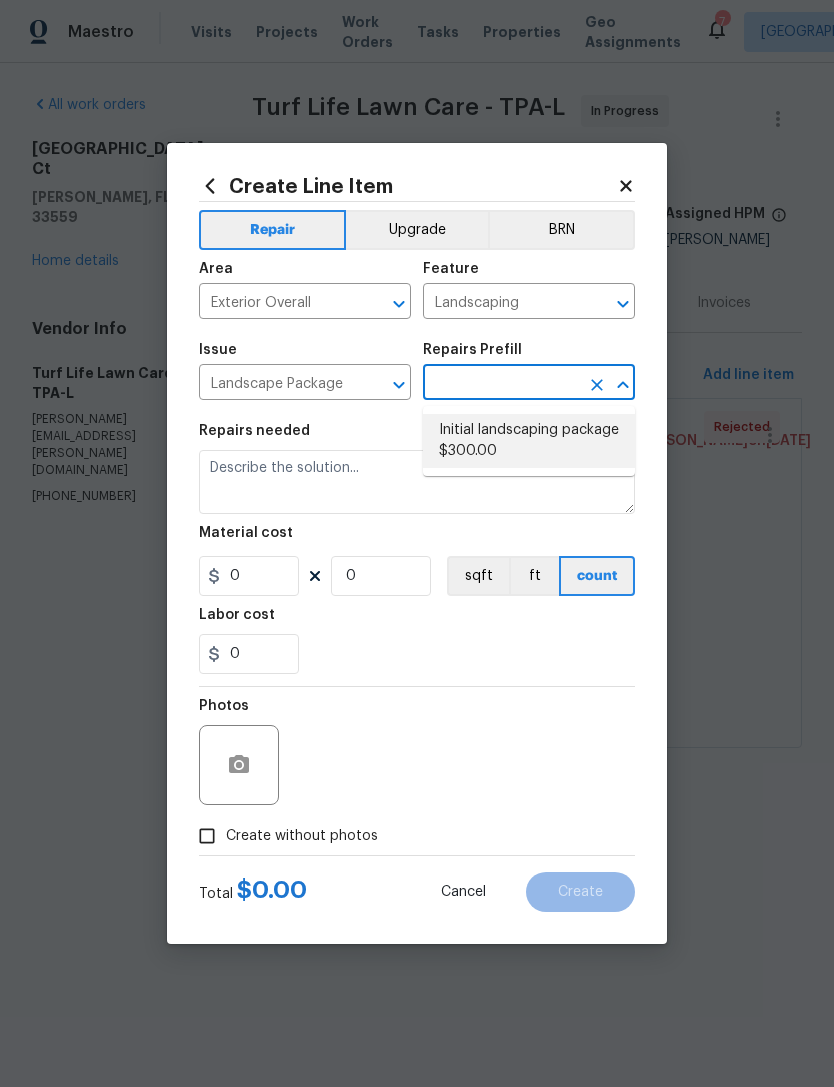 click on "Initial landscaping package $300.00" at bounding box center [529, 441] 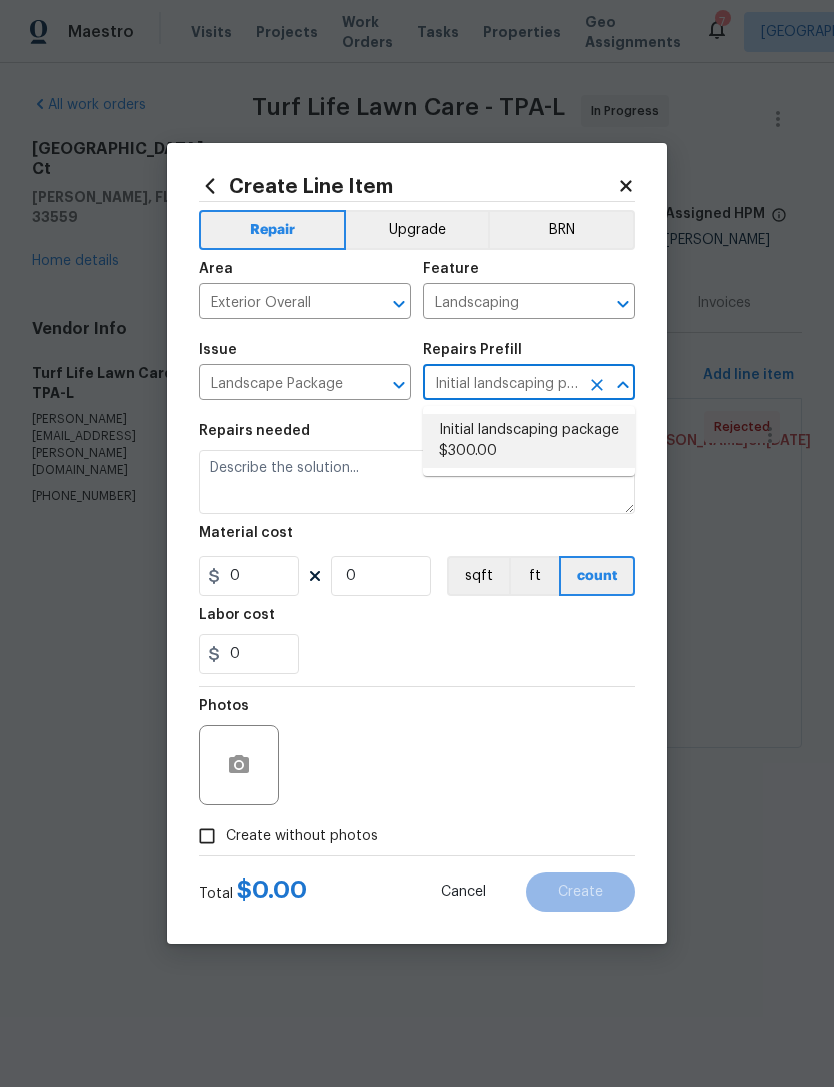 type on "Home Readiness Packages" 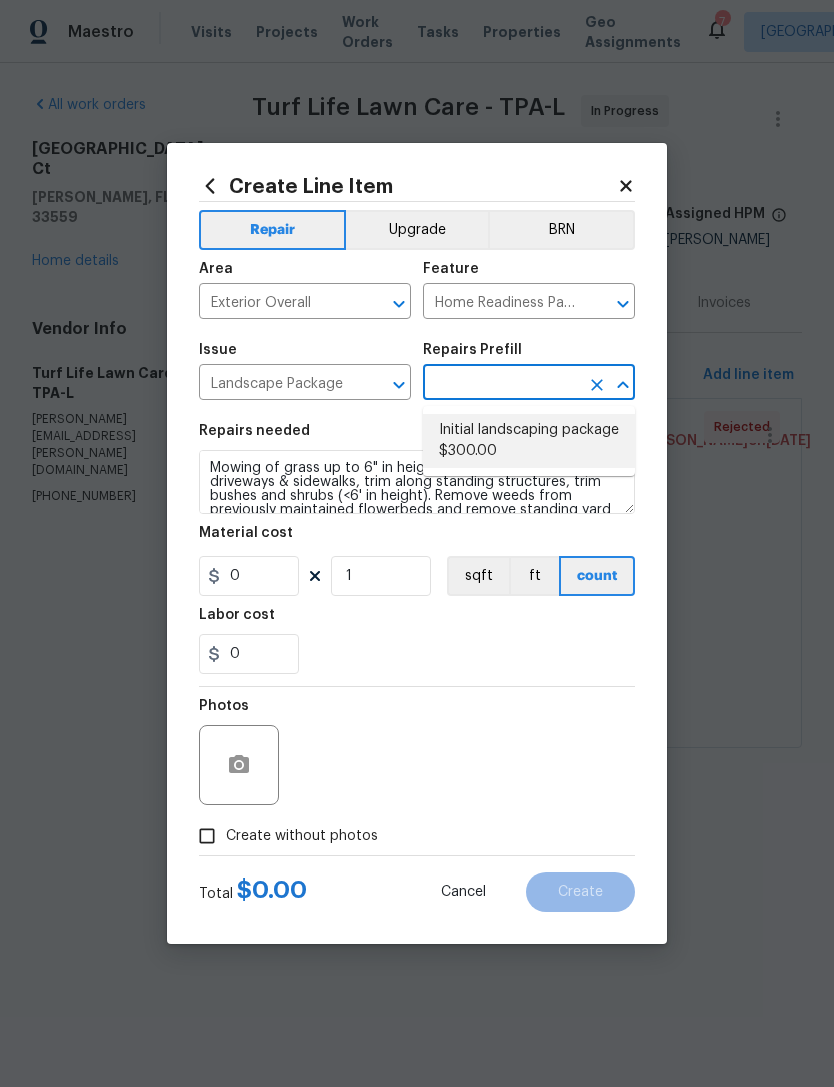 type on "Initial landscaping package $300.00" 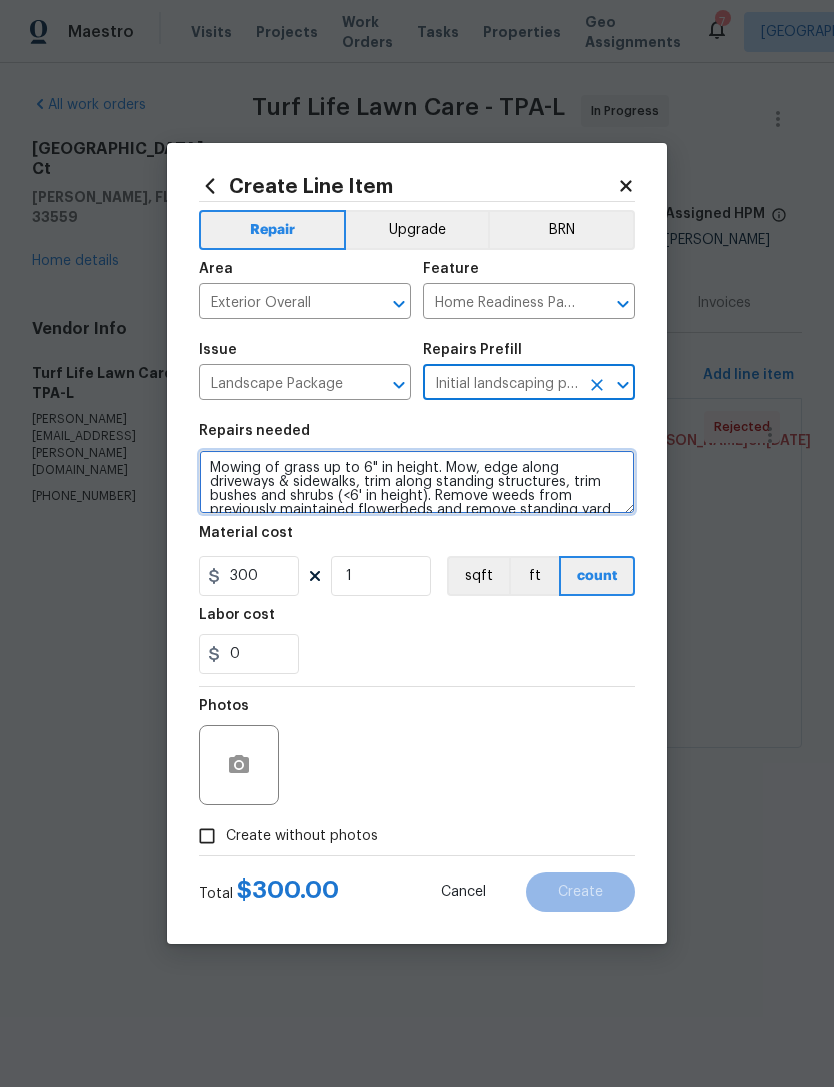 click on "Mowing of grass up to 6" in height. Mow, edge along driveways & sidewalks, trim along standing structures, trim bushes and shrubs (<6' in height). Remove weeds from previously maintained flowerbeds and remove standing yard debris (small twigs, non seasonal falling leaves).  Use leaf blower to remove clippings from hard surfaces."" at bounding box center (417, 482) 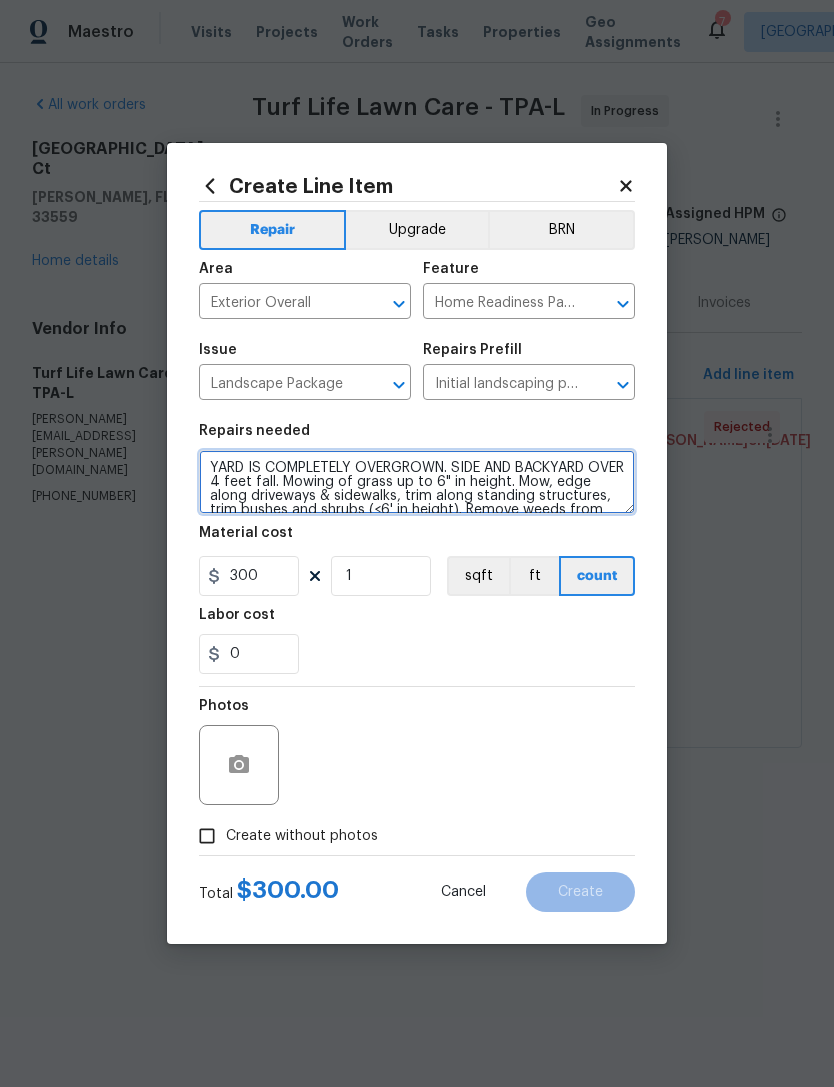 type on "YARD IS COMPLETELY OVERGROWN. SIDE AND BACKYARD OVER 4 feet fall. Mowing of grass up to 6" in height. Mow, edge along driveways & sidewalks, trim along standing structures, trim bushes and shrubs (<6' in height). Remove weeds from previously maintained flowerbeds and remove standing yard debris (small twigs, non seasonal falling leaves).  Use leaf blower to remove clippings from hard surfaces."" 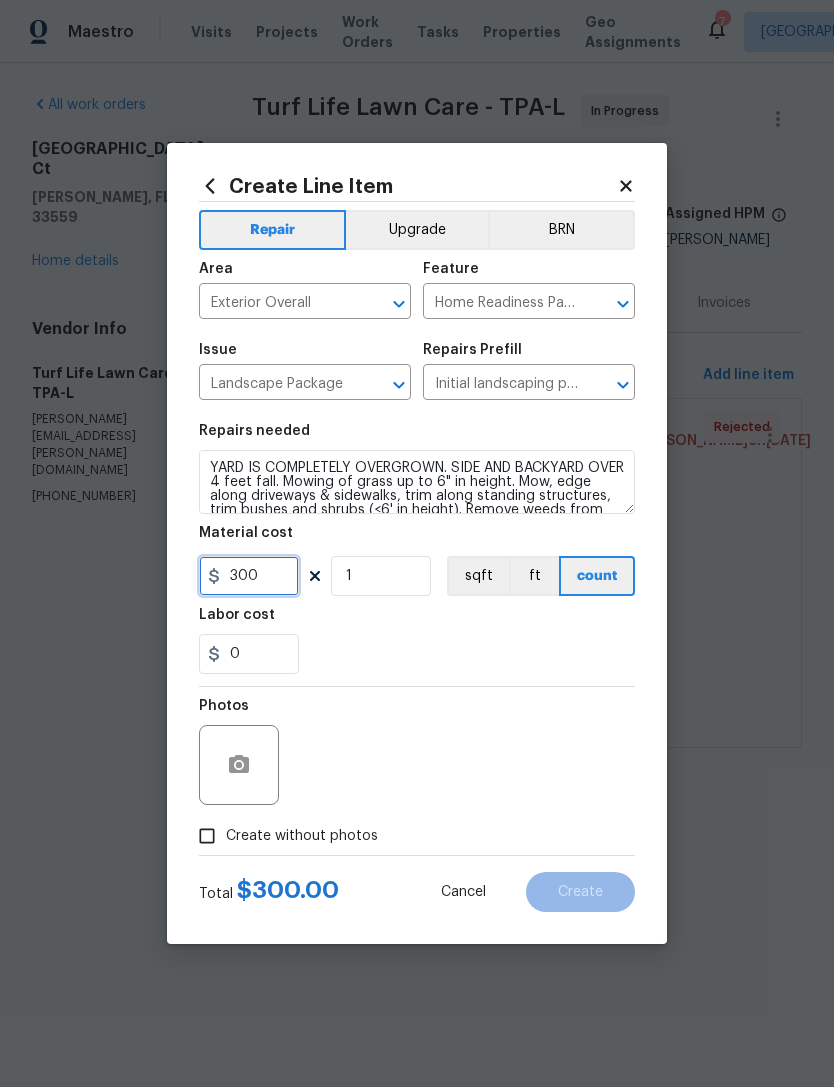 click on "300" at bounding box center (249, 576) 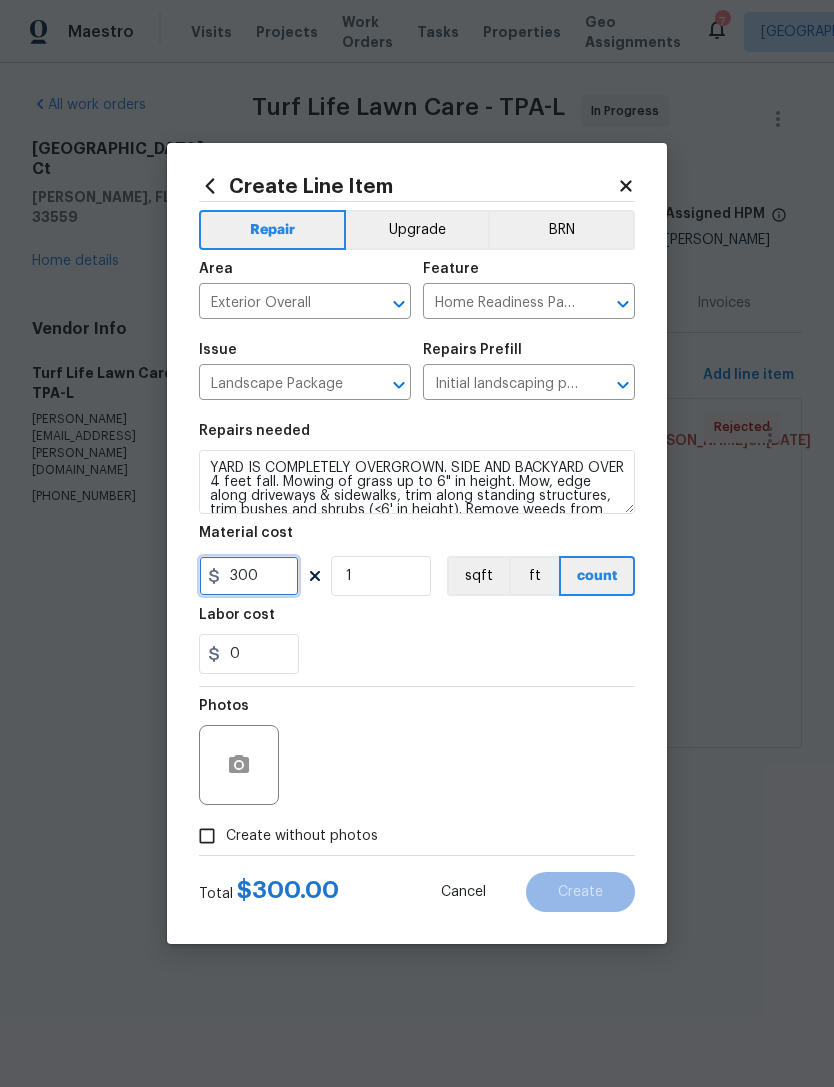 click on "300" at bounding box center (249, 576) 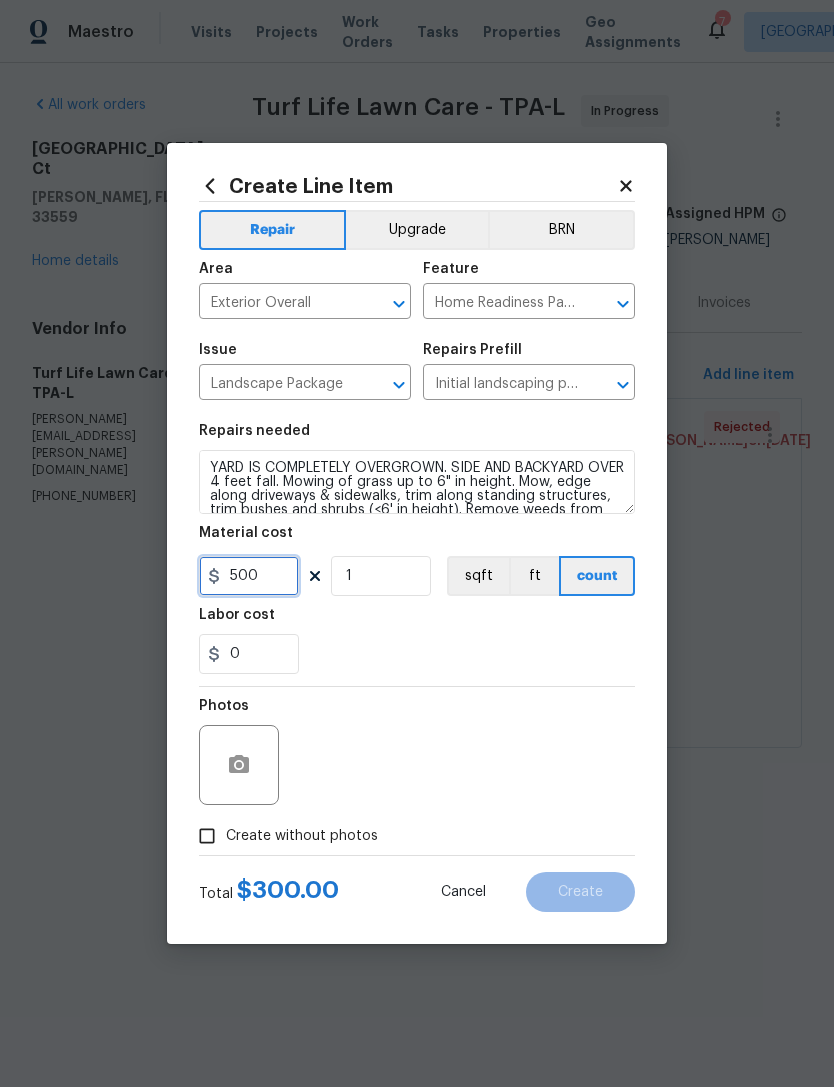 type on "500" 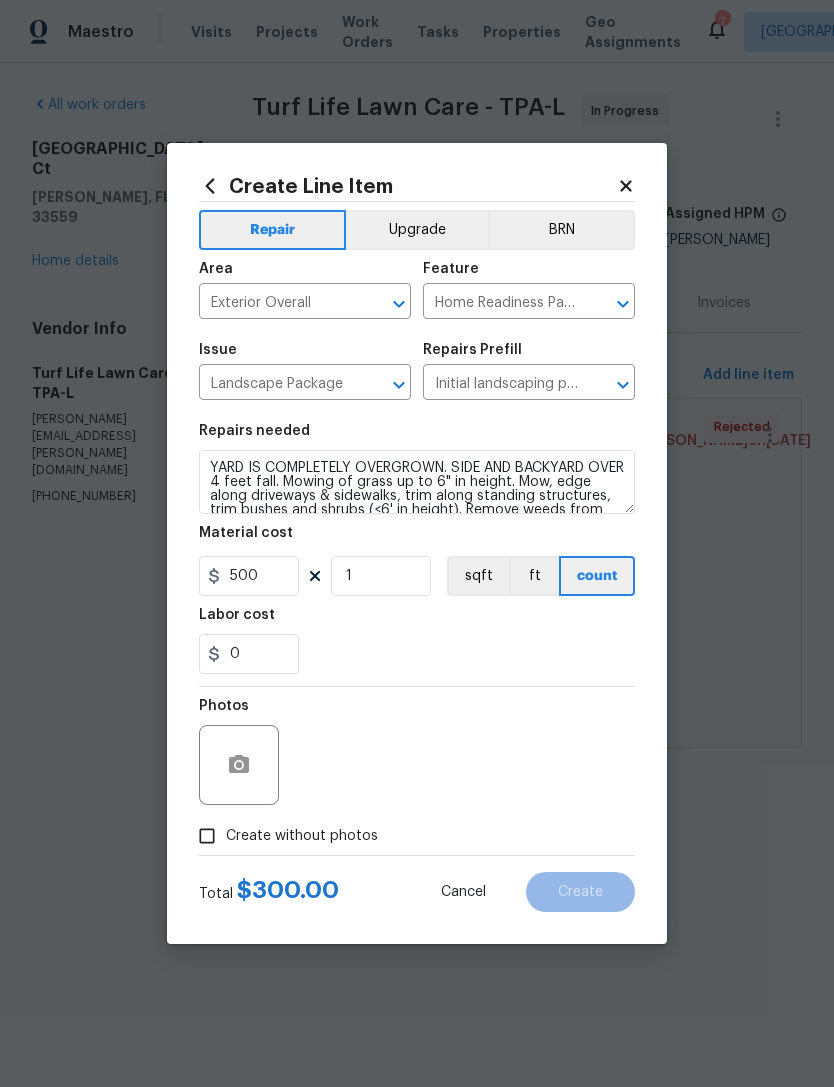 click on "0" at bounding box center [417, 654] 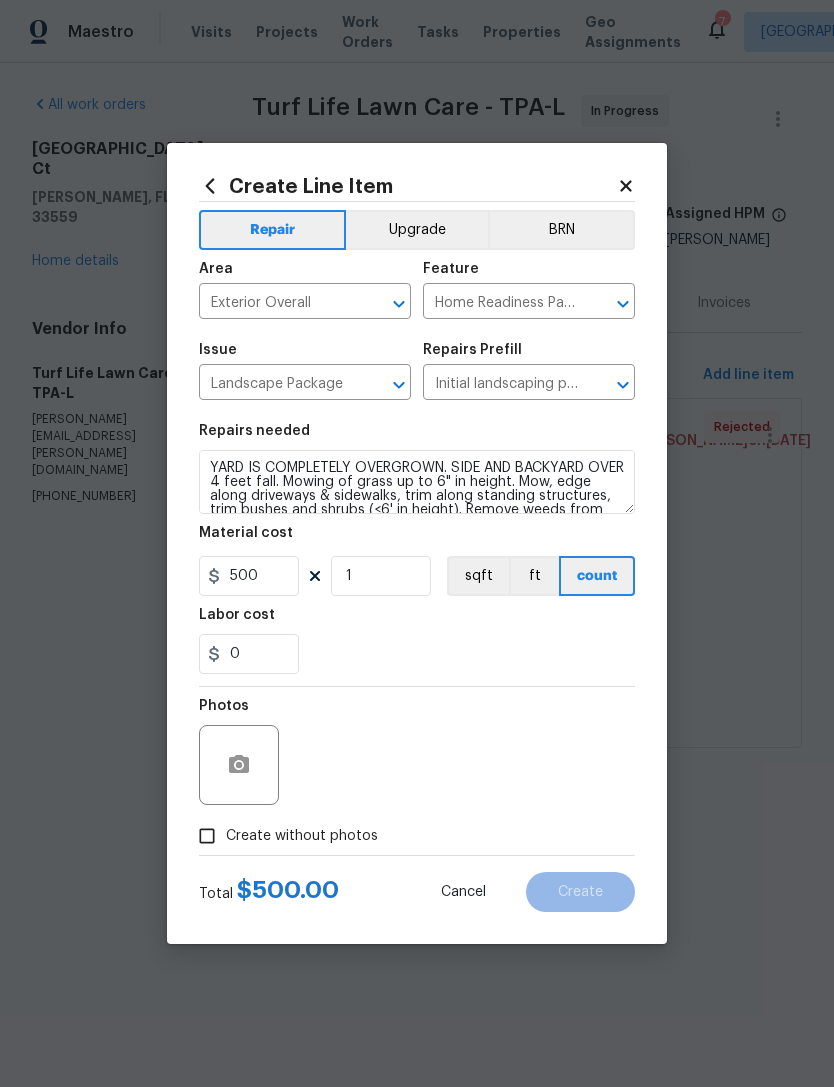 click on "Create without photos" at bounding box center [302, 836] 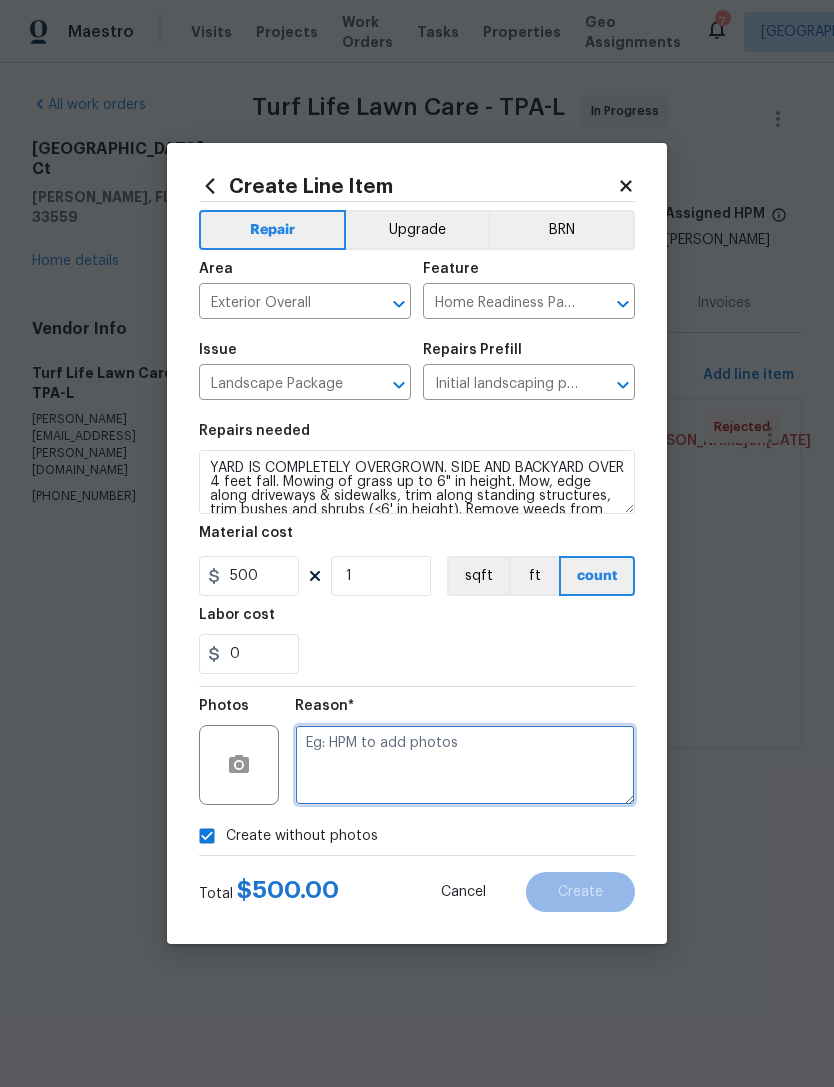 click at bounding box center (465, 765) 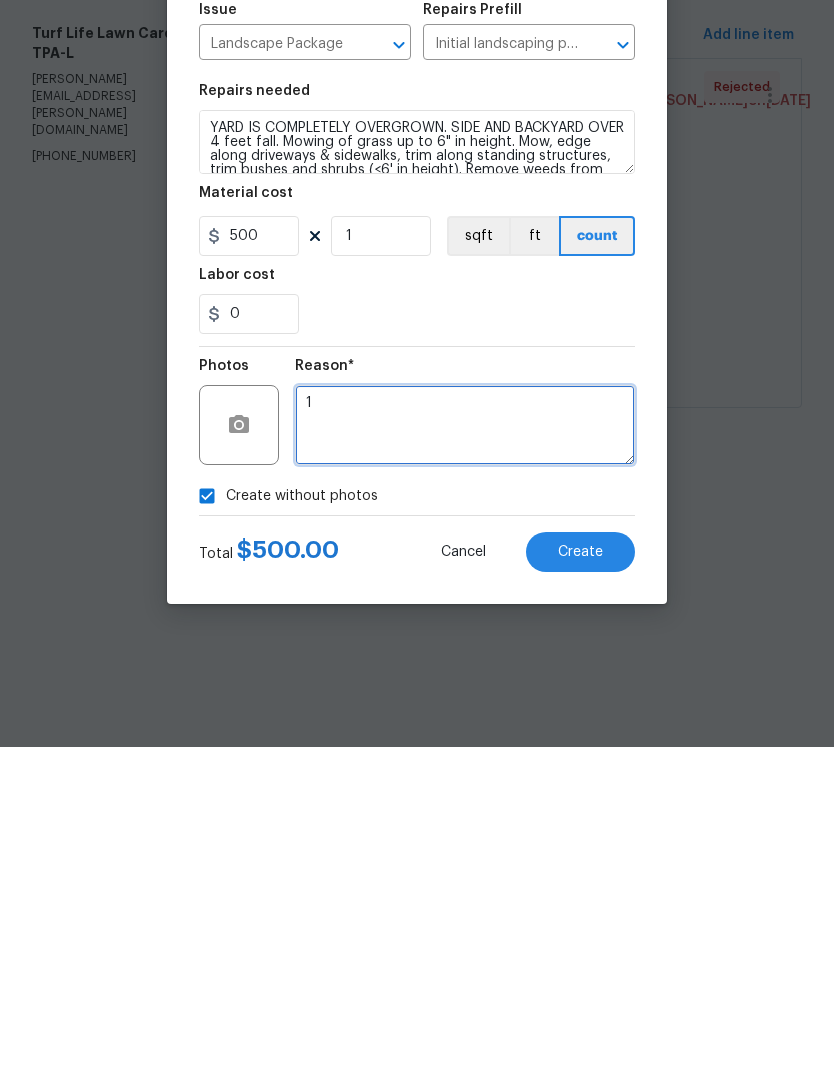 type on "1" 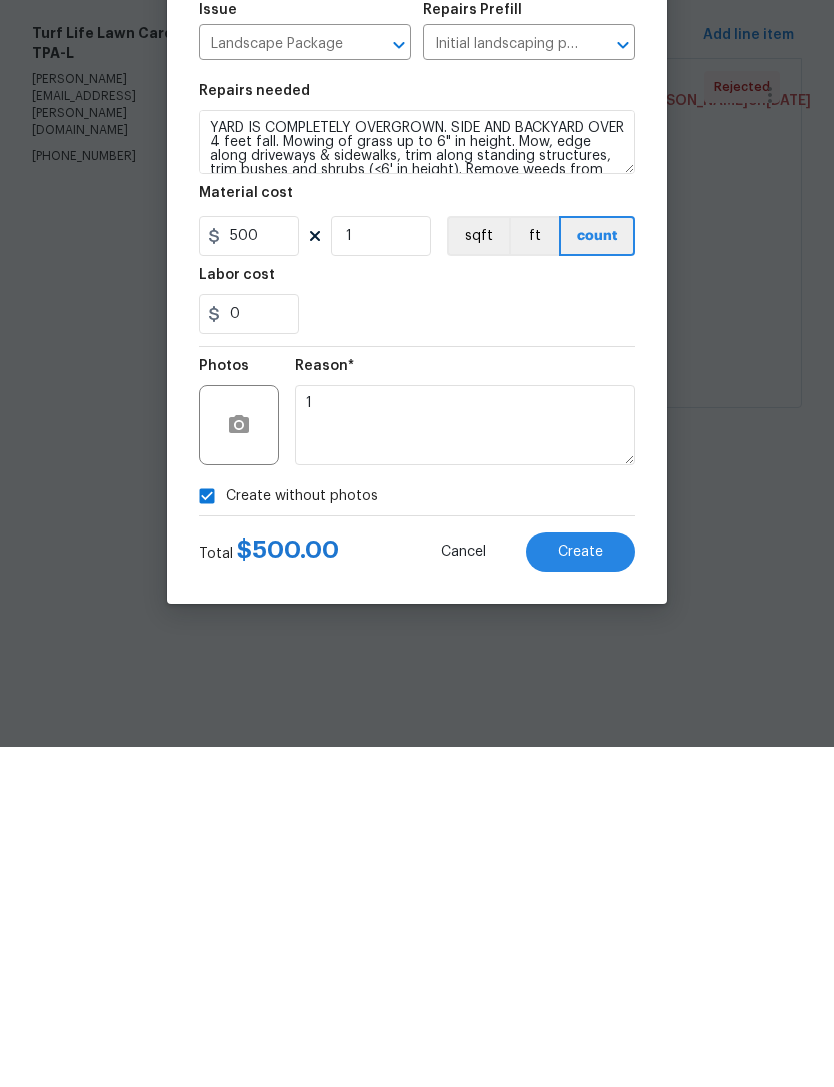 click on "Create" at bounding box center [580, 892] 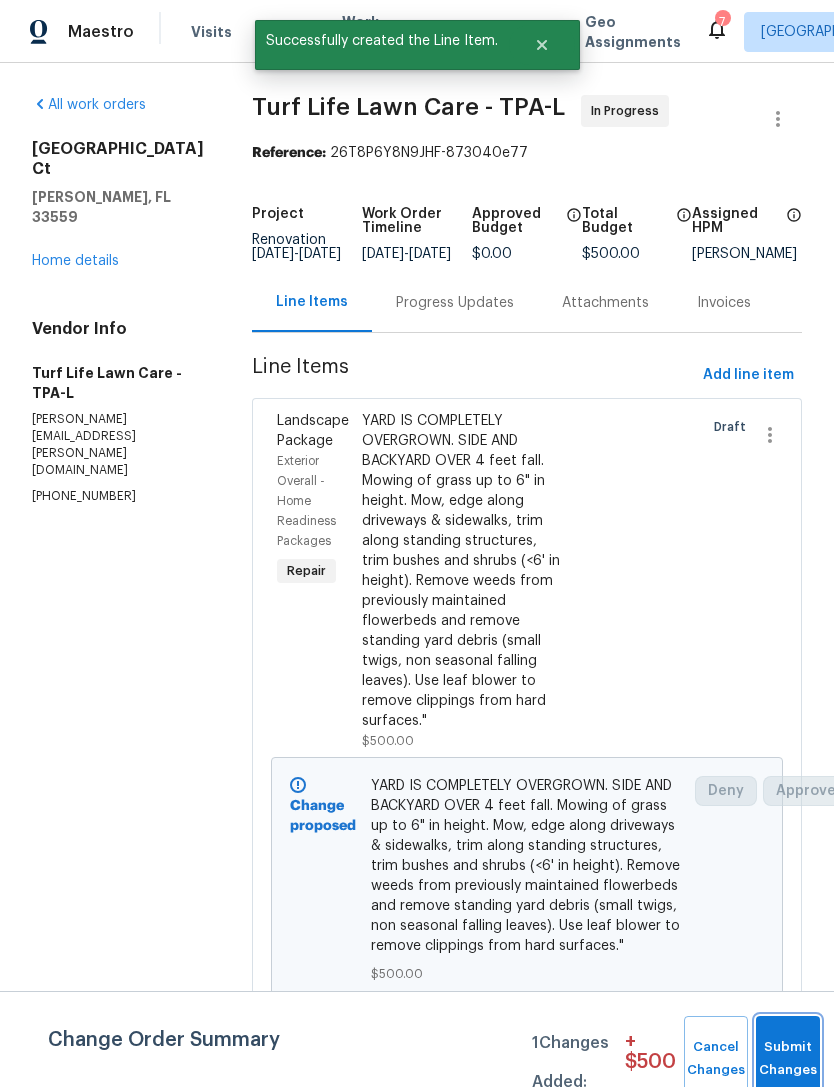 click on "Submit Changes" at bounding box center (788, 1059) 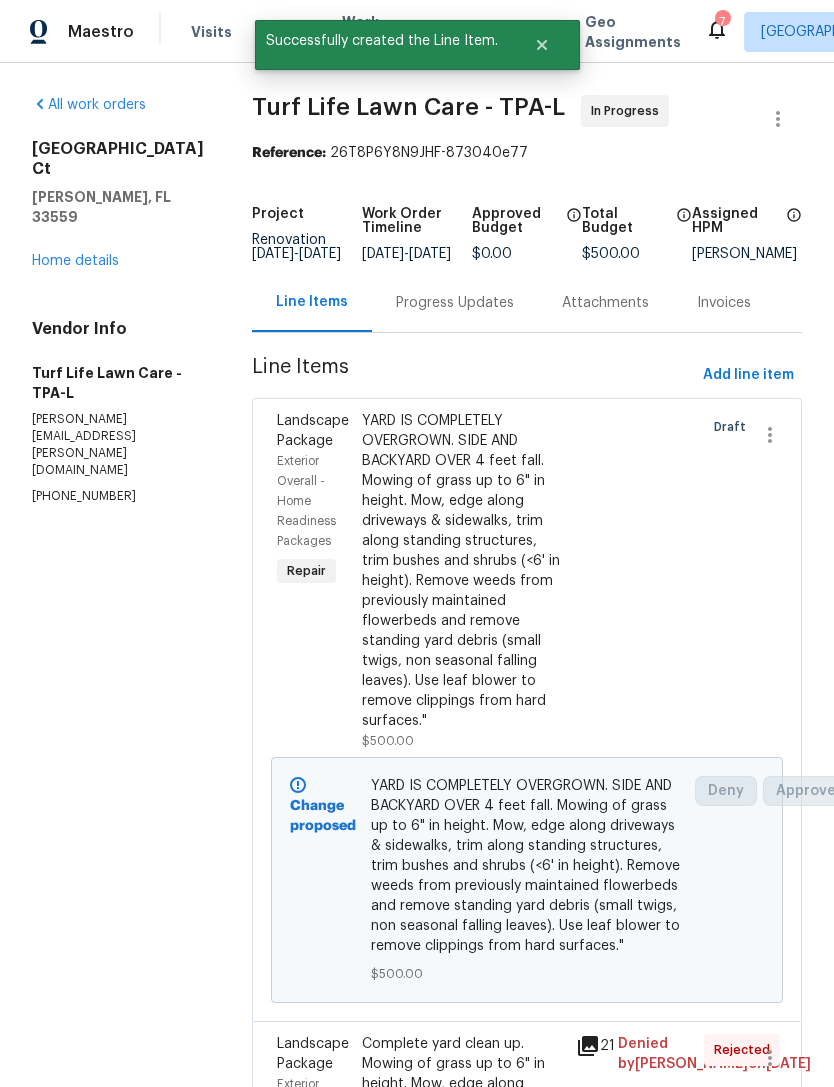click on "Home details" at bounding box center (75, 261) 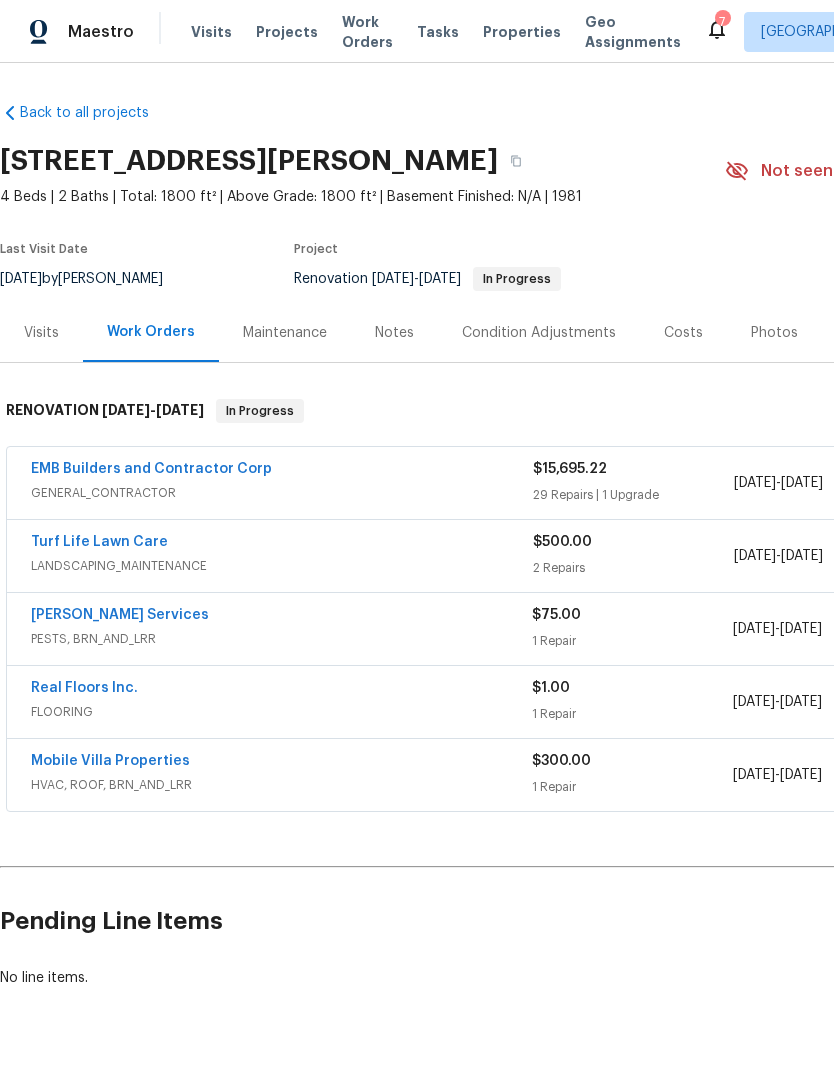 scroll, scrollTop: 0, scrollLeft: 0, axis: both 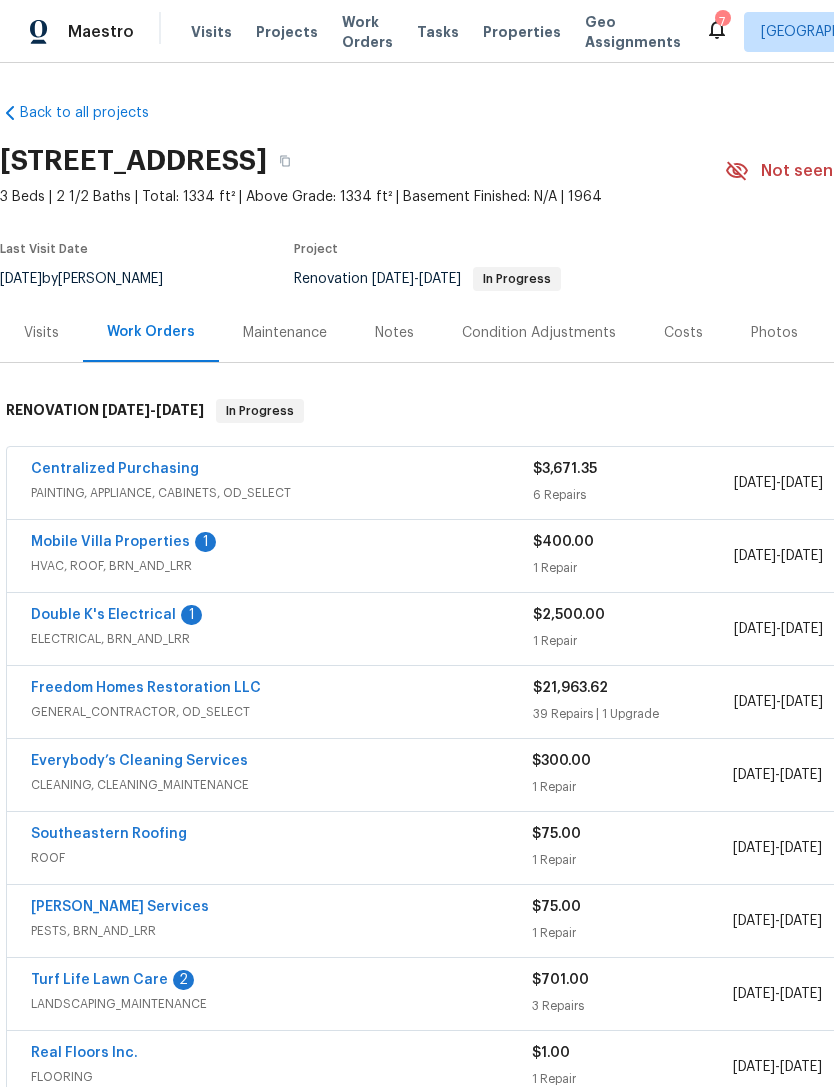 click on "Mobile Villa Properties" at bounding box center [110, 542] 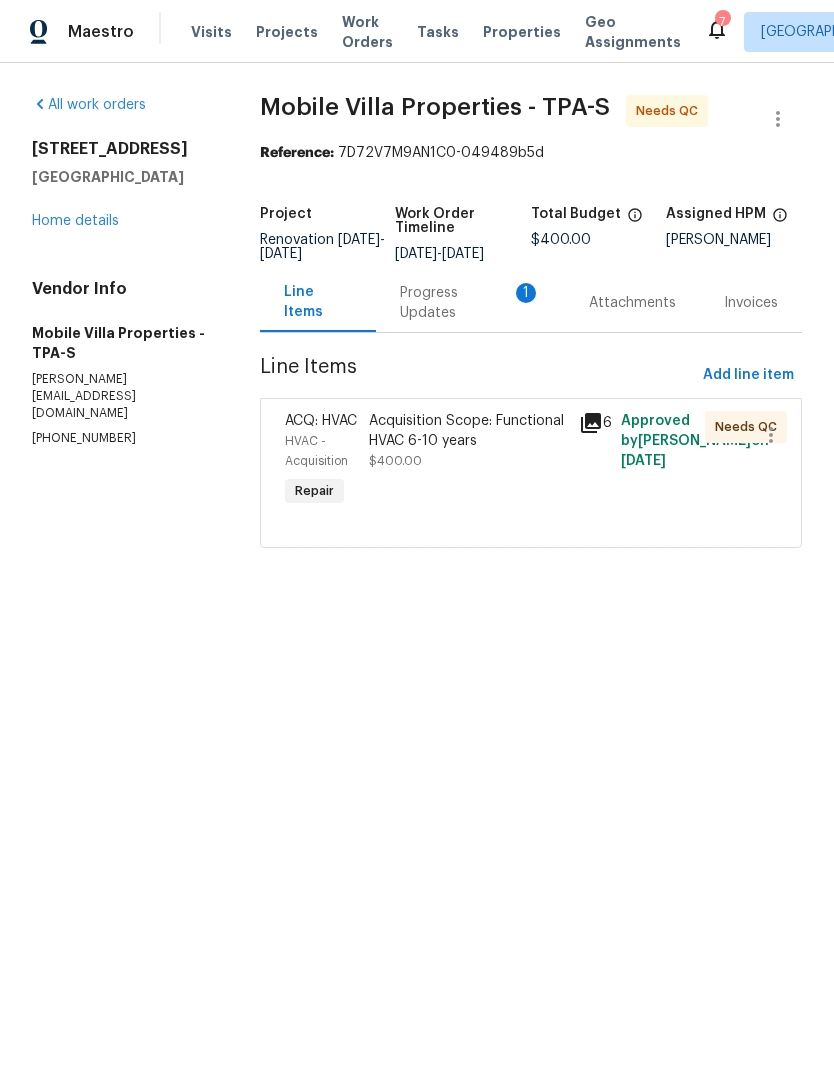 click on "Progress Updates 1" at bounding box center [470, 303] 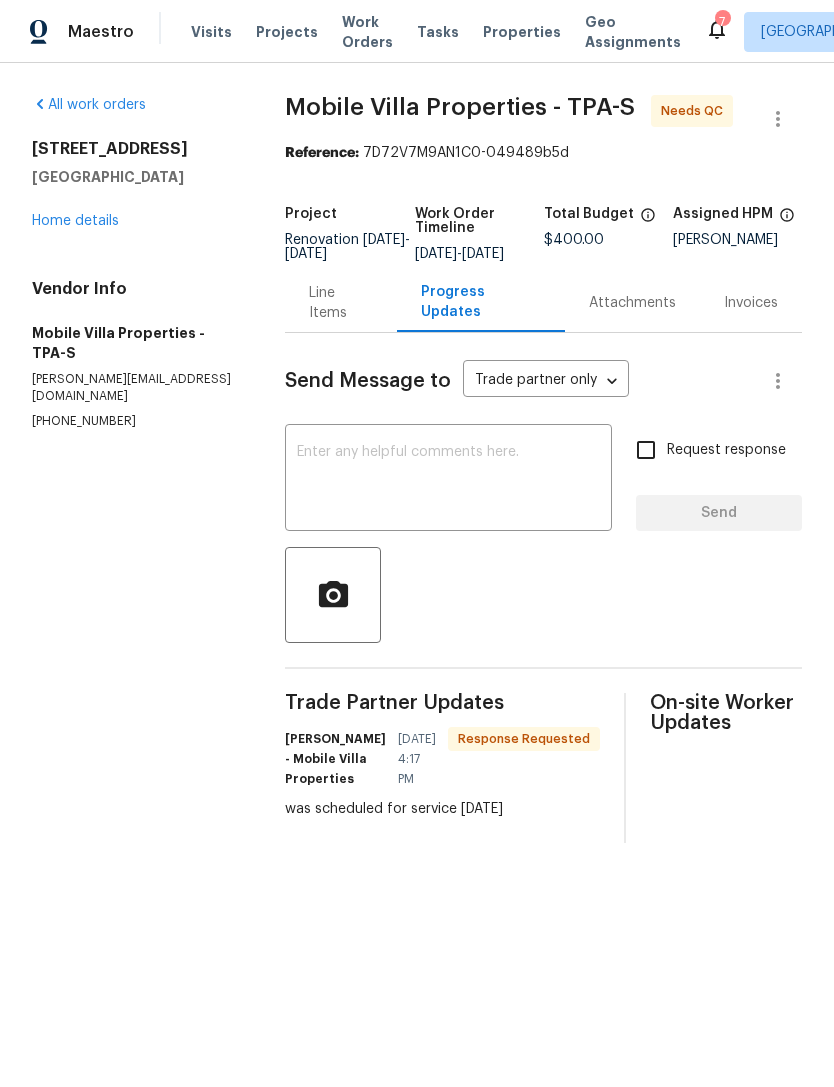 click at bounding box center (448, 480) 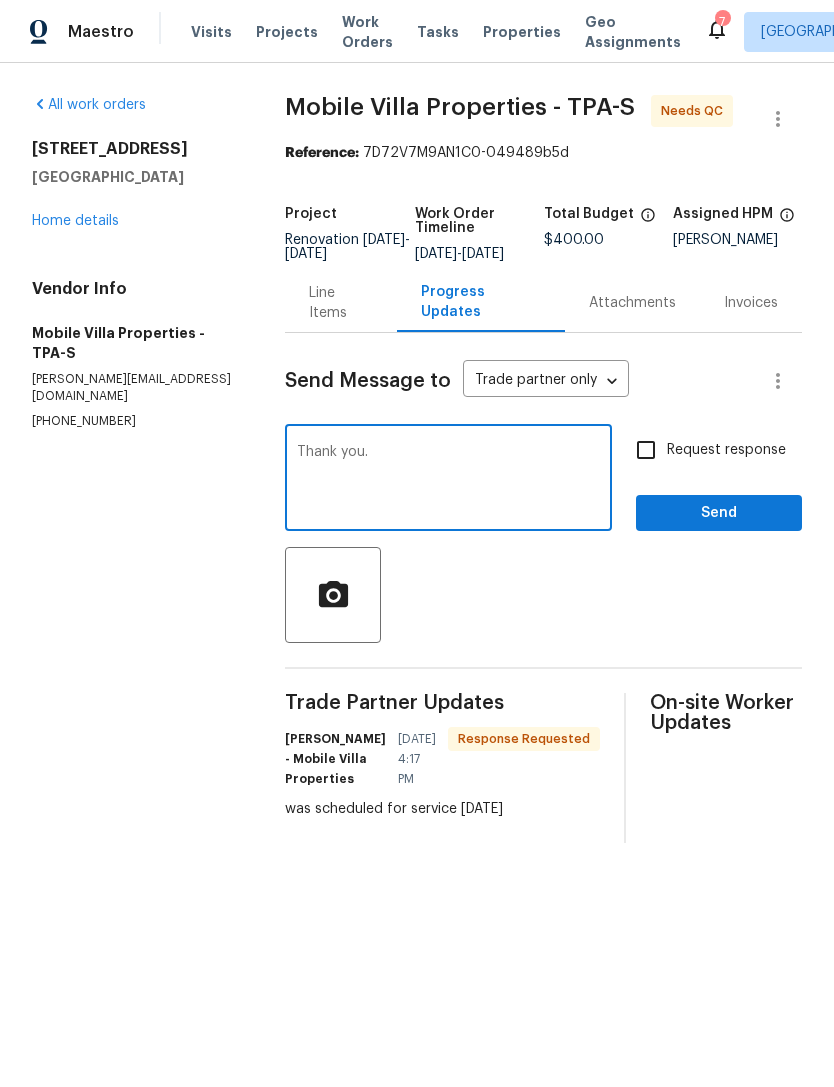 type on "Thank you." 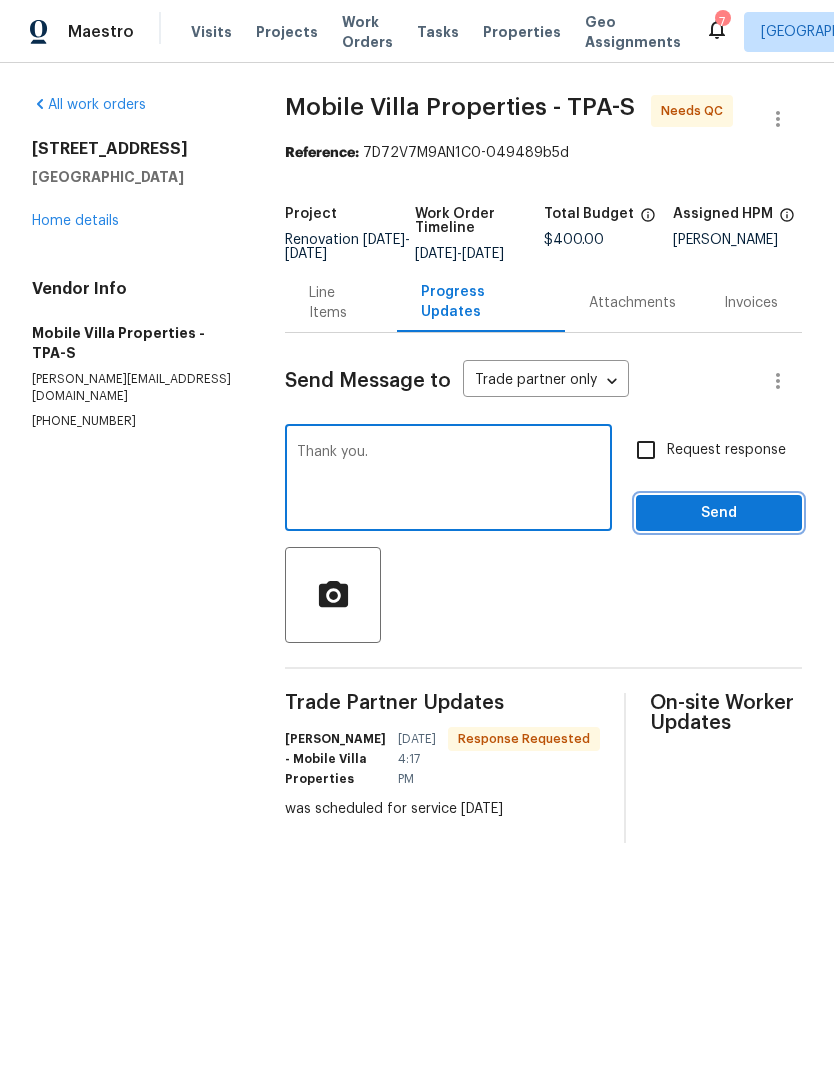click on "Send" at bounding box center (719, 513) 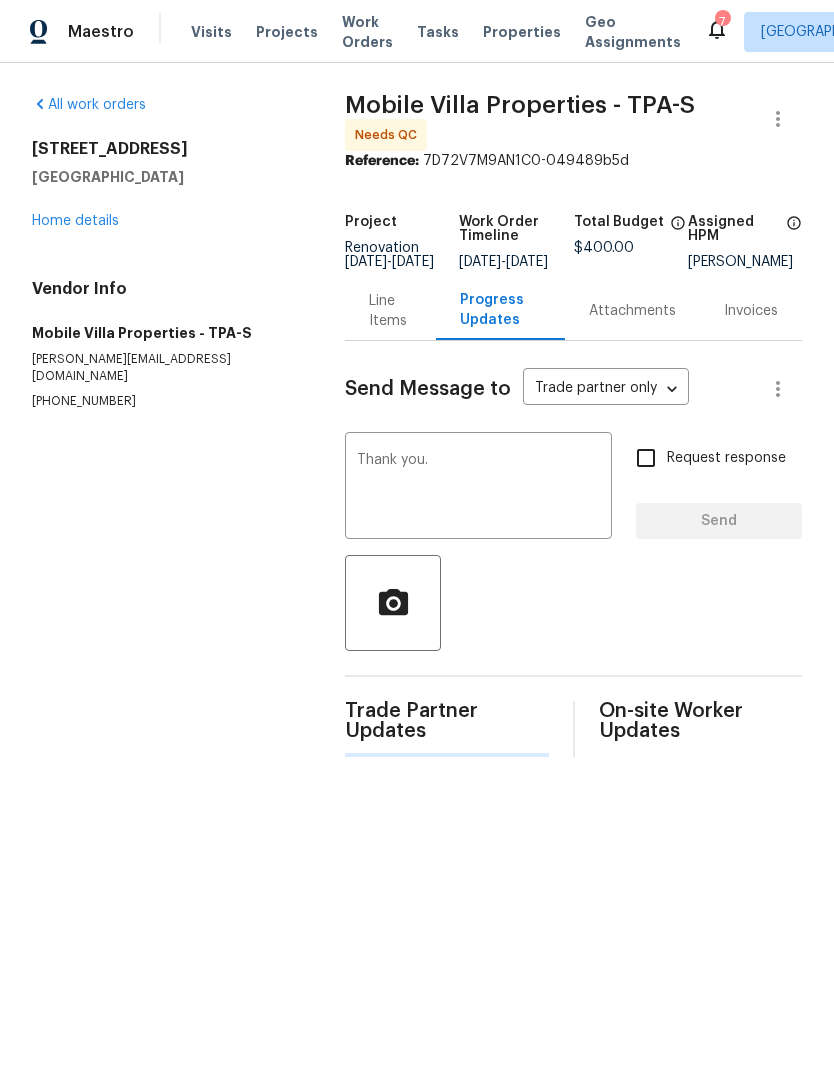 type 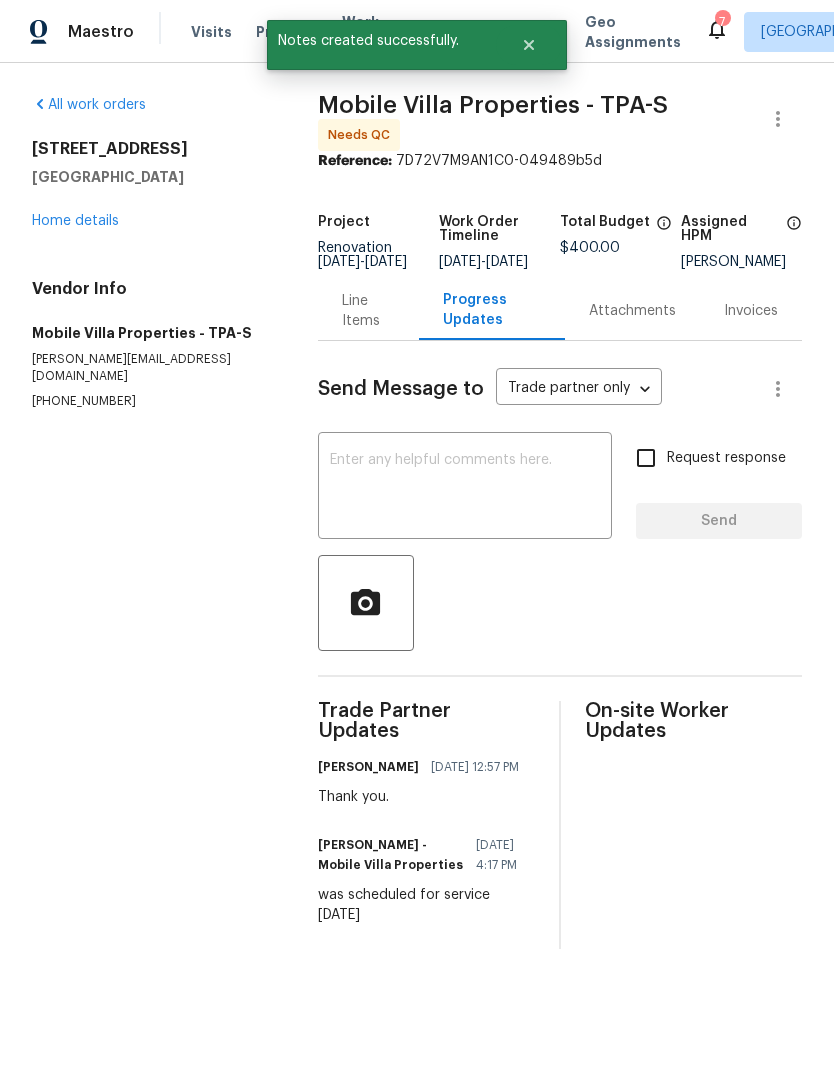 click on "Home details" at bounding box center (75, 221) 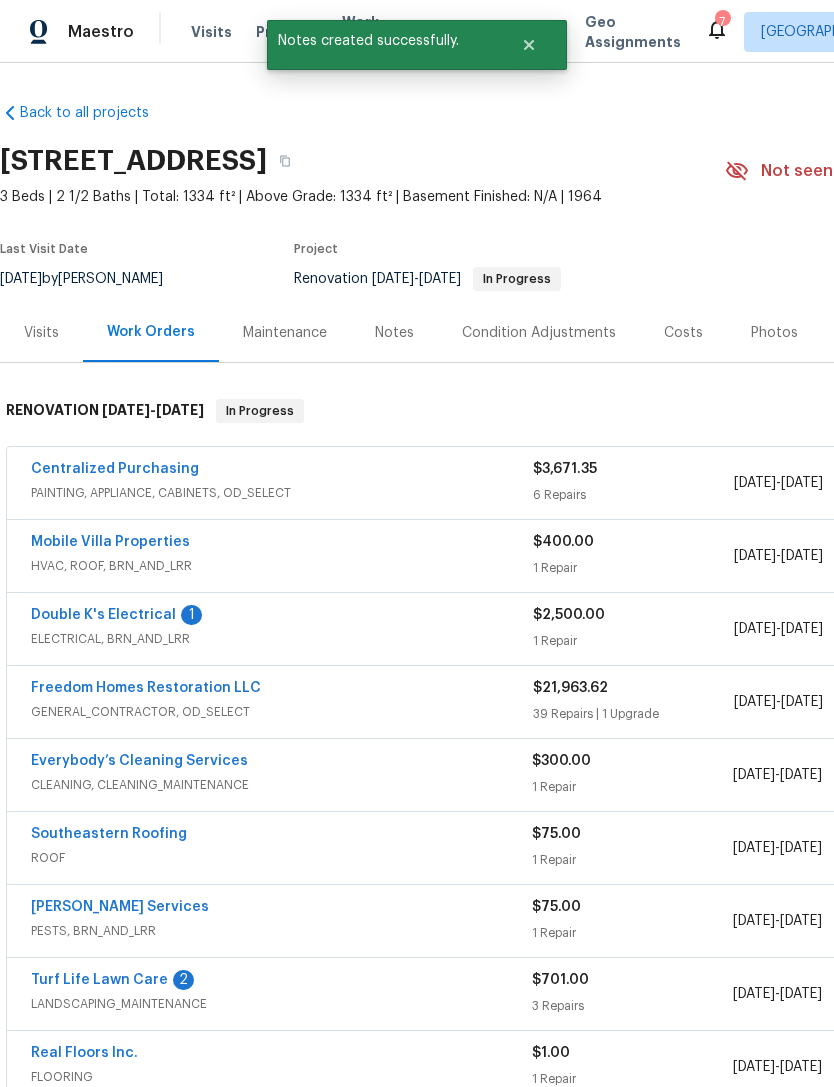 click on "Double K's Electrical" at bounding box center (103, 615) 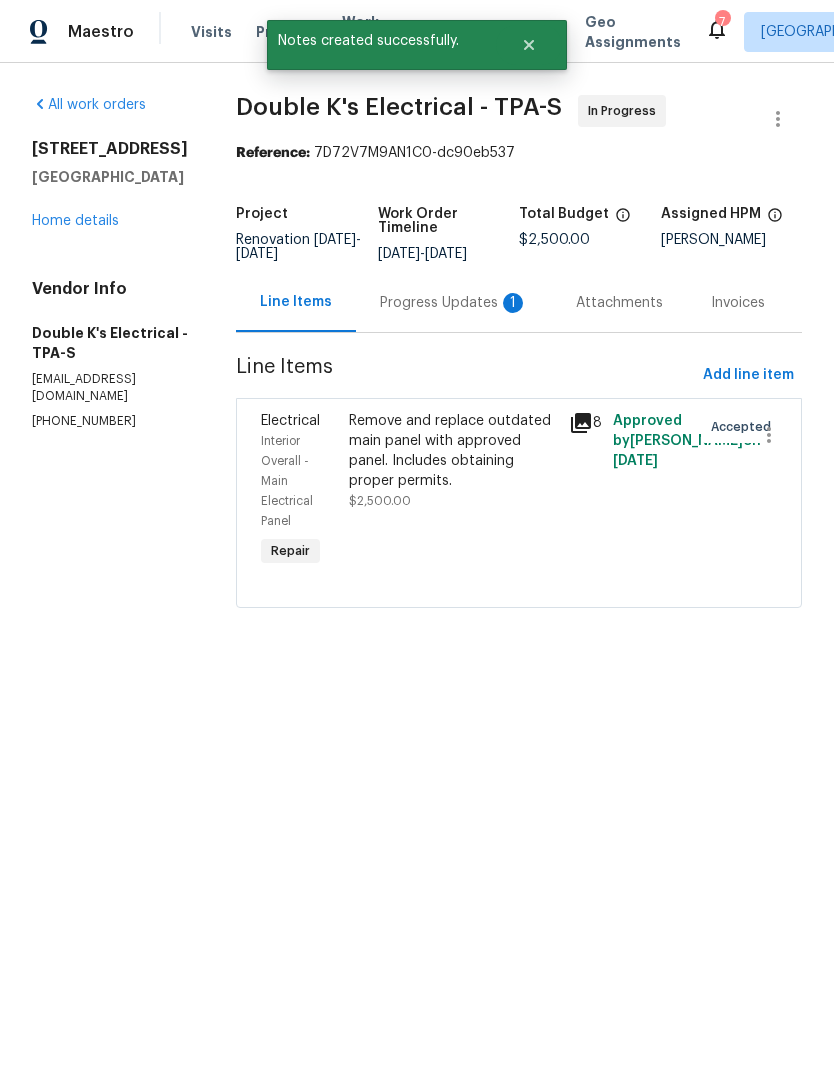 click on "Progress Updates 1" at bounding box center [454, 303] 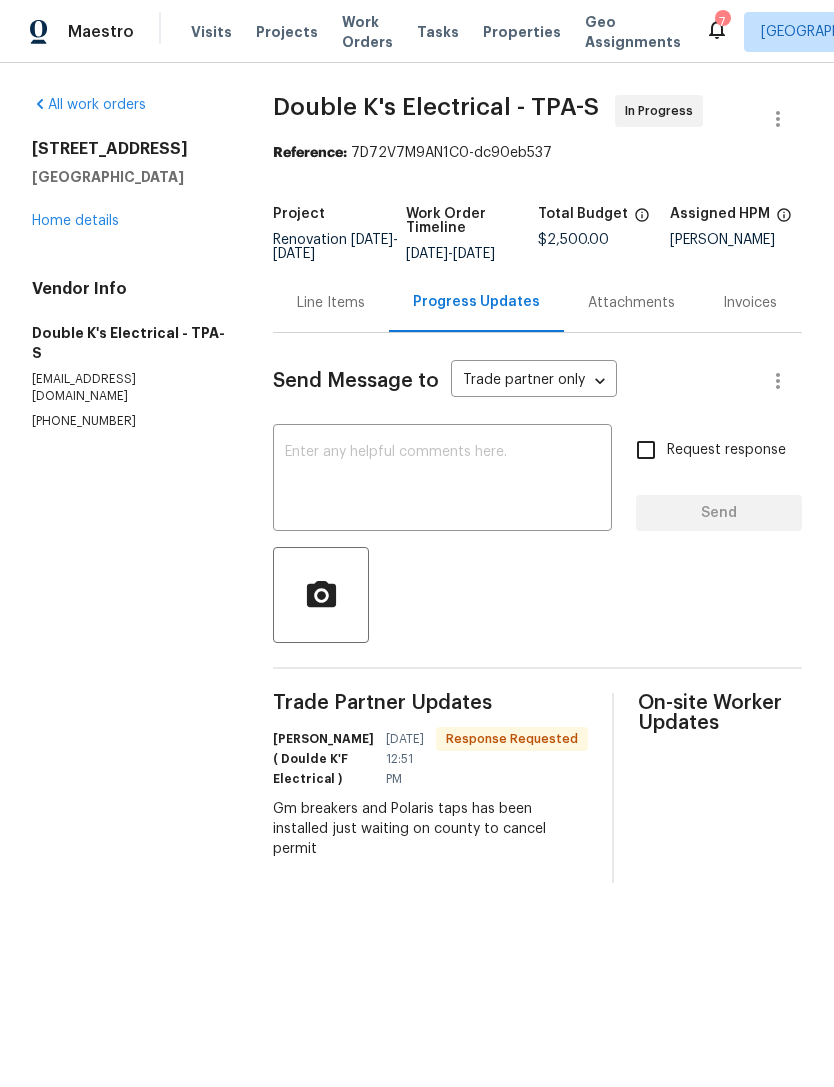 click at bounding box center (442, 480) 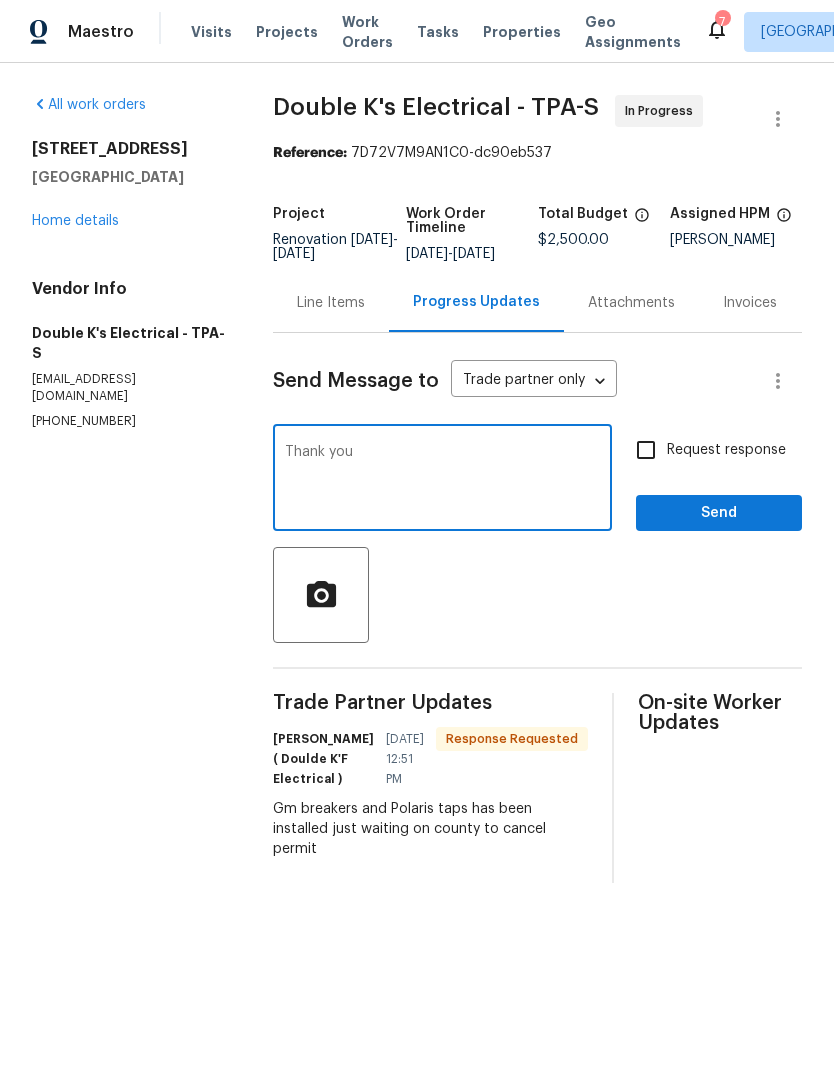 type on "Thank you" 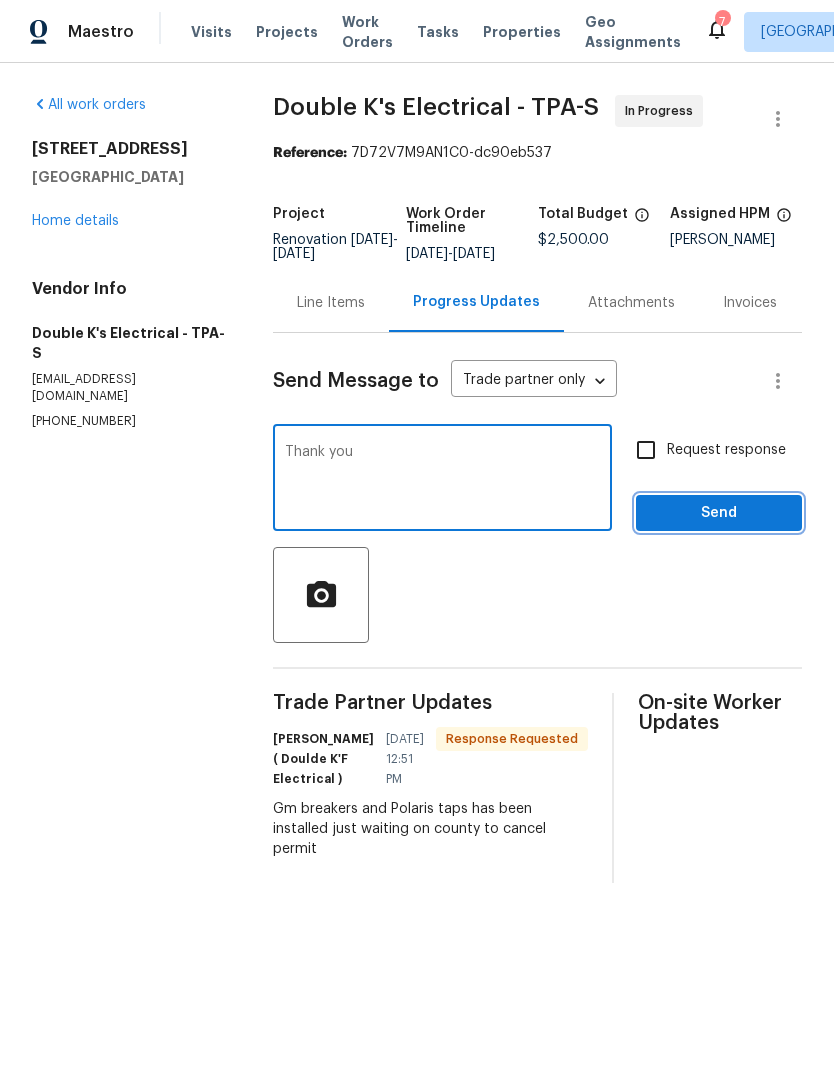click on "Send" at bounding box center (719, 513) 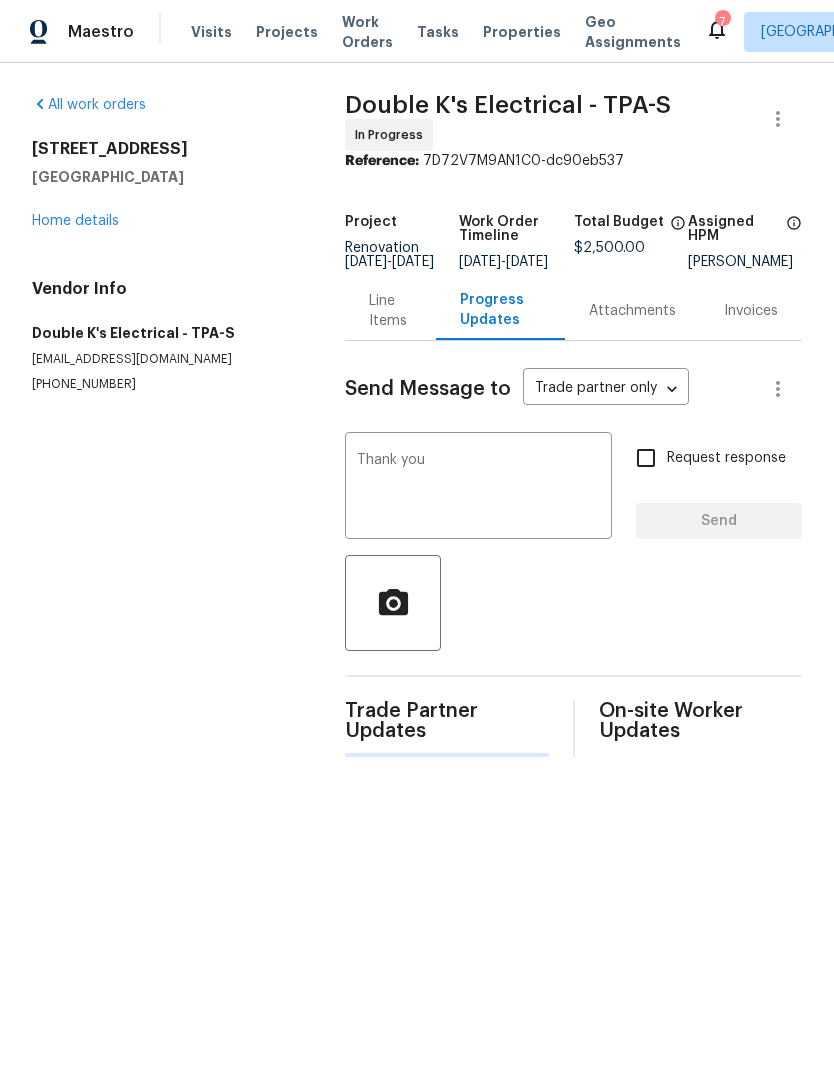 type 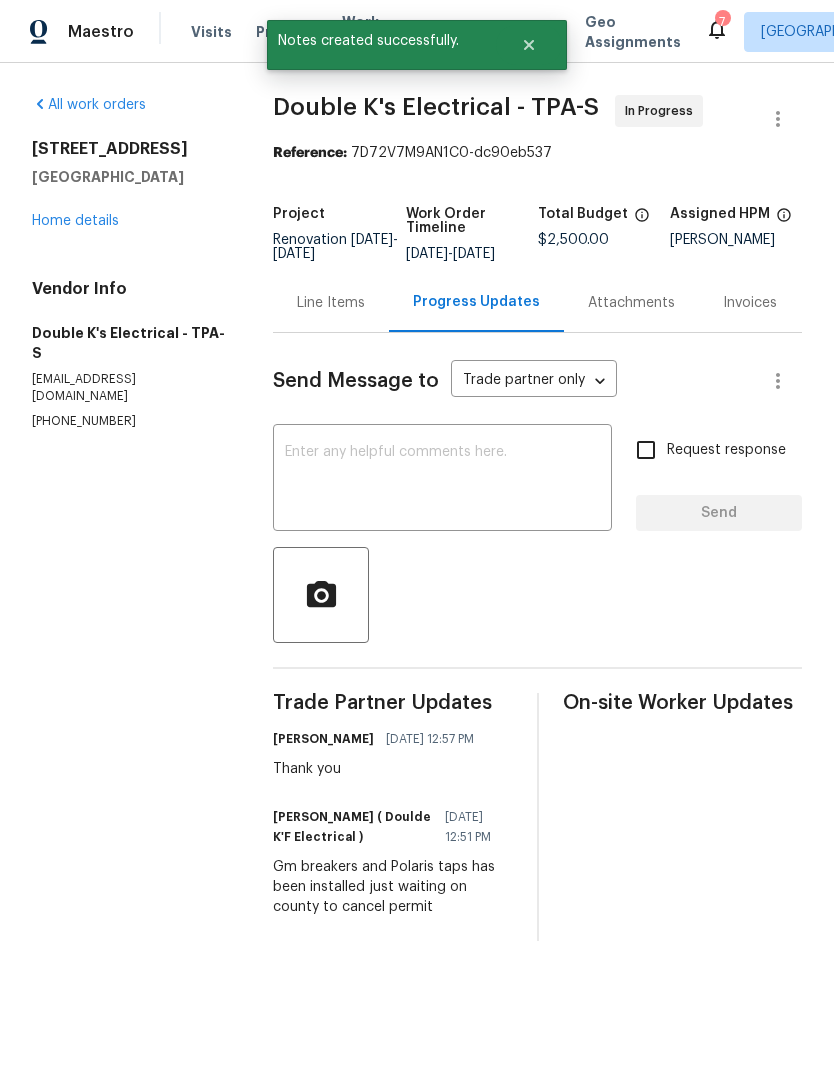click on "All work orders 4612 Pompano Dr Tampa, FL 33617 Home details Vendor Info Double K's Electrical - TPA-S ravindrateeakram@gmail.com (407) 724-1783" at bounding box center (128, 262) 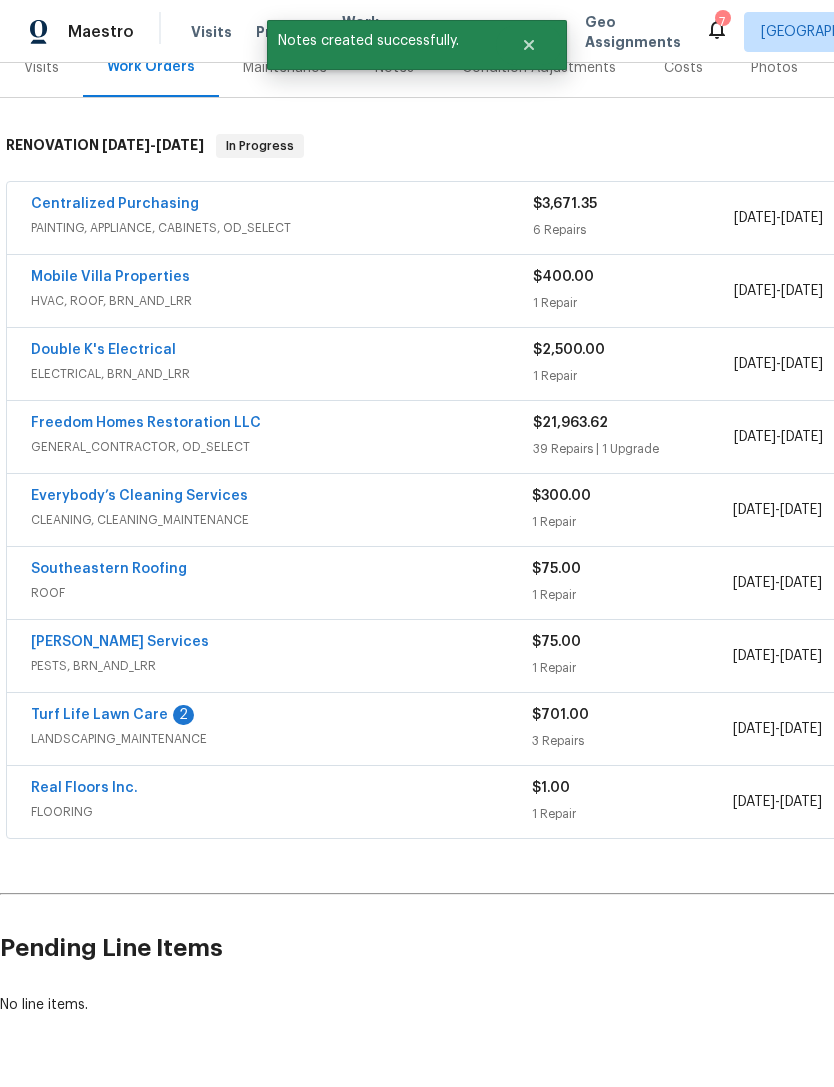 scroll, scrollTop: 264, scrollLeft: 0, axis: vertical 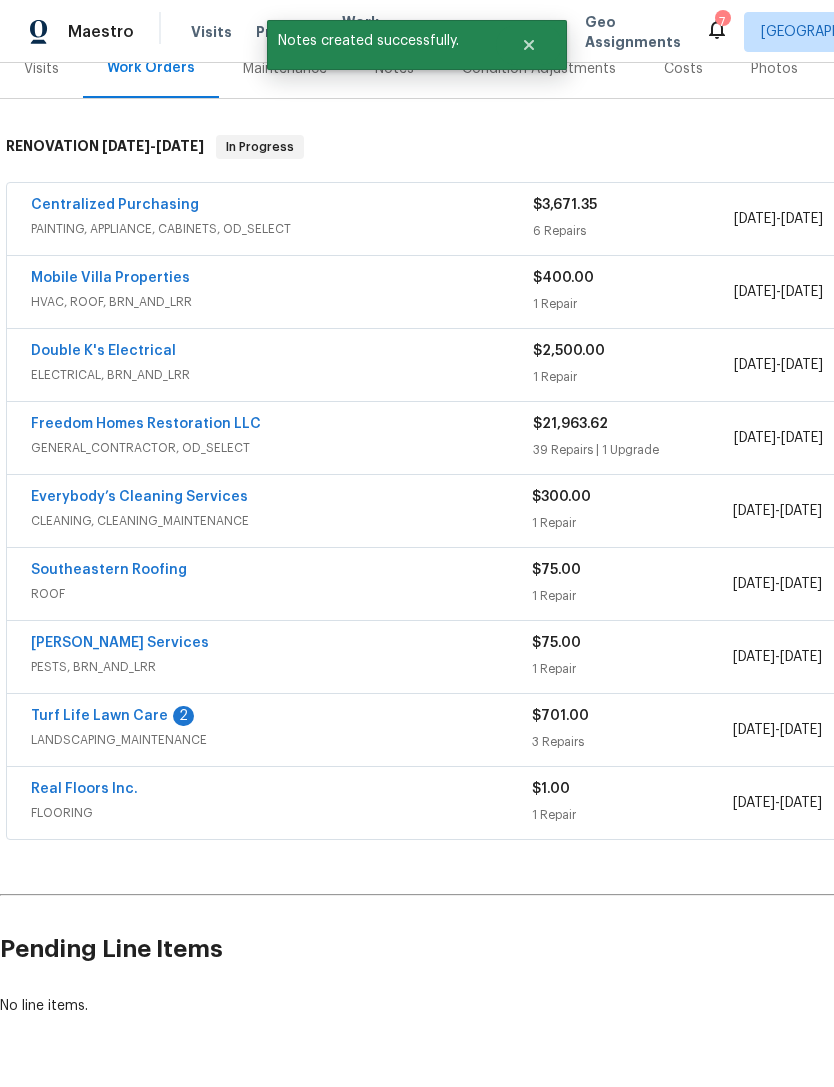 click on "Turf Life Lawn Care" at bounding box center (99, 716) 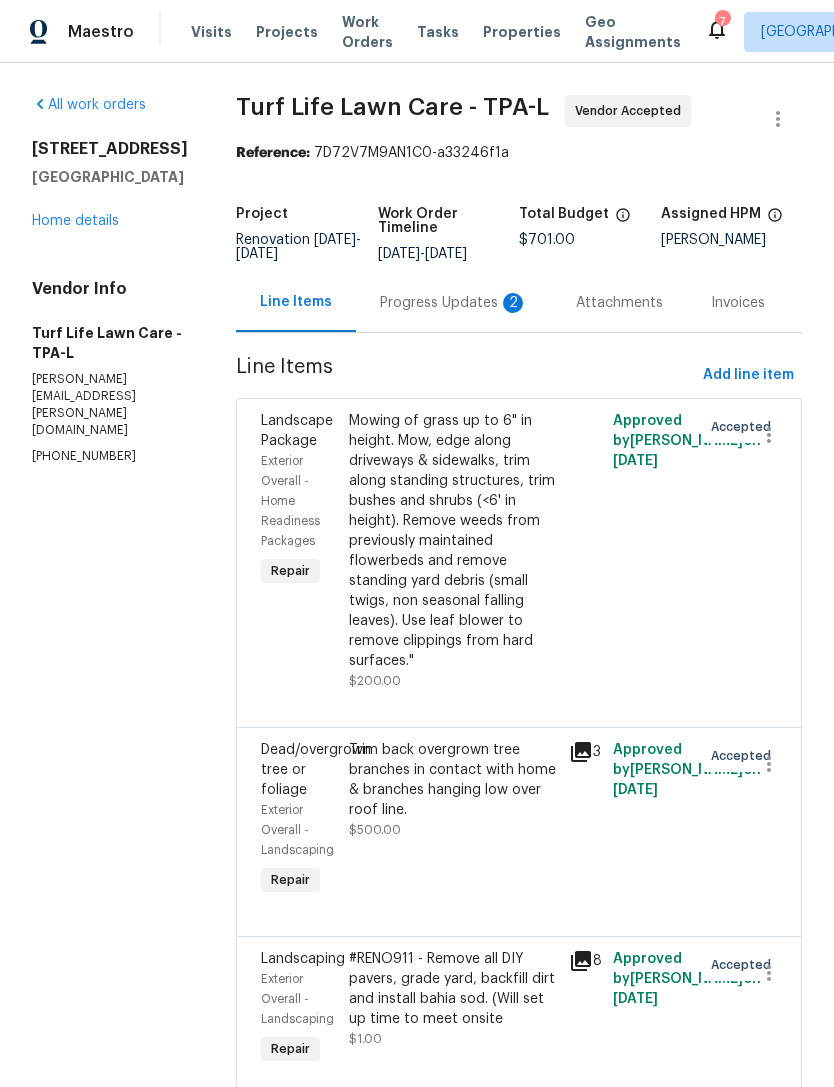 click on "Progress Updates 2" at bounding box center [454, 303] 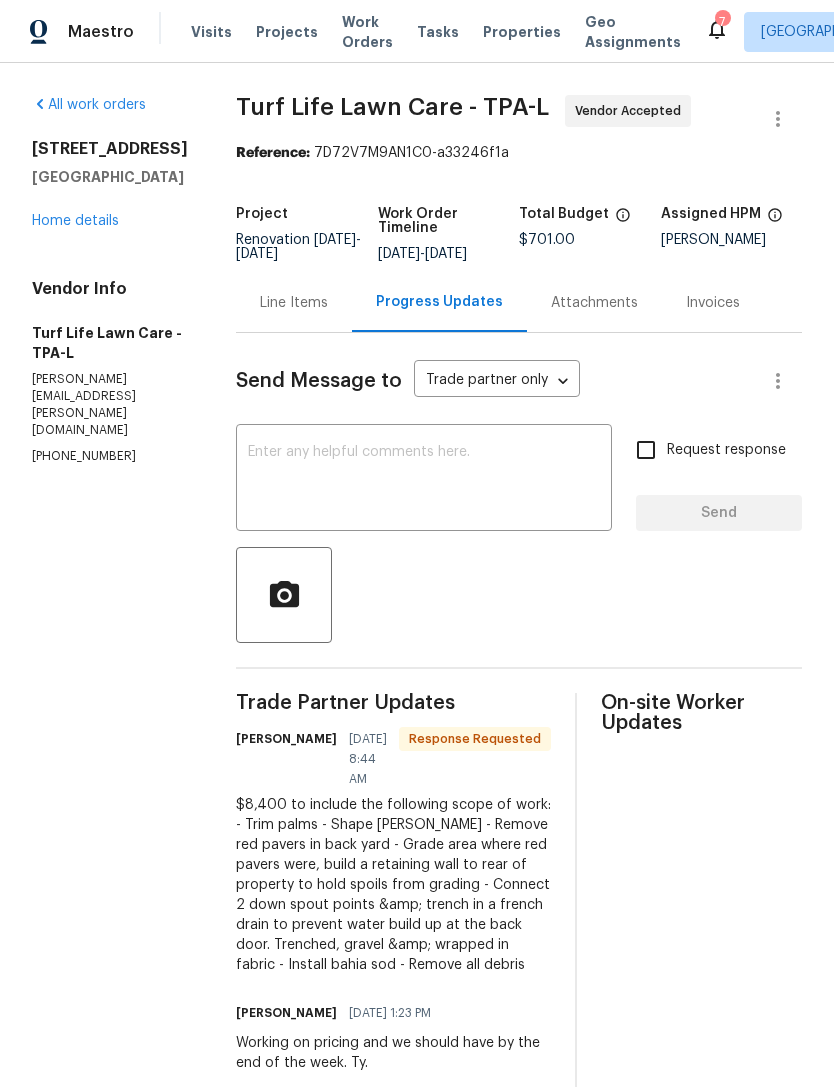 click on "Line Items" at bounding box center (294, 302) 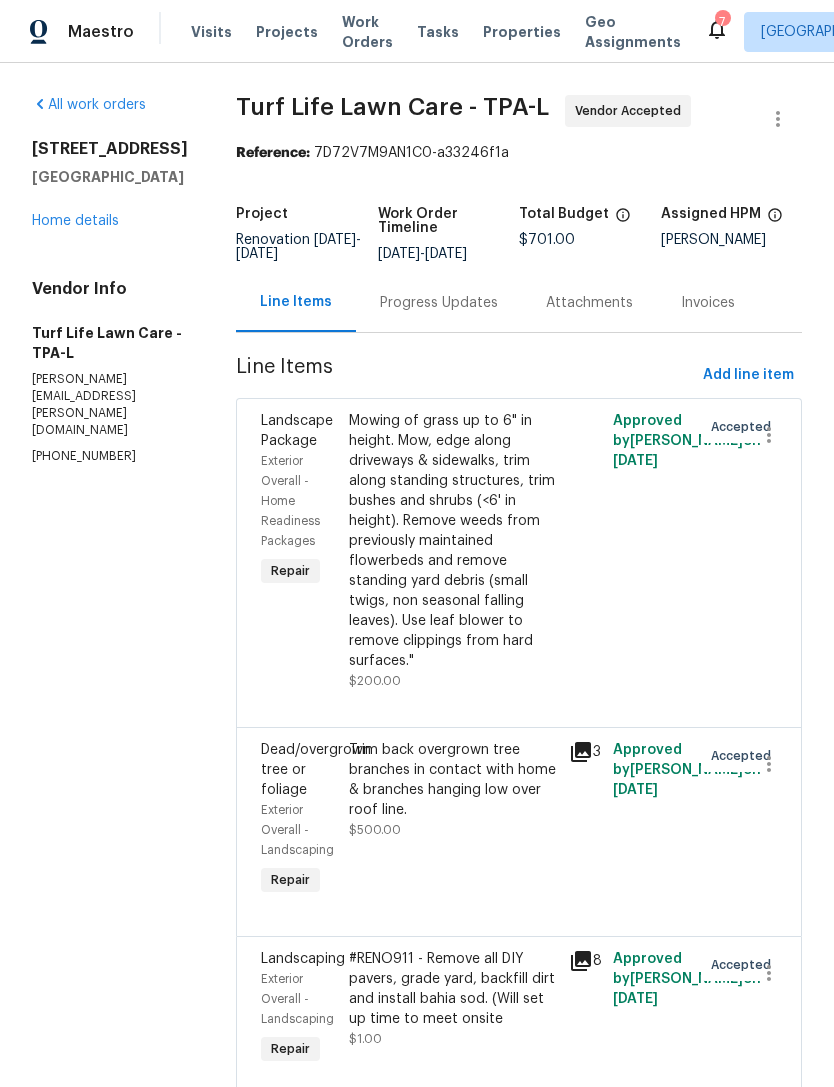 click on "#RENO911 - Remove all DIY pavers, grade yard, backfill dirt and install bahia sod. (Will set up time to meet onsite" at bounding box center [453, 989] 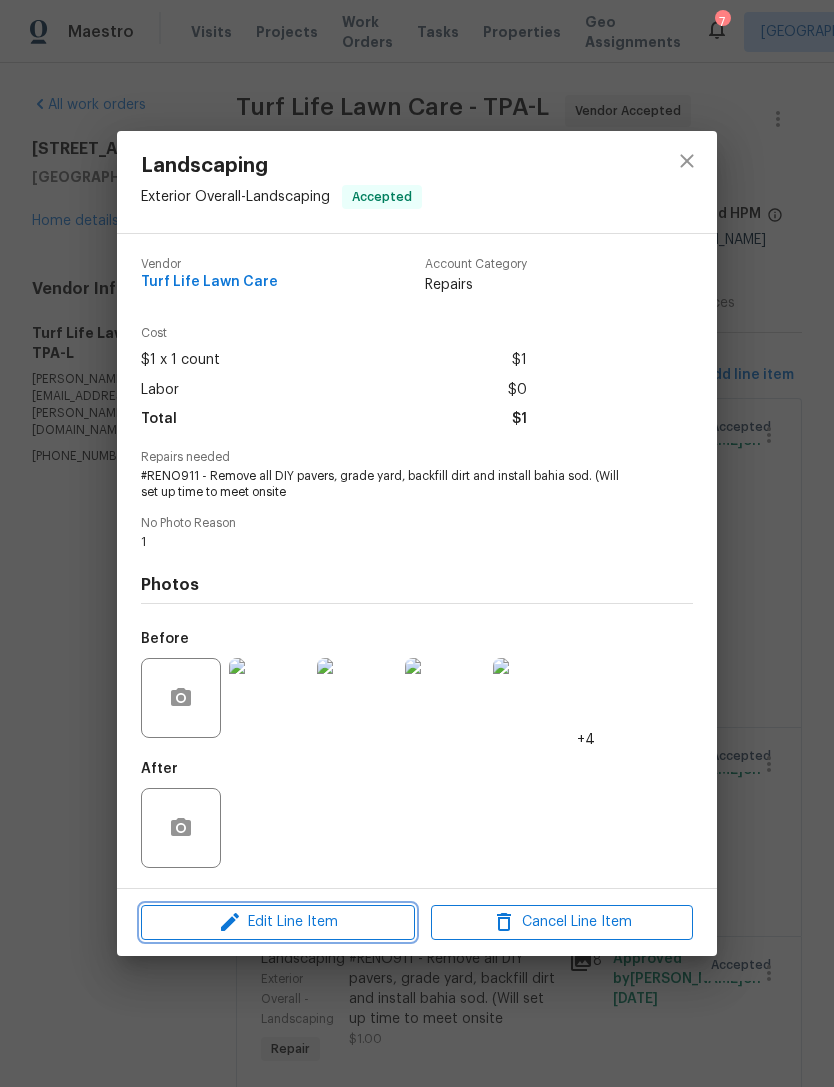 click on "Edit Line Item" at bounding box center (278, 922) 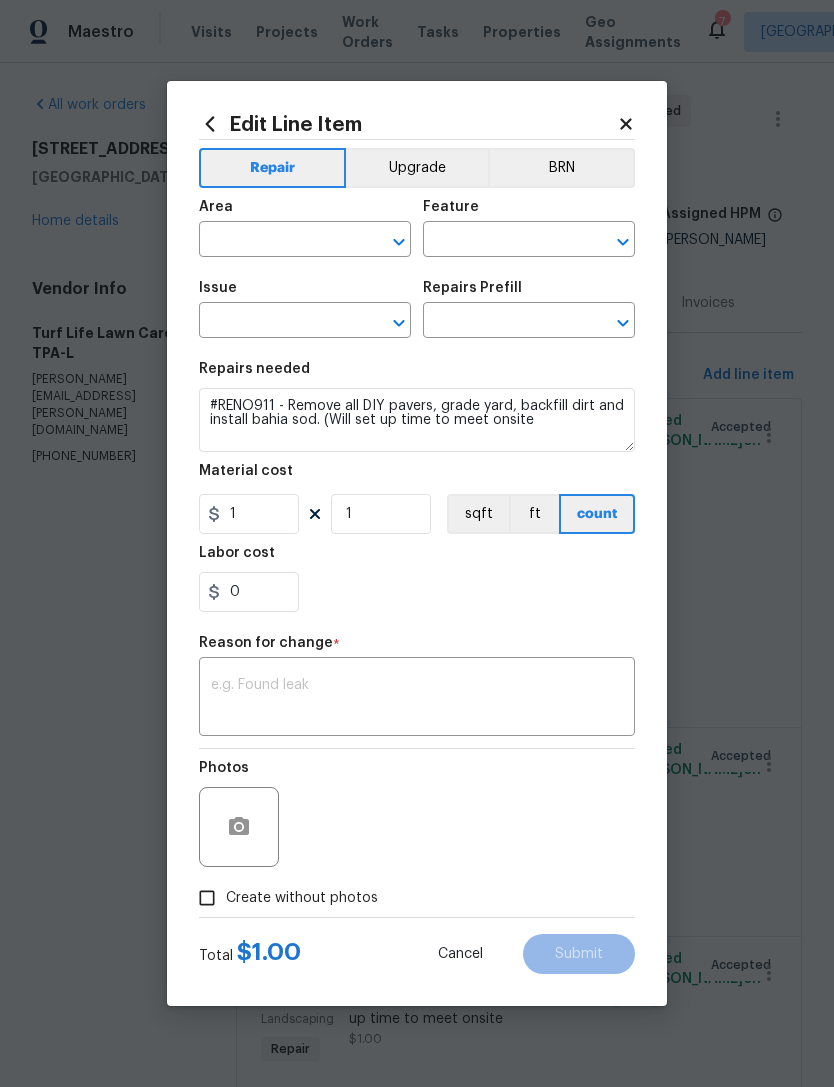 type on "Exterior Overall" 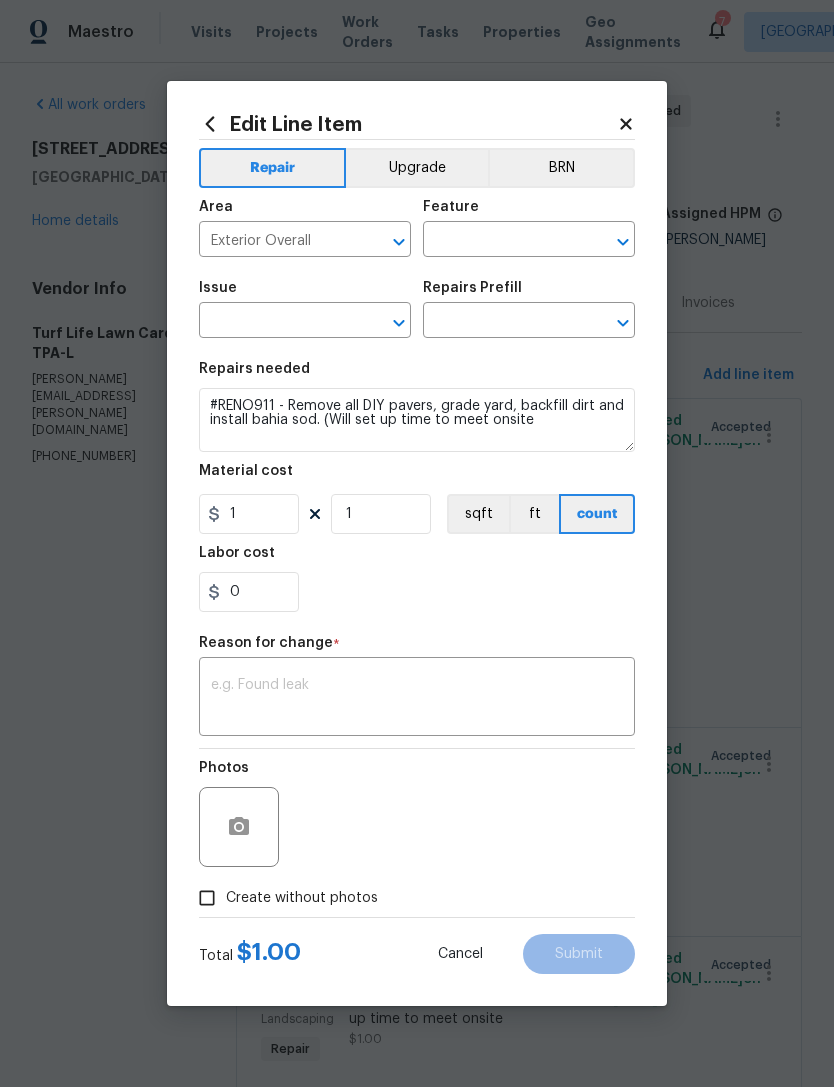type on "Landscaping" 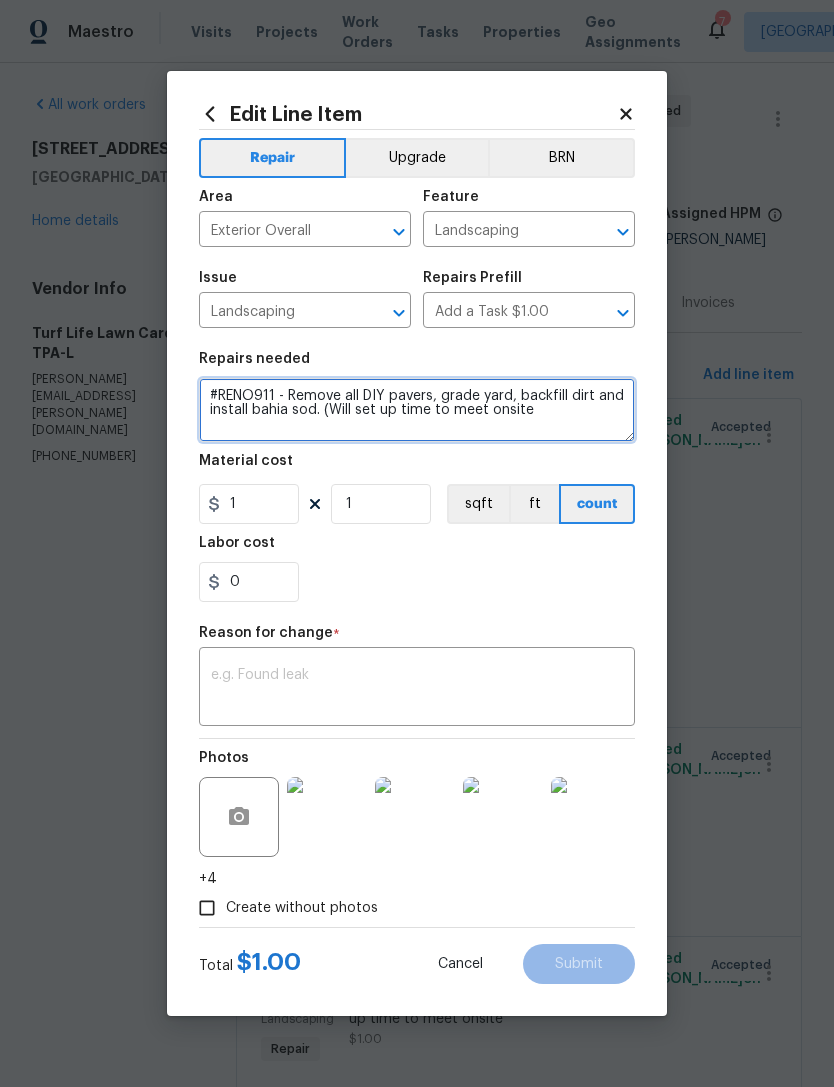 click on "#RENO911 - Remove all DIY pavers, grade yard, backfill dirt and install bahia sod. (Will set up time to meet onsite" at bounding box center [417, 410] 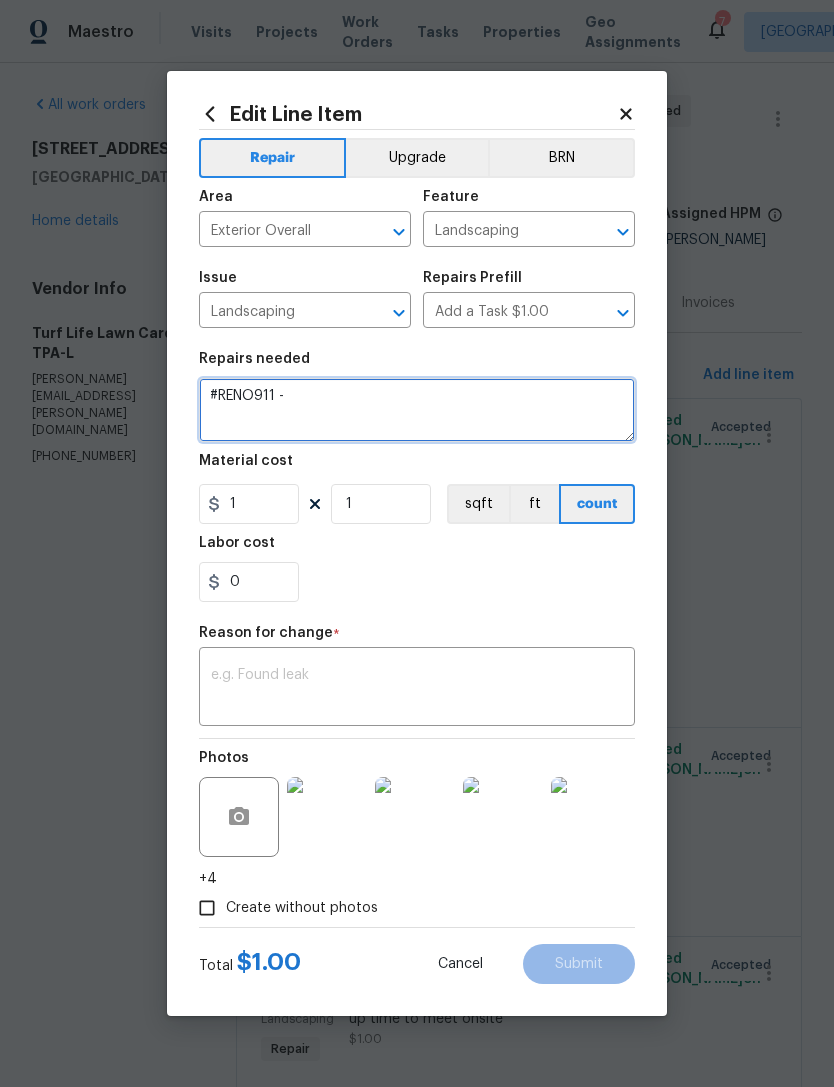click on "#RENO911 -" at bounding box center [417, 410] 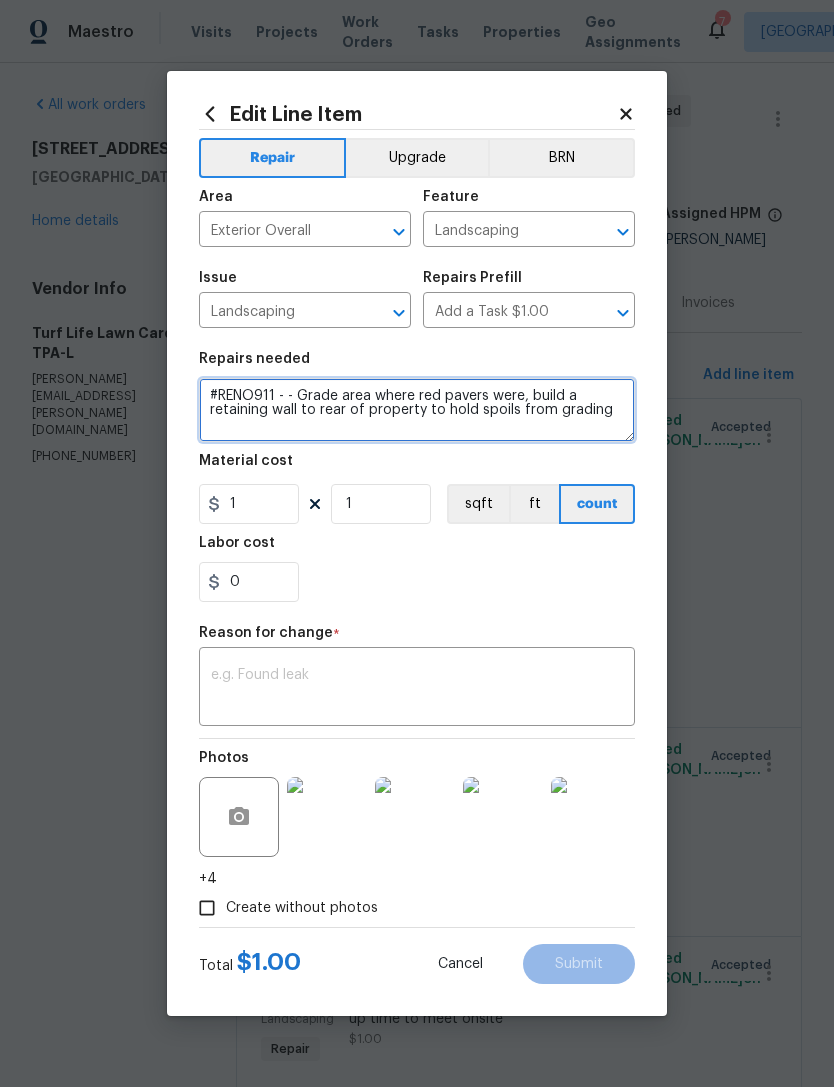 type on "#RENO911 - - Grade area where red pavers were, build a retaining wall to rear of property to hold spoils from grading" 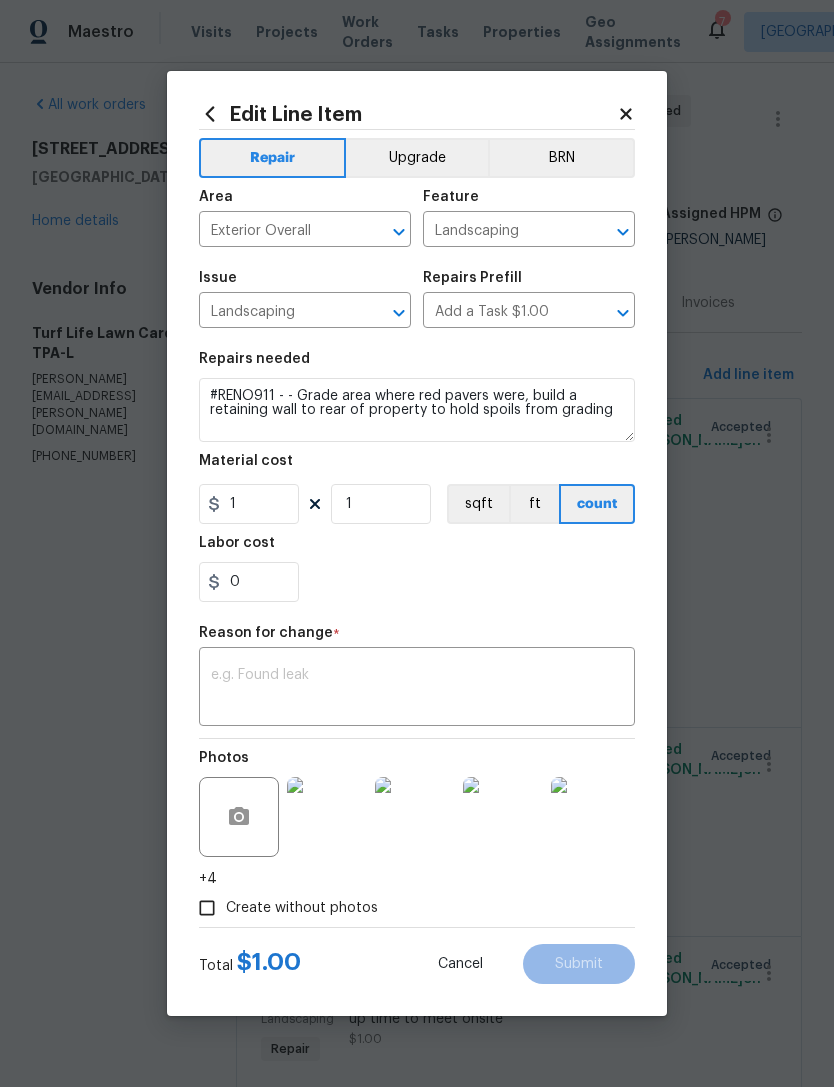 click on "Maestro Visits Projects Work Orders Tasks Properties Geo Assignments 7 Albuquerque, NM Bobby Fortin All work orders 4612 Pompano Dr Tampa, FL 33617 Home details Vendor Info Turf Life Lawn Care - TPA-L jennifer.wesela@turf-life-lawn-care.com (608) 316-5958 Turf Life Lawn Care - TPA-L Vendor Accepted Reference:   7D72V7M9AN1C0-a33246f1a Project Renovation   7/3/2025  -  7/24/2025 Work Order Timeline 7/3/2025  -  7/18/2025 Total Budget $701.00 Assigned HPM Bobby Fortin Line Items Progress Updates Attachments Invoices Line Items Add line item Landscape Package Exterior Overall - Home Readiness Packages Repair Mowing of grass up to 6" in height. Mow, edge along driveways & sidewalks, trim along standing structures, trim bushes and shrubs (<6' in height). Remove weeds from previously maintained flowerbeds and remove standing yard debris (small twigs, non seasonal falling leaves).  Use leaf blower to remove clippings from hard surfaces." $200.00 Approved by  Dennis Ulmer  on   7/2/2025 Accepted Repair $500.00   3" at bounding box center [417, 543] 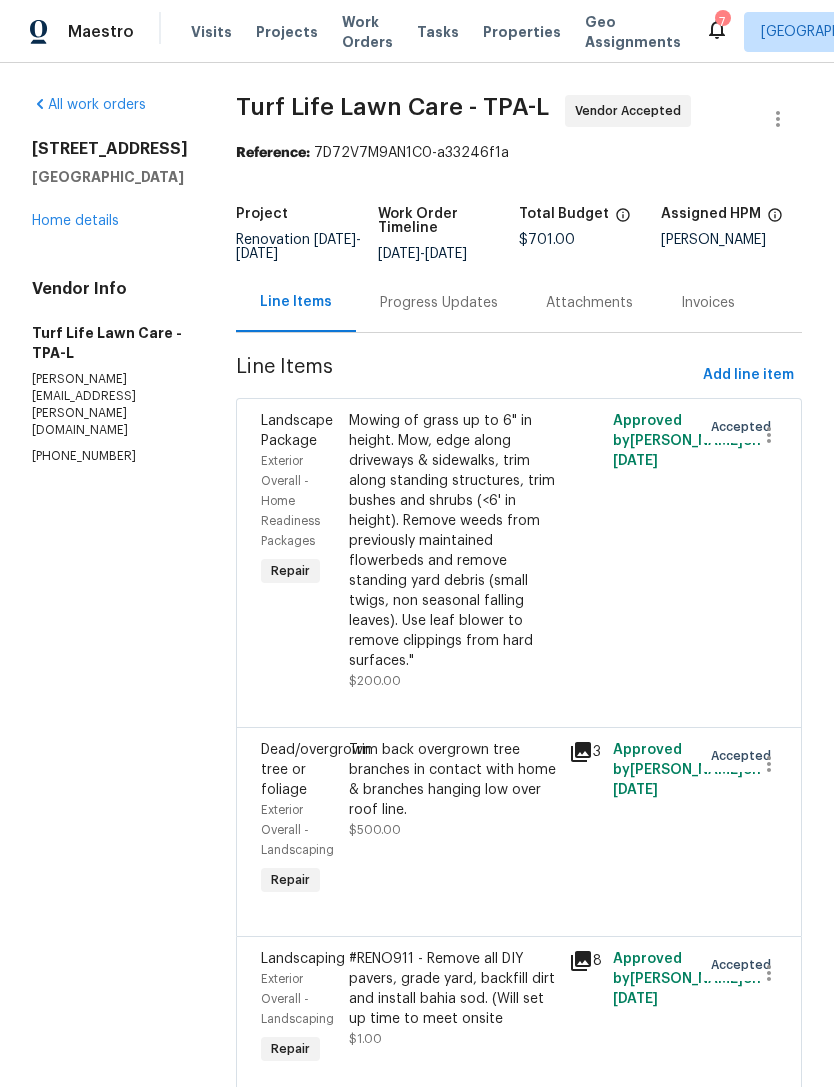 click on "Progress Updates" at bounding box center (439, 302) 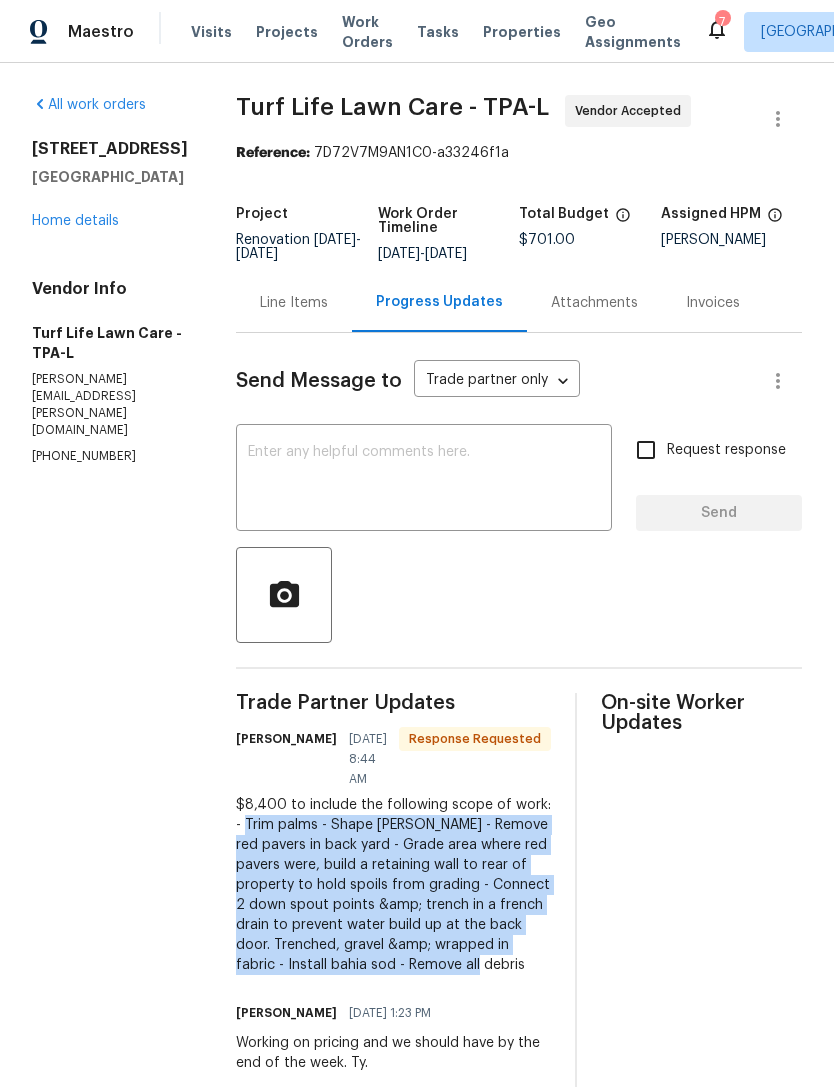 copy on "Trim palms
- Shape hedges
- Remove red pavers in back yard
- Grade area where red pavers were, build a retaining wall to rear of property to hold spoils from grading
- Connect 2 down spout points &amp; trench in a french drain to prevent water build up at the back door. Trenched, gravel &amp; wrapped in fabric
- Install bahia sod
- Remove all debris" 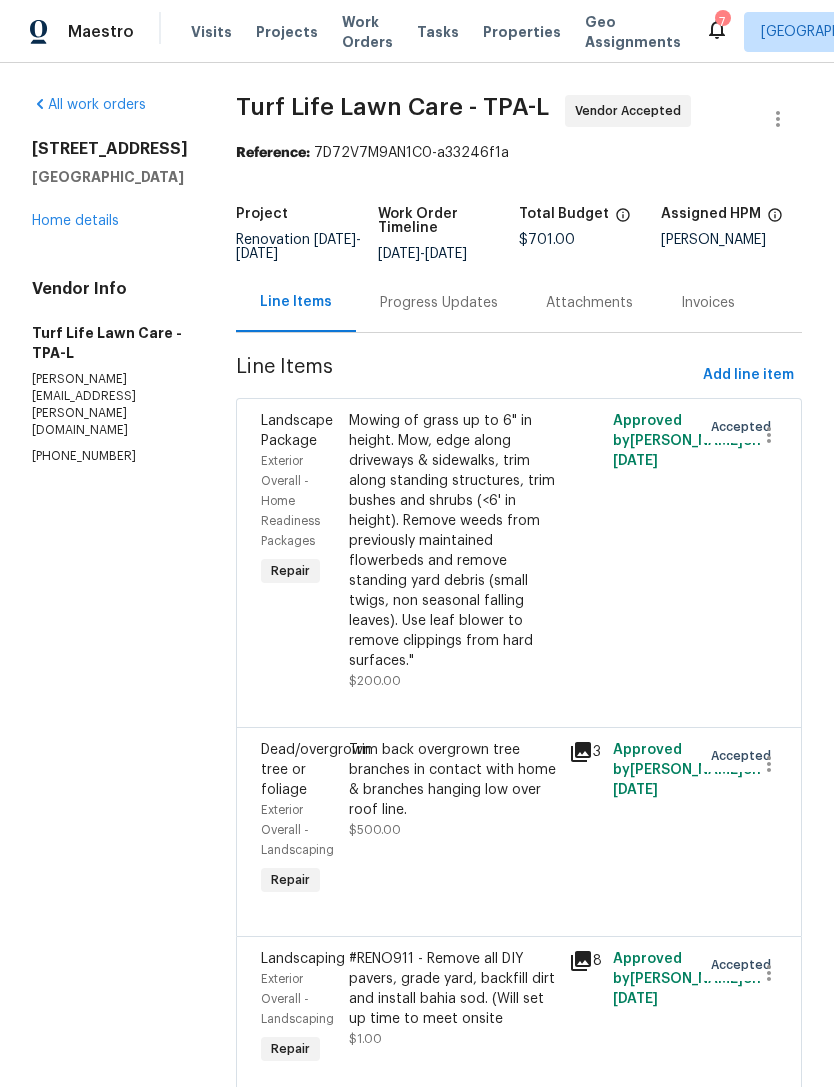 click on "#RENO911 - Remove all DIY pavers, grade yard, backfill dirt and install bahia sod. (Will set up time to meet onsite" at bounding box center (453, 989) 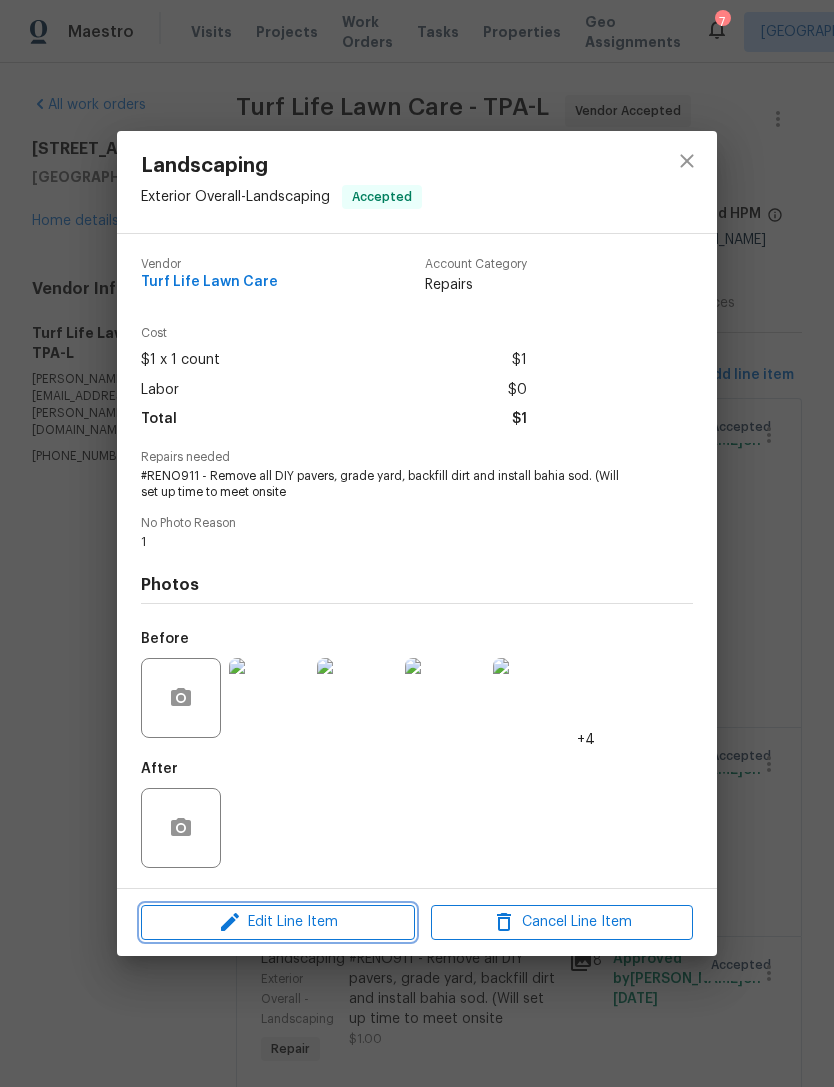 click on "Edit Line Item" at bounding box center (278, 922) 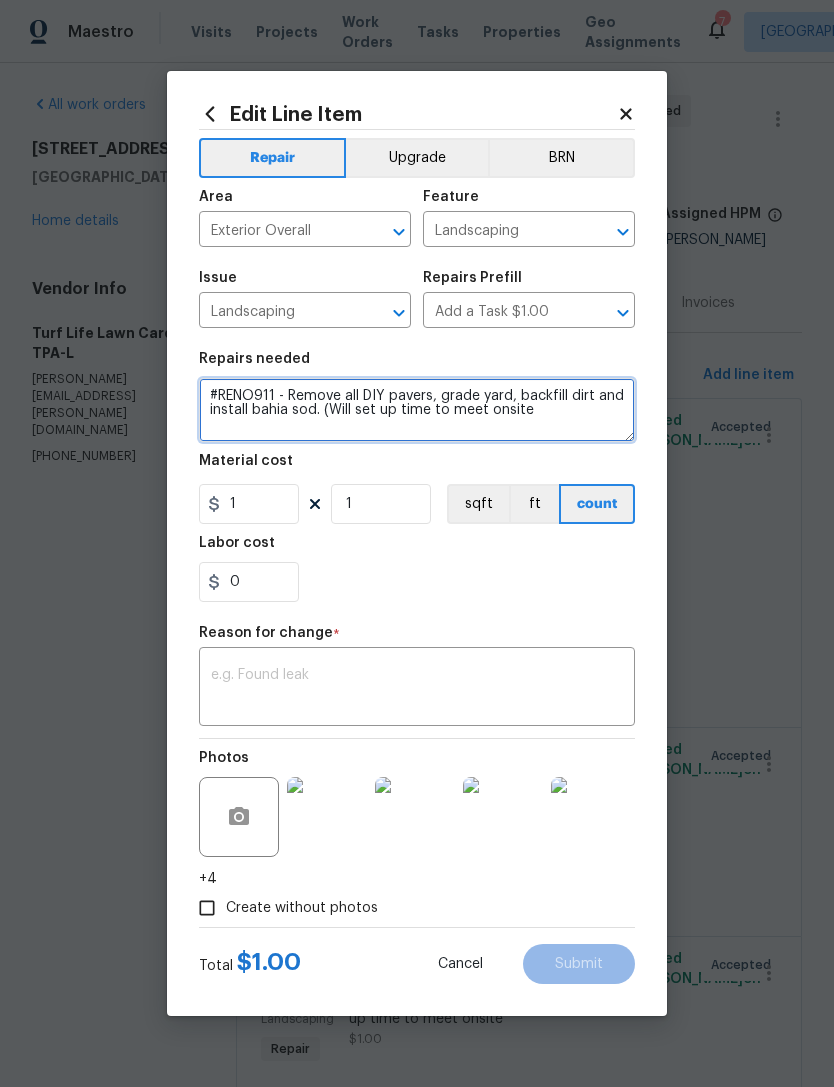click on "#RENO911 - Remove all DIY pavers, grade yard, backfill dirt and install bahia sod. (Will set up time to meet onsite" at bounding box center (417, 410) 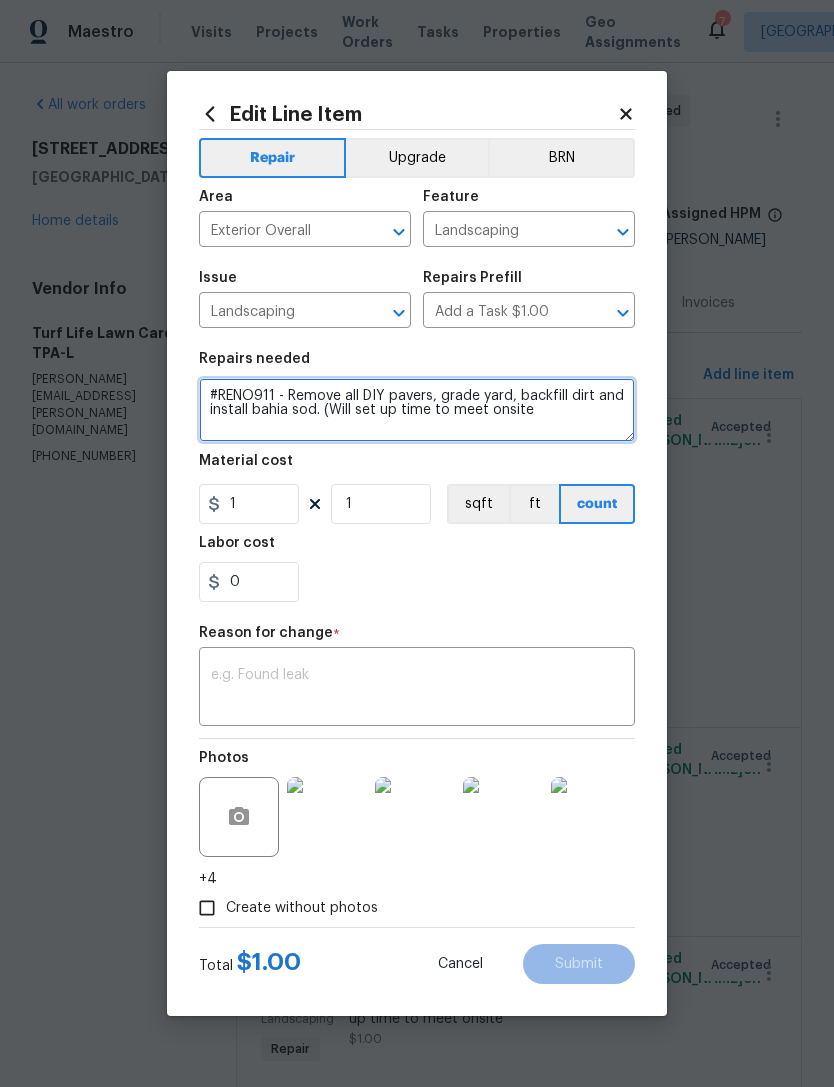 click on "#RENO911 - Remove all DIY pavers, grade yard, backfill dirt and install bahia sod. (Will set up time to meet onsite" at bounding box center (417, 410) 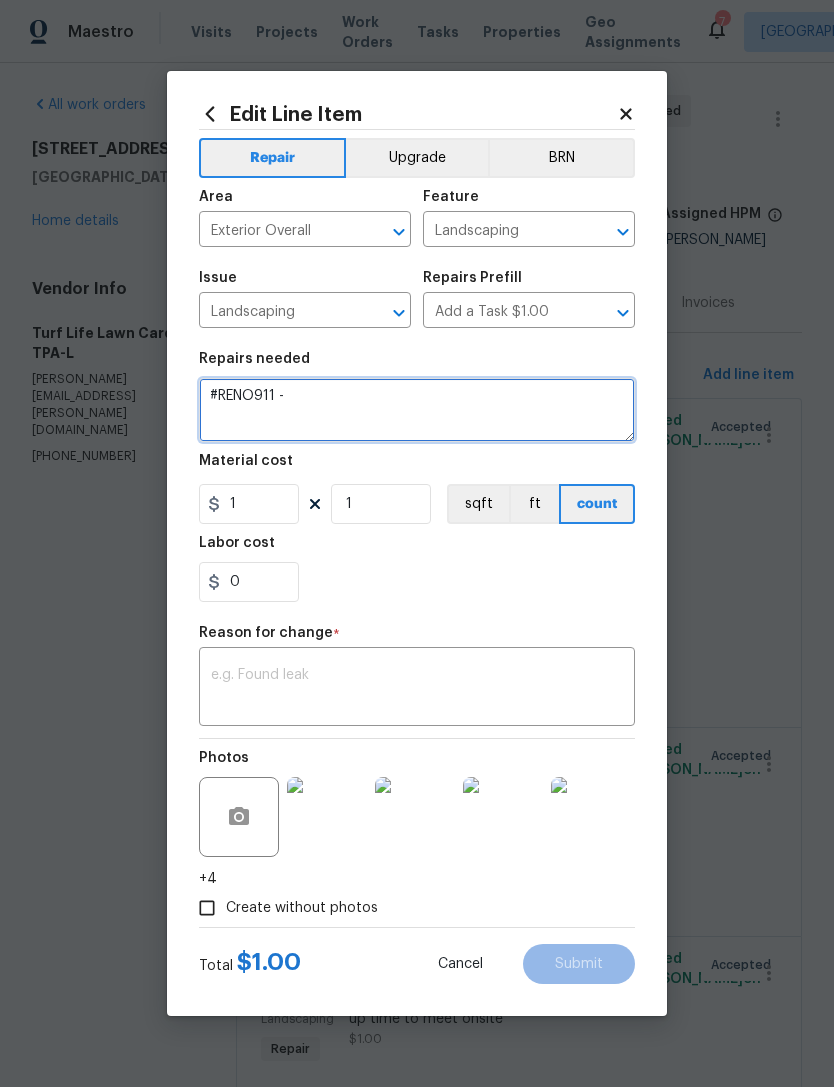 click on "#RENO911 -" at bounding box center (417, 410) 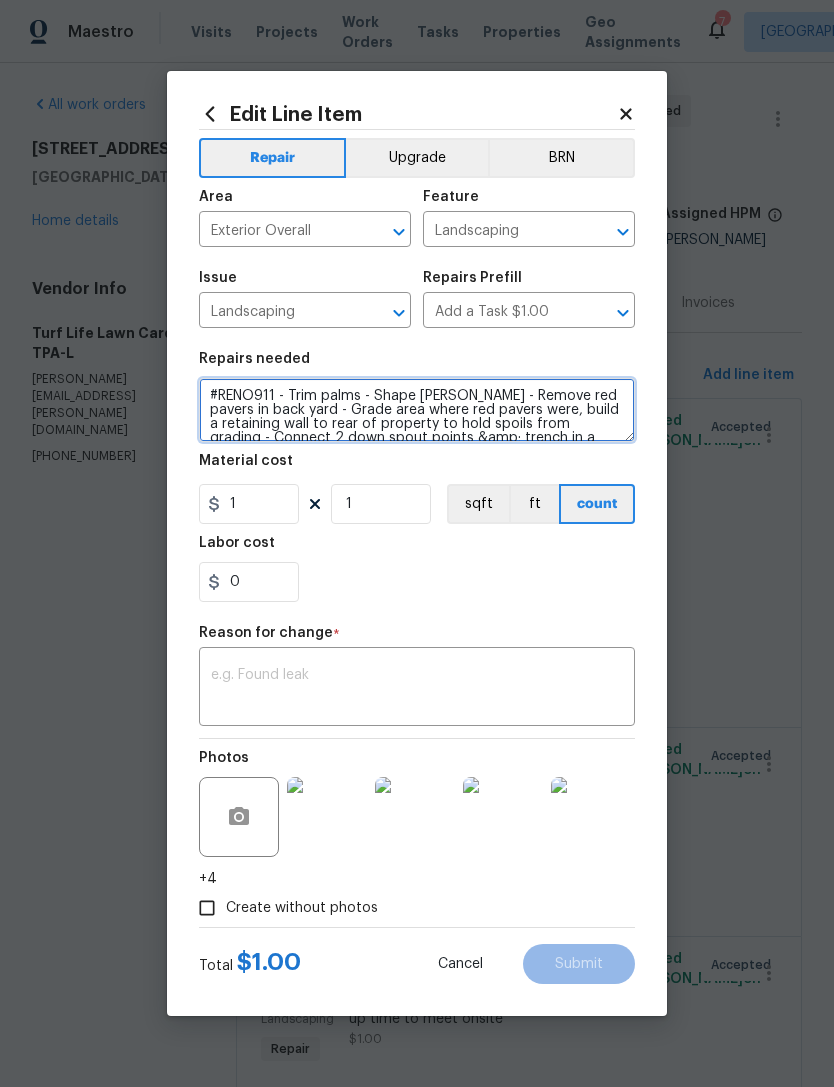 scroll, scrollTop: 42, scrollLeft: 0, axis: vertical 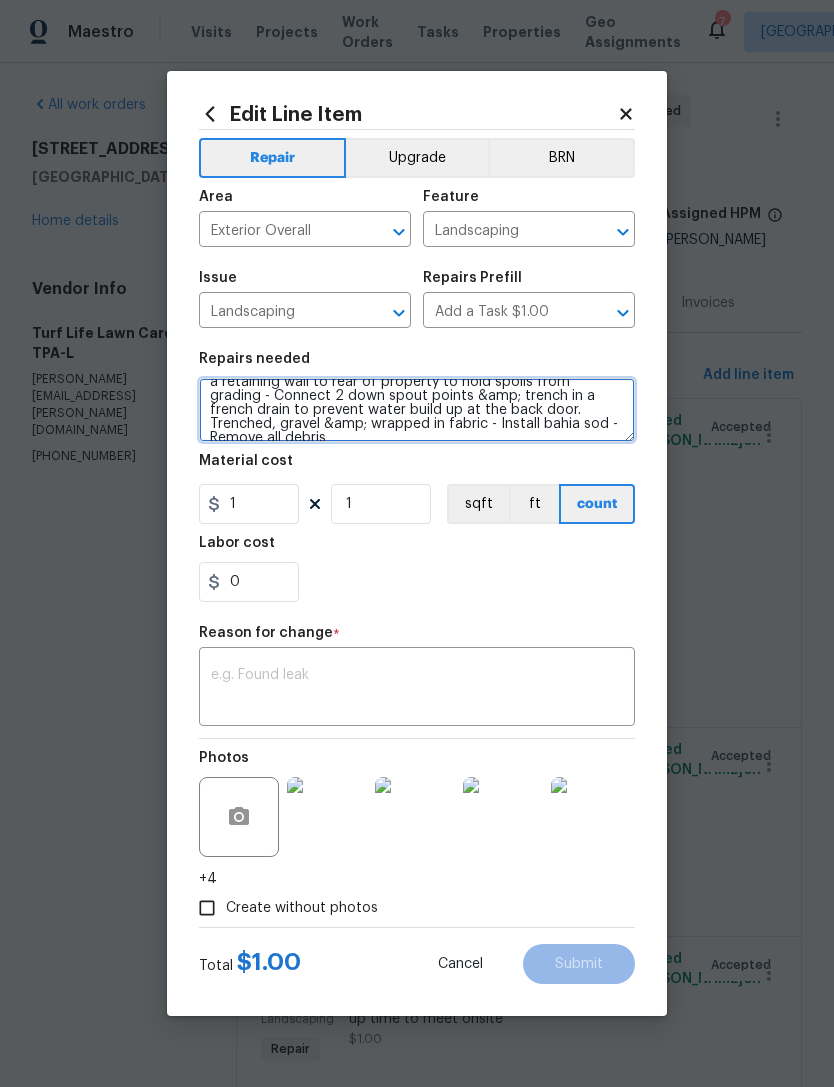 type on "#RENO911 - Trim palms - Shape hedges - Remove red pavers in back yard - Grade area where red pavers were, build a retaining wall to rear of property to hold spoils from grading - Connect 2 down spout points &amp; trench in a french drain to prevent water build up at the back door. Trenched, gravel &amp; wrapped in fabric - Install bahia sod - Remove all debris" 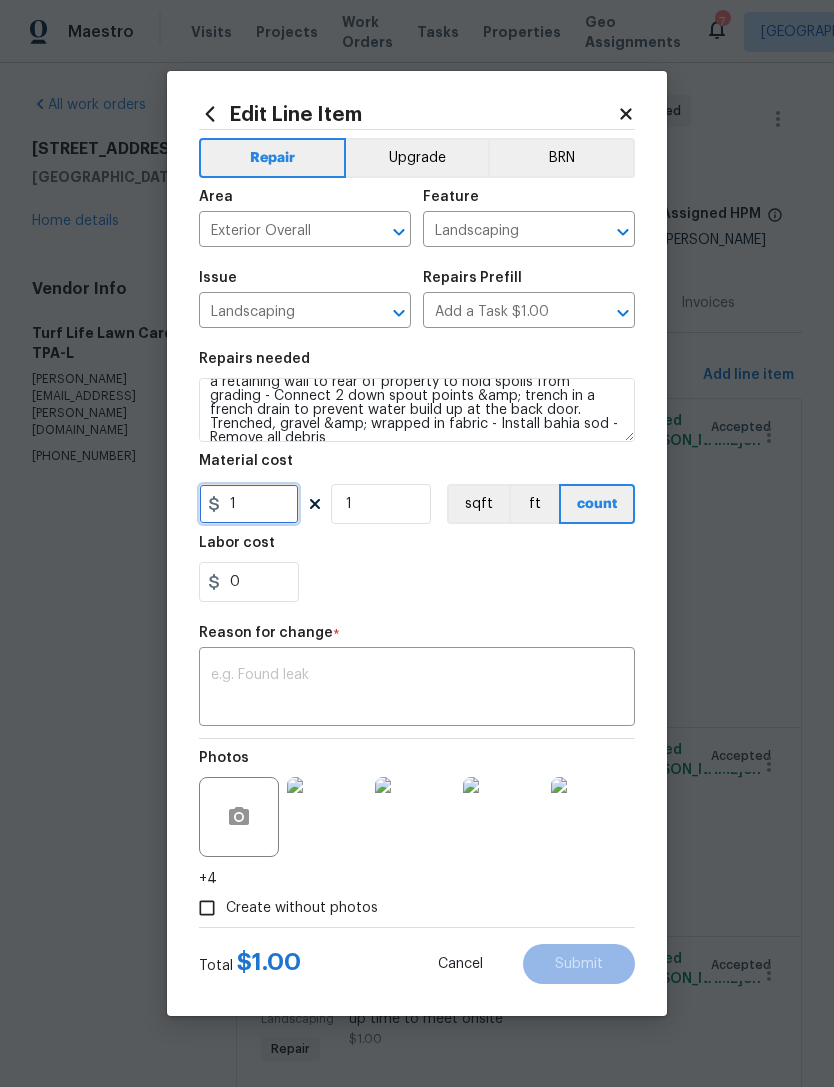 click on "1" at bounding box center [249, 504] 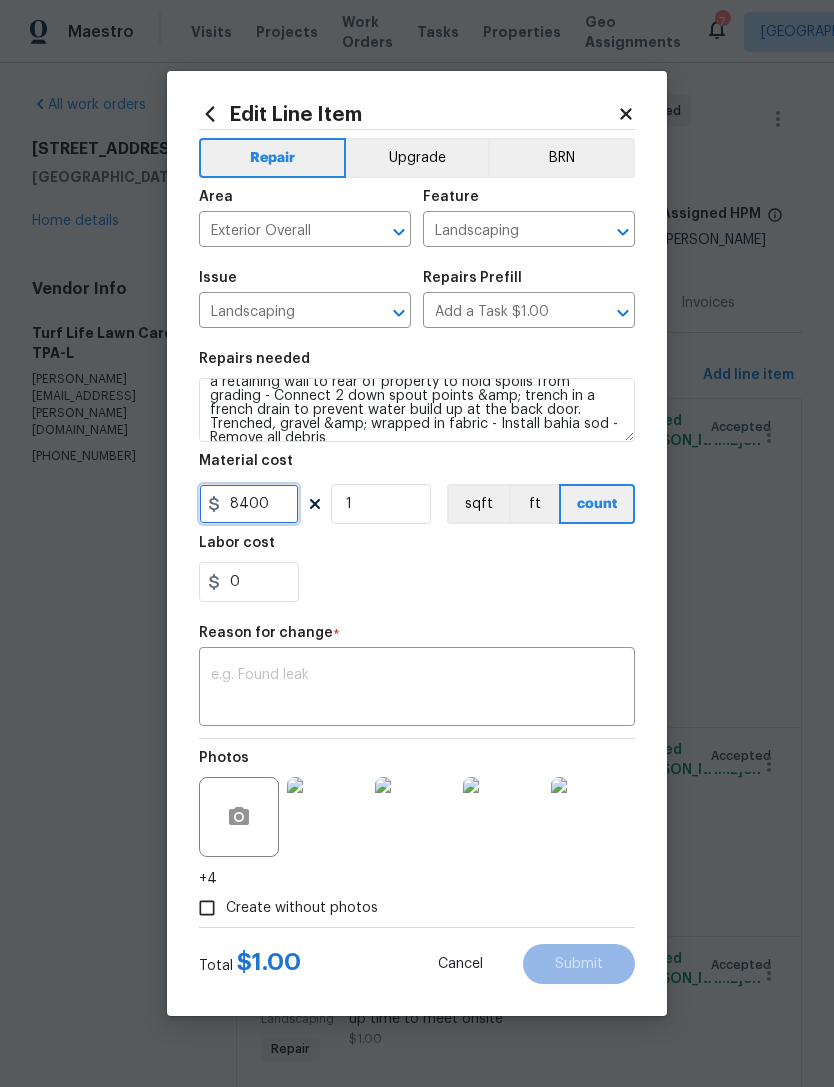 type on "8400" 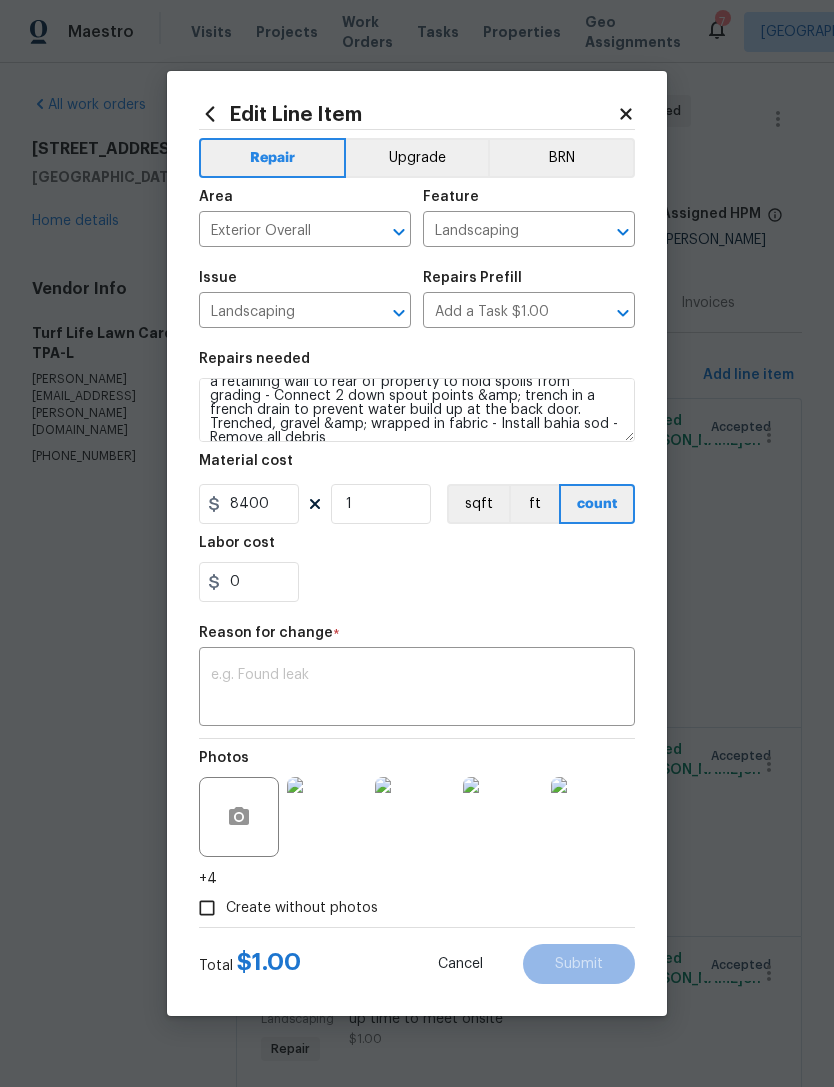 click on "Repairs needed #RENO911 - Trim palms - Shape hedges - Remove red pavers in back yard - Grade area where red pavers were, build a retaining wall to rear of property to hold spoils from grading - Connect 2 down spout points &amp; trench in a french drain to prevent water build up at the back door. Trenched, gravel &amp; wrapped in fabric - Install bahia sod - Remove all debris Material cost 8400 1 sqft ft count Labor cost 0" at bounding box center [417, 477] 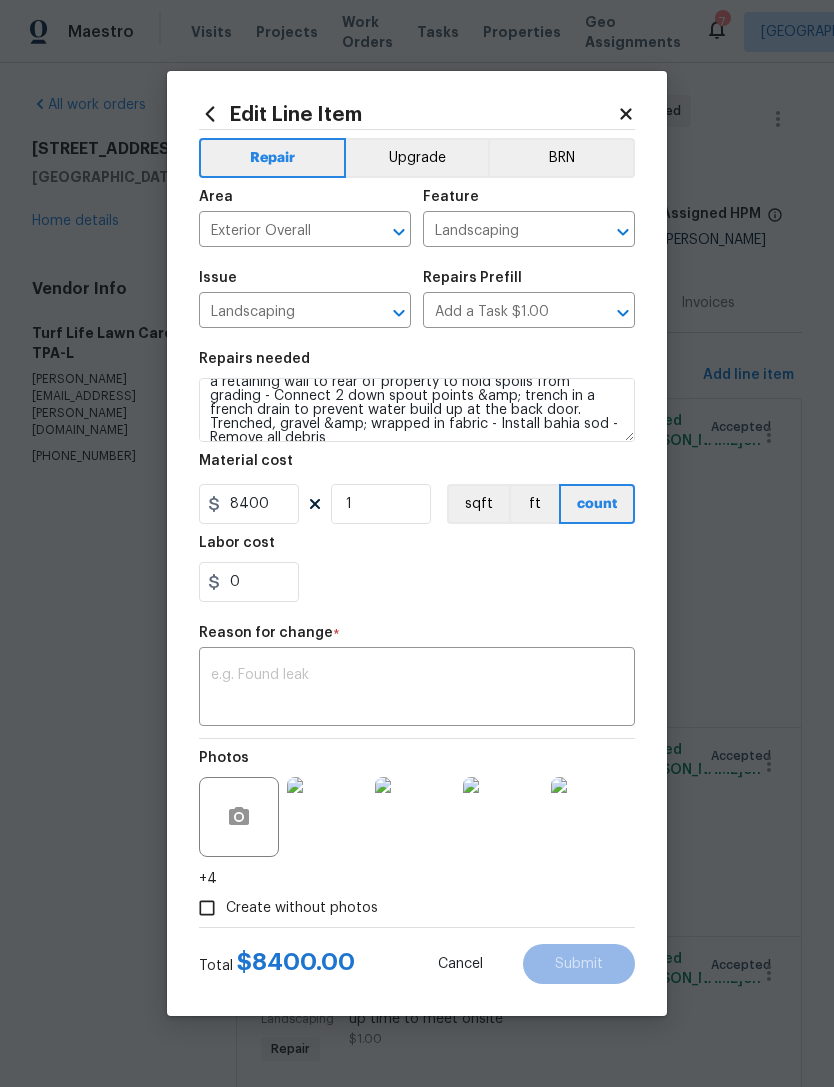 click at bounding box center [417, 689] 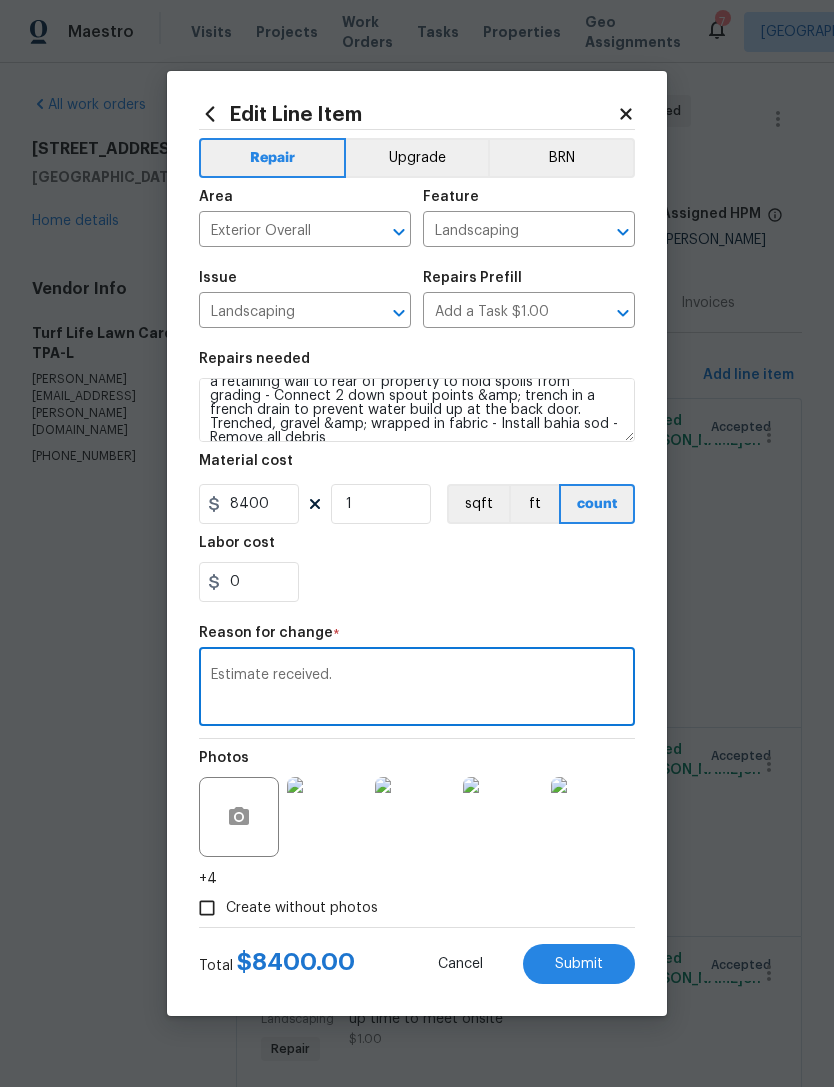 type on "Estimate received." 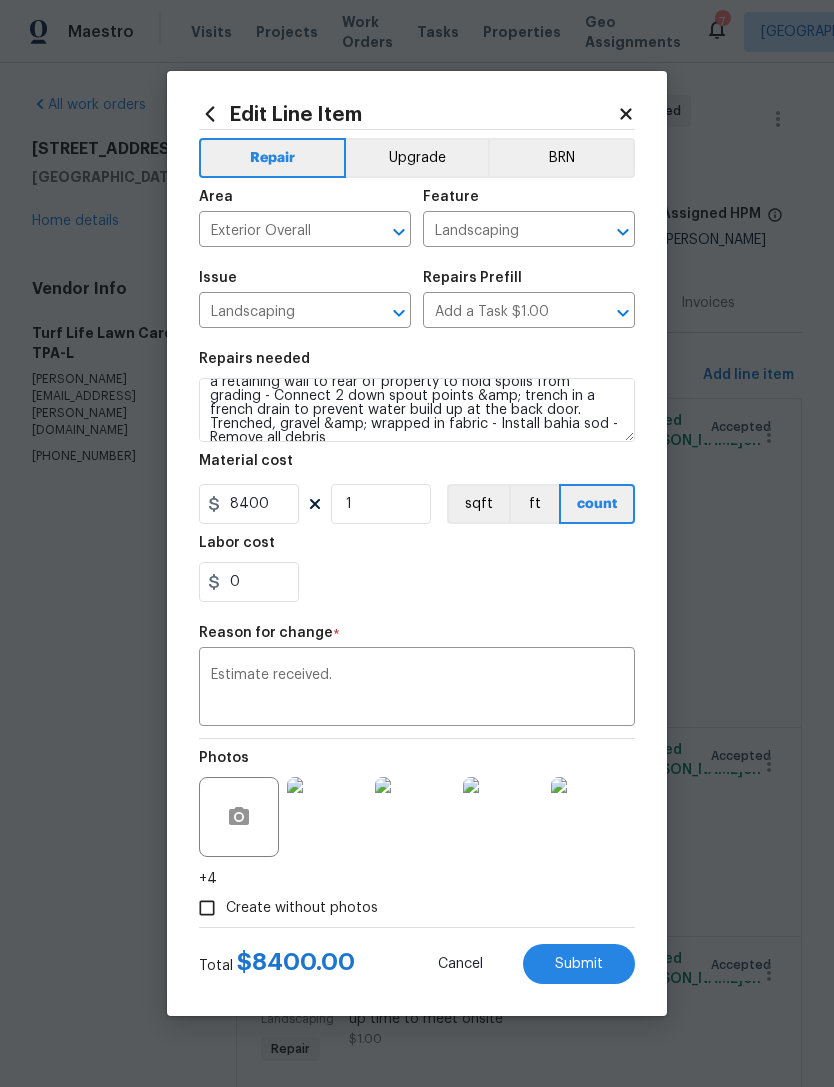 click on "Submit" at bounding box center [579, 964] 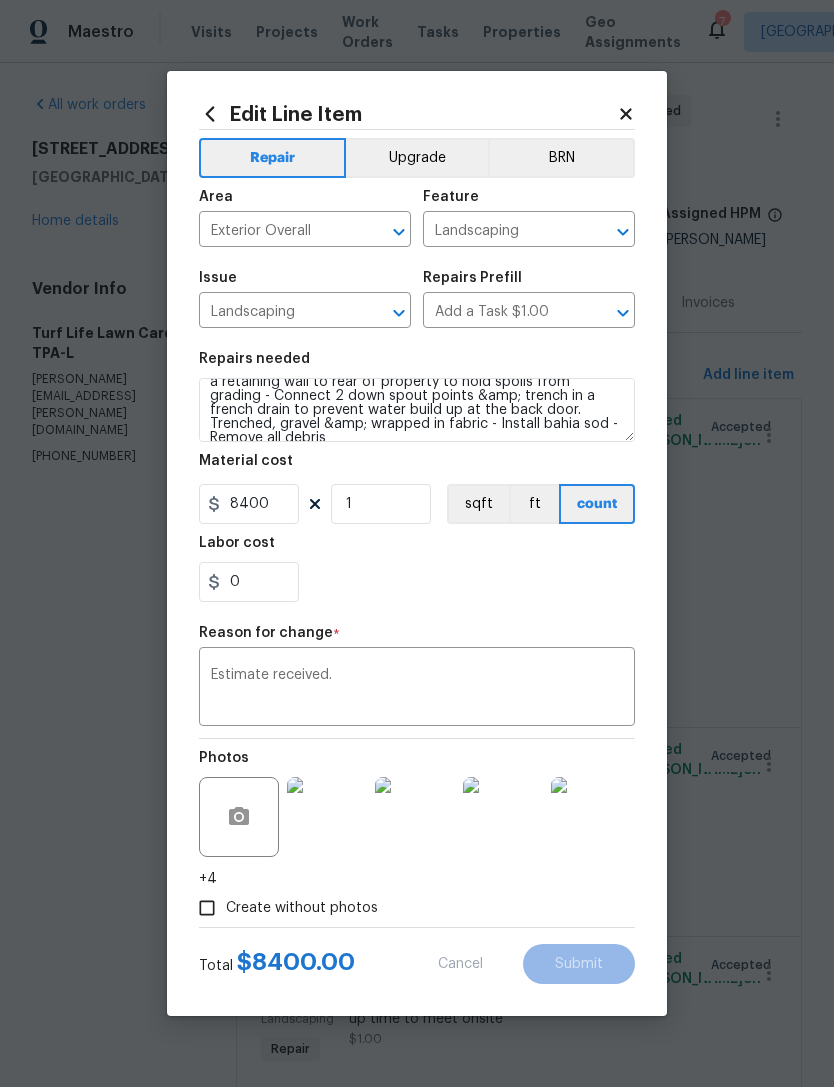 type on "#RENO911 - Remove all DIY pavers, grade yard, backfill dirt and install bahia sod. (Will set up time to meet onsite" 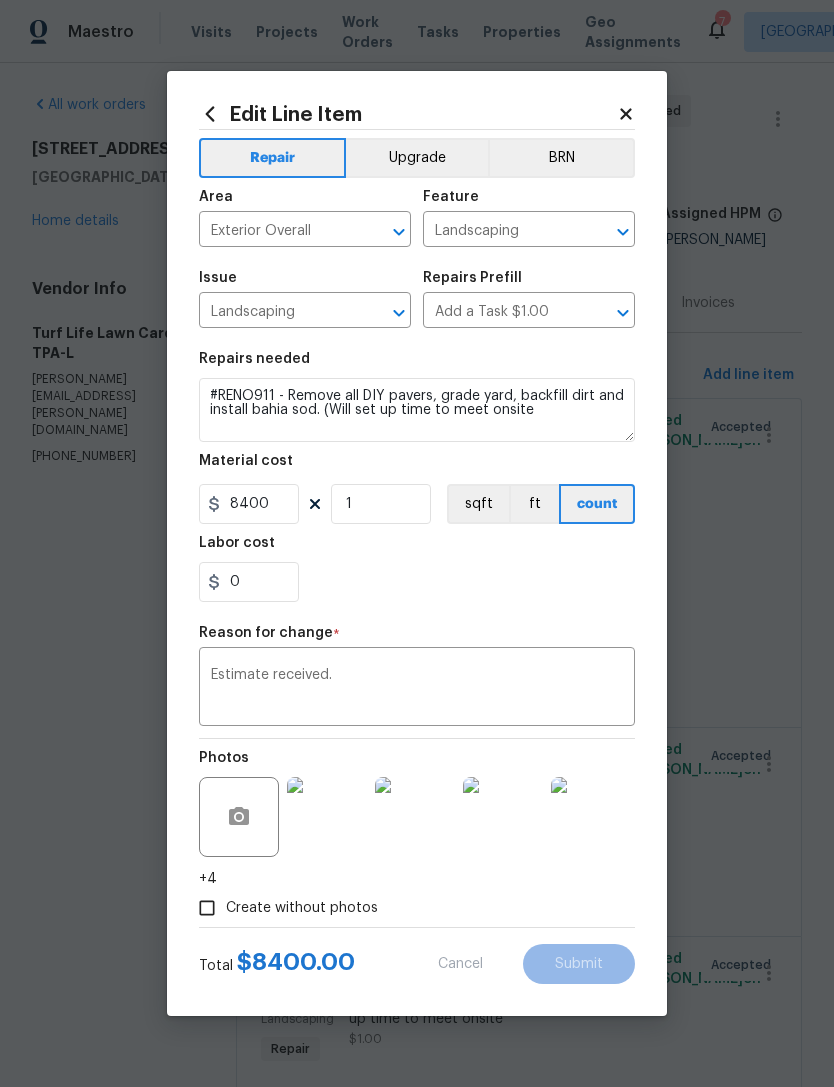 type on "1" 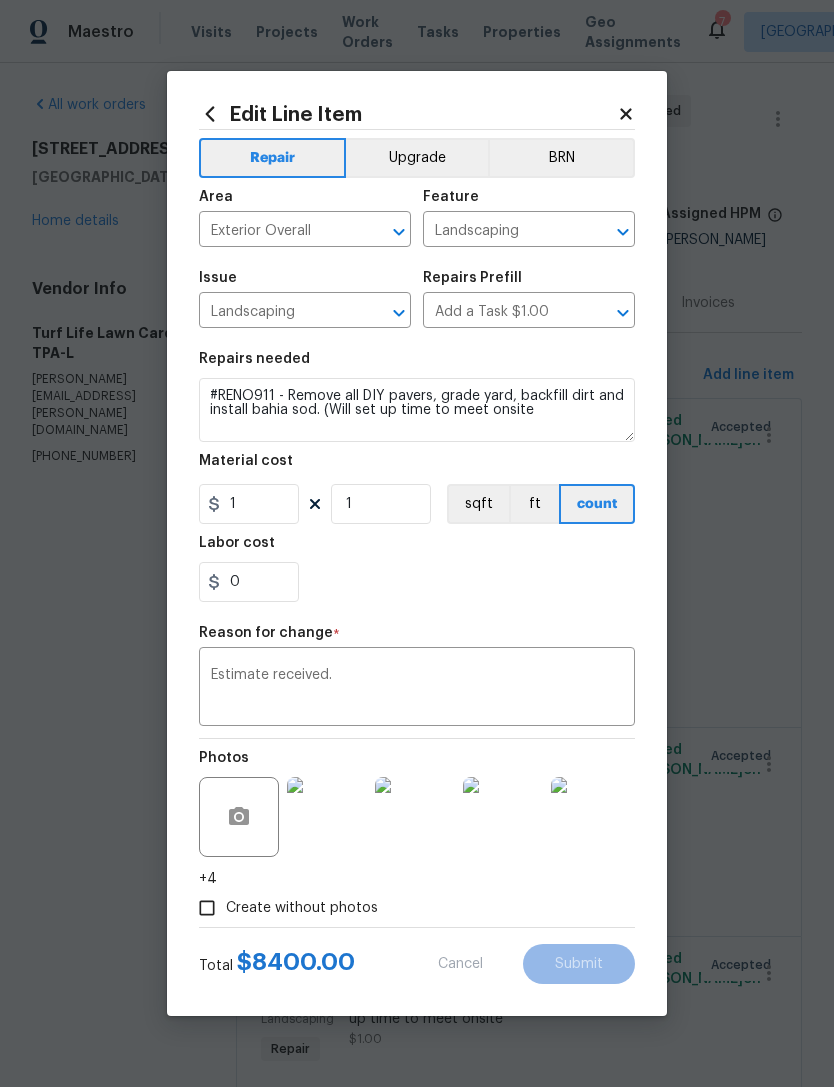 scroll, scrollTop: 0, scrollLeft: 0, axis: both 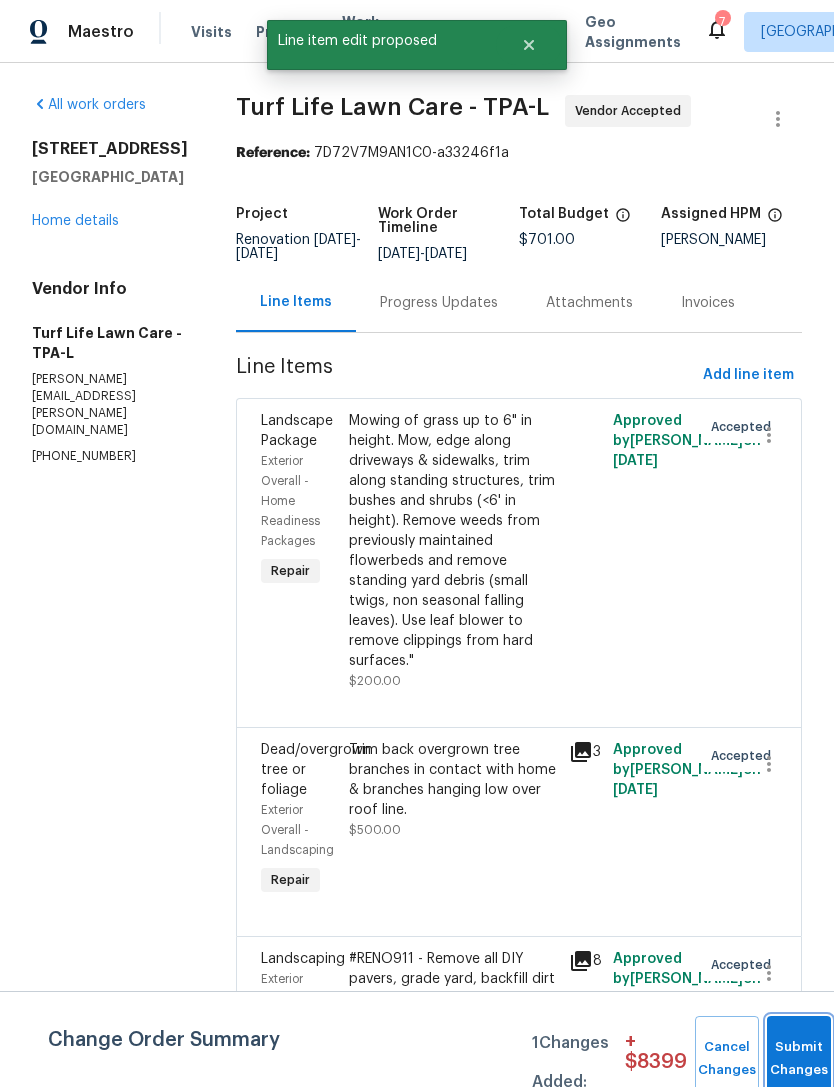 click on "Submit Changes" at bounding box center [799, 1059] 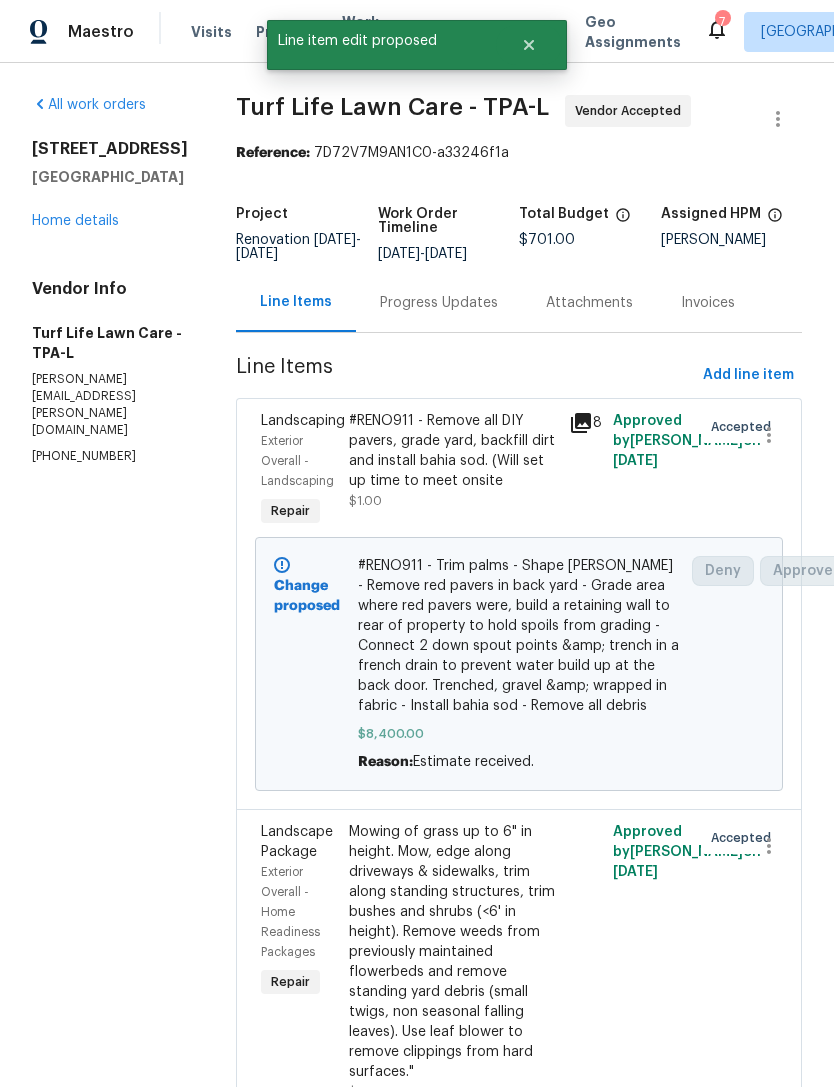 click on "Home details" at bounding box center [75, 221] 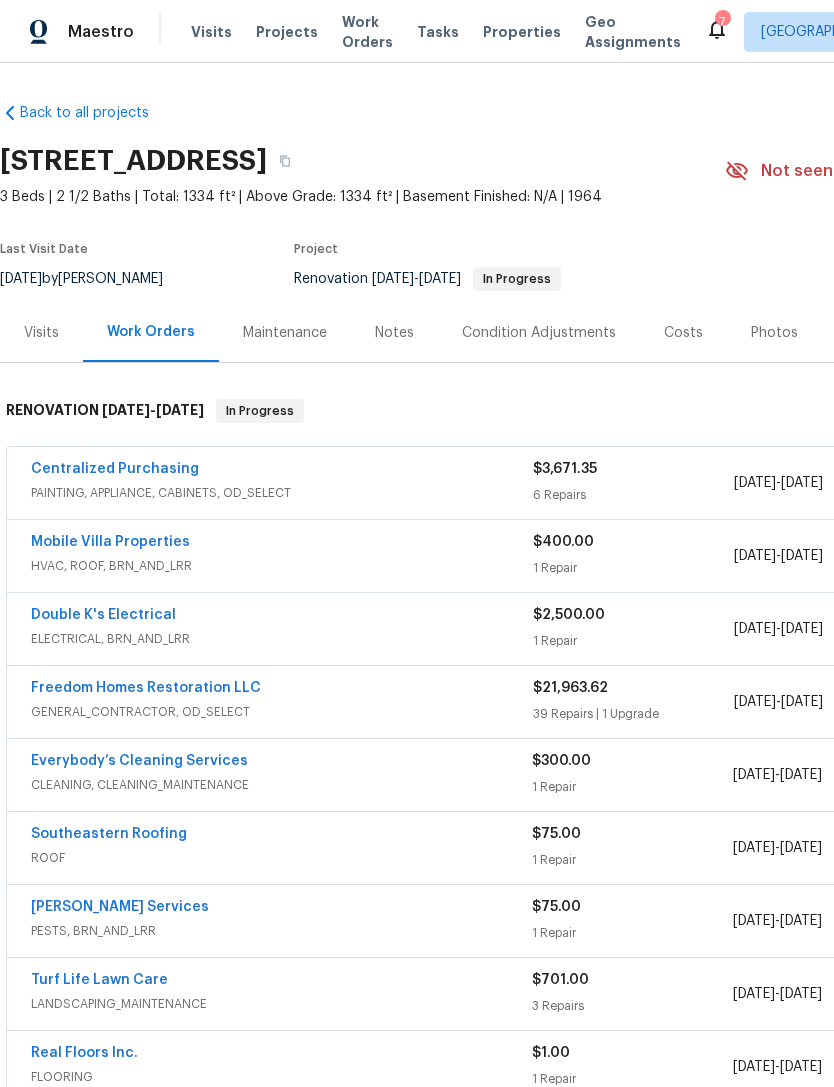 scroll, scrollTop: 0, scrollLeft: 0, axis: both 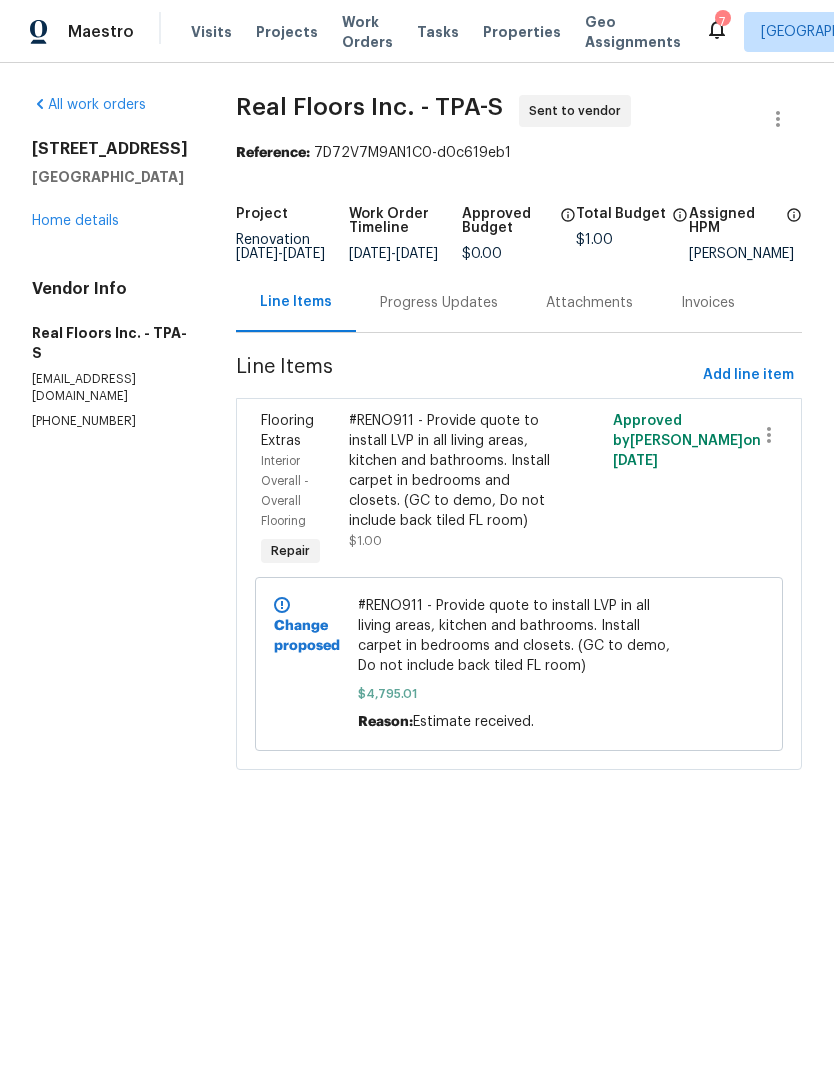 click on "Progress Updates" at bounding box center (439, 303) 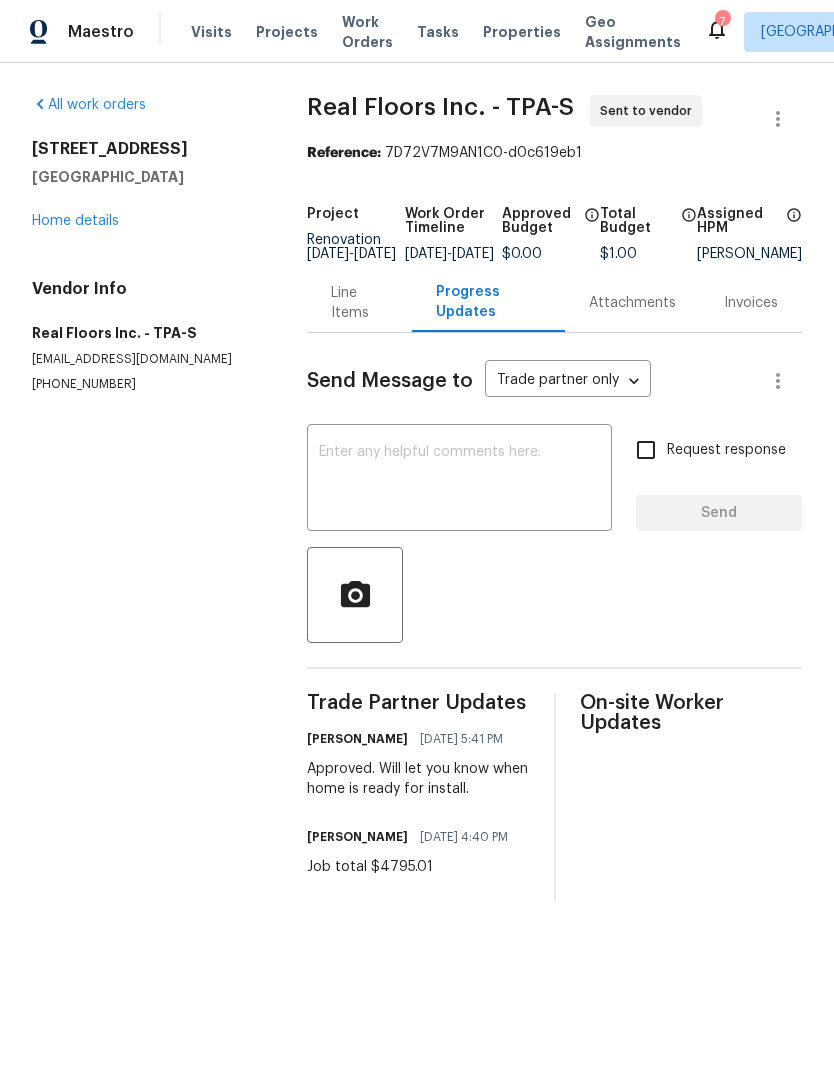 click at bounding box center (459, 480) 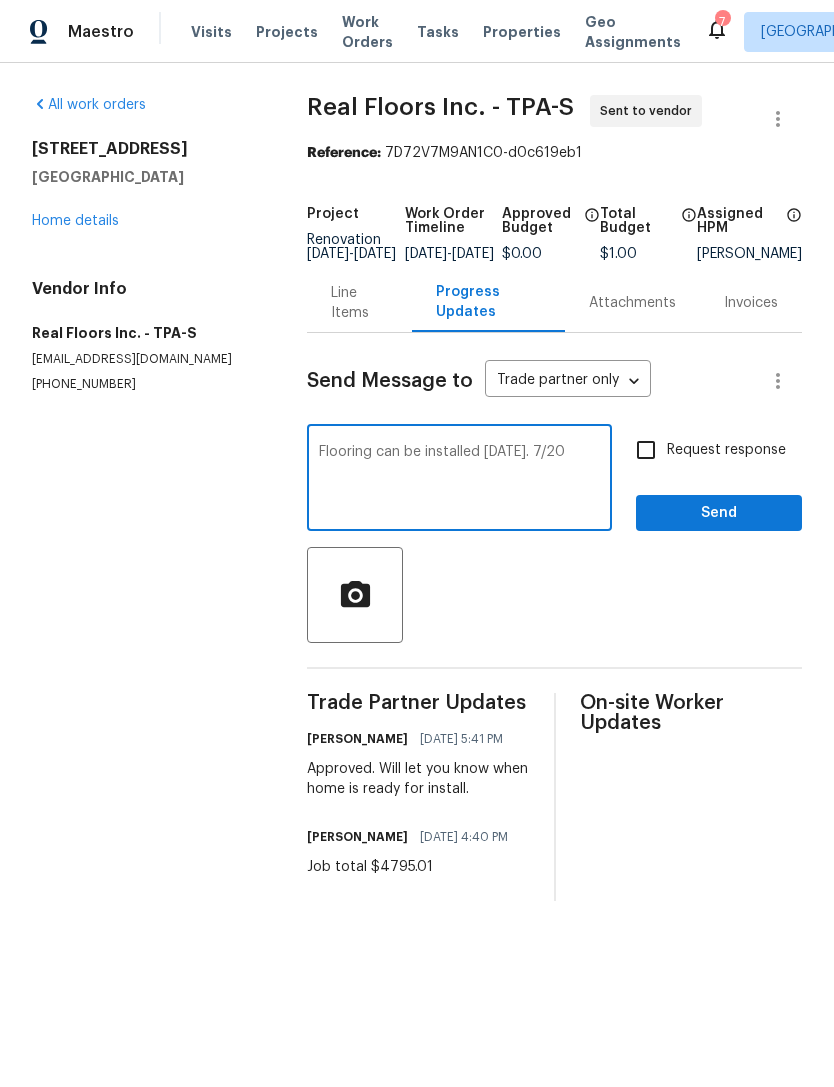 type on "Flooring can be installed [DATE]. 7/20" 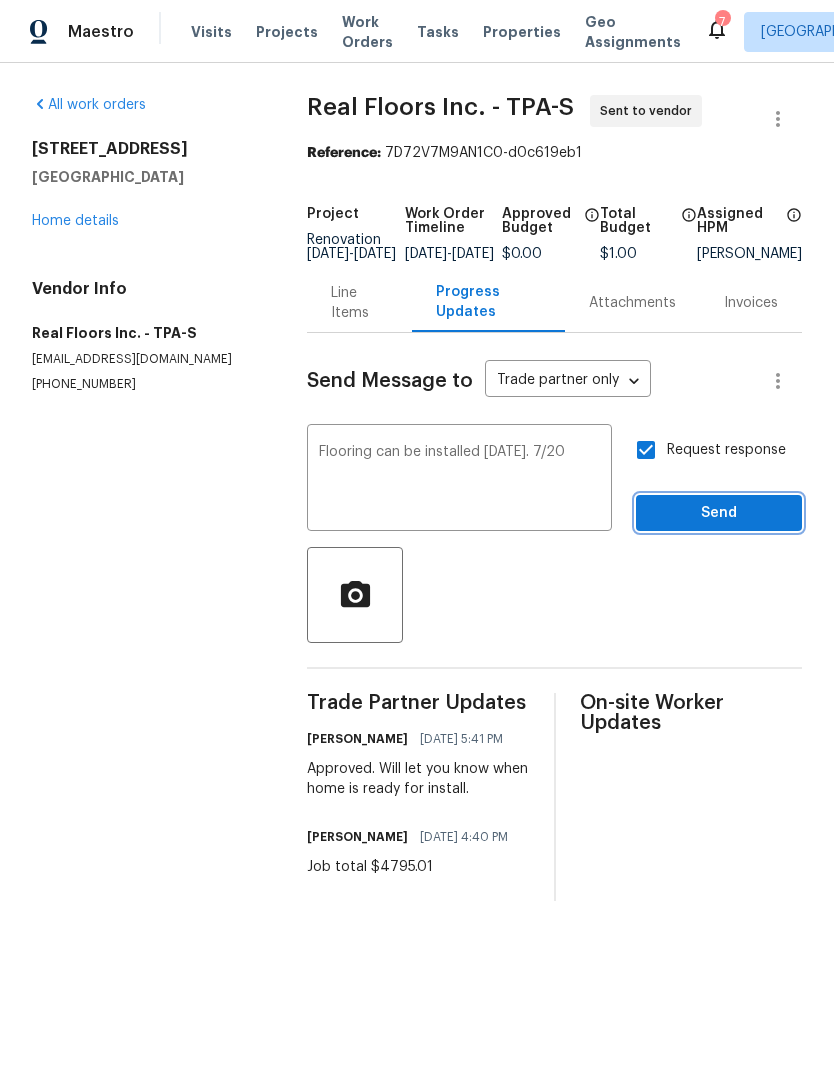 click on "Send" at bounding box center (719, 513) 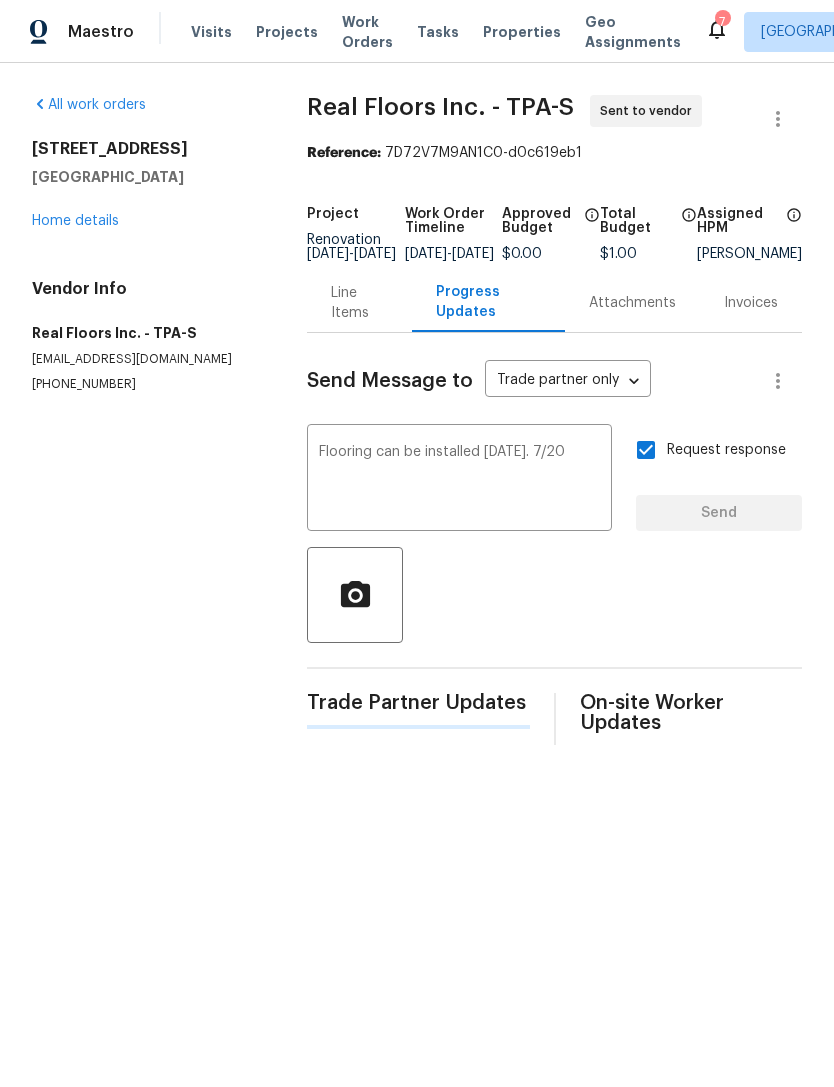 type 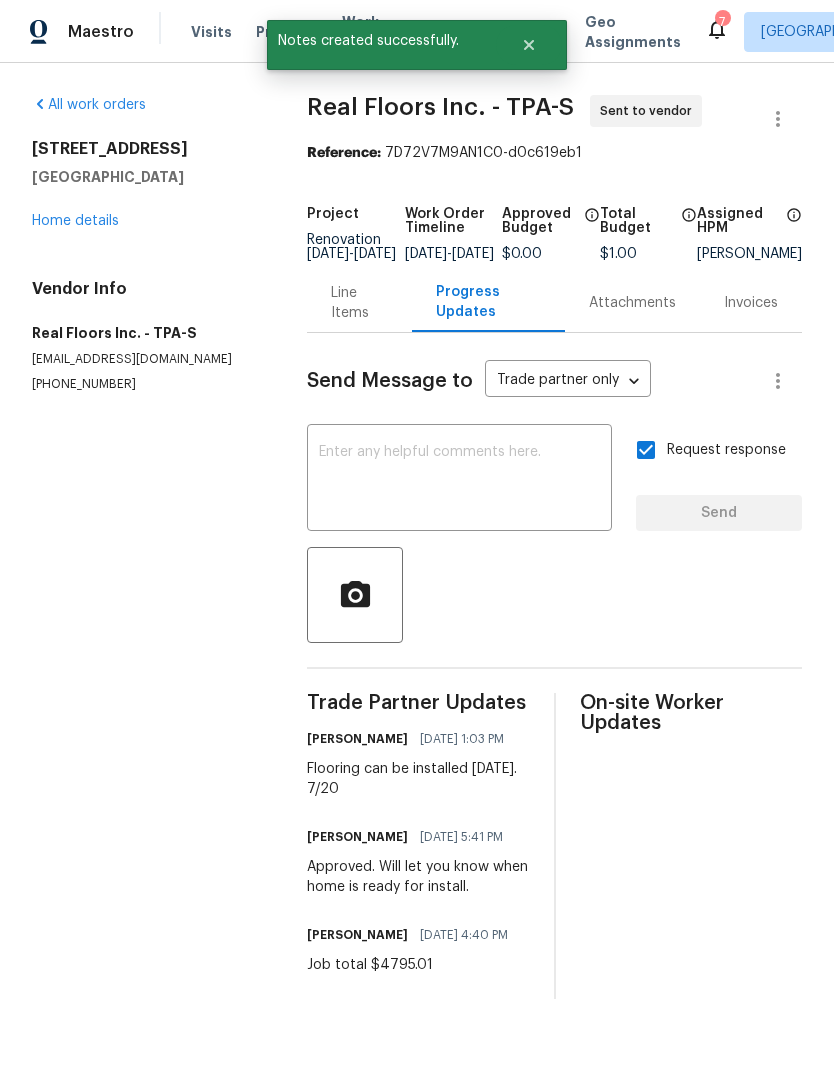 click on "Home details" at bounding box center [75, 221] 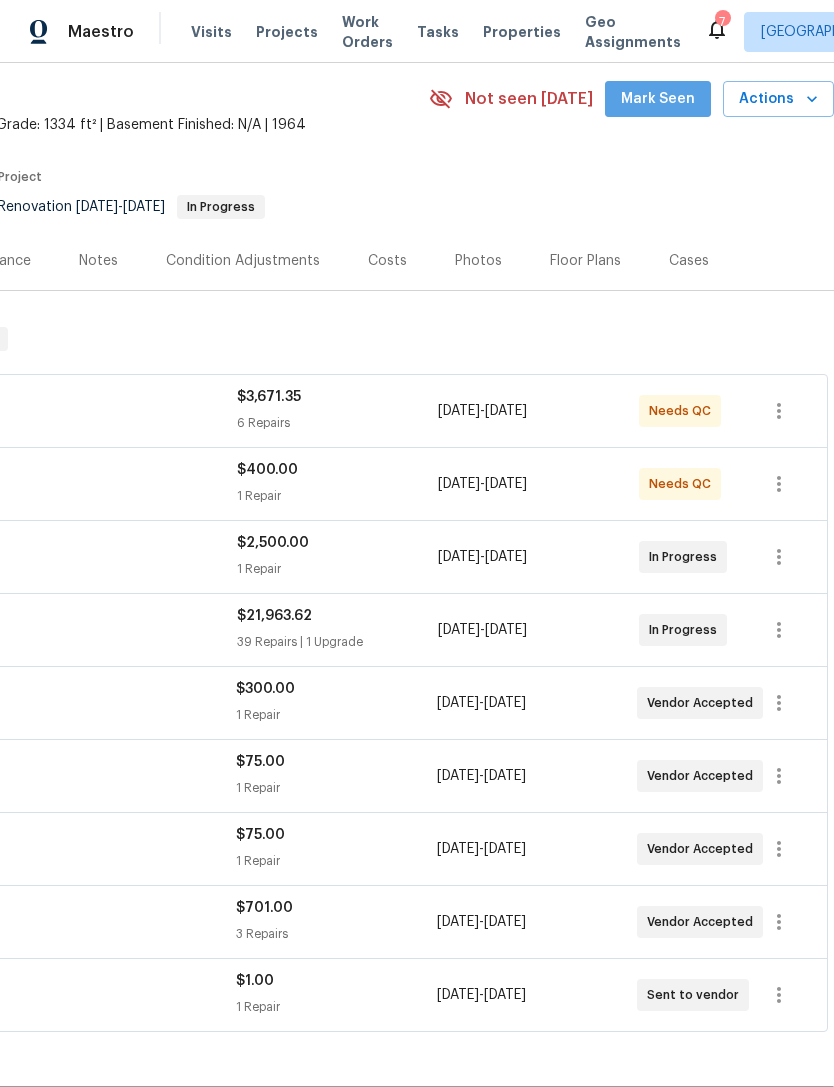 scroll, scrollTop: 72, scrollLeft: 296, axis: both 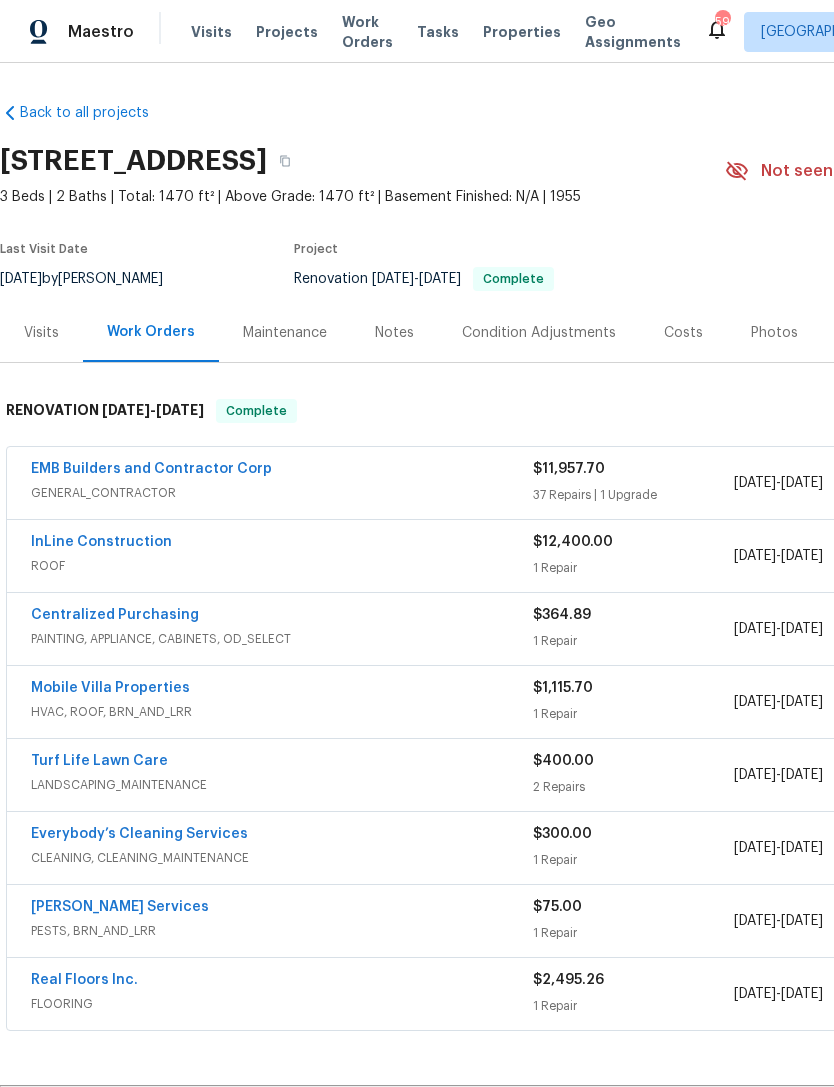 click on "EMB Builders and Contractor Corp" at bounding box center [151, 469] 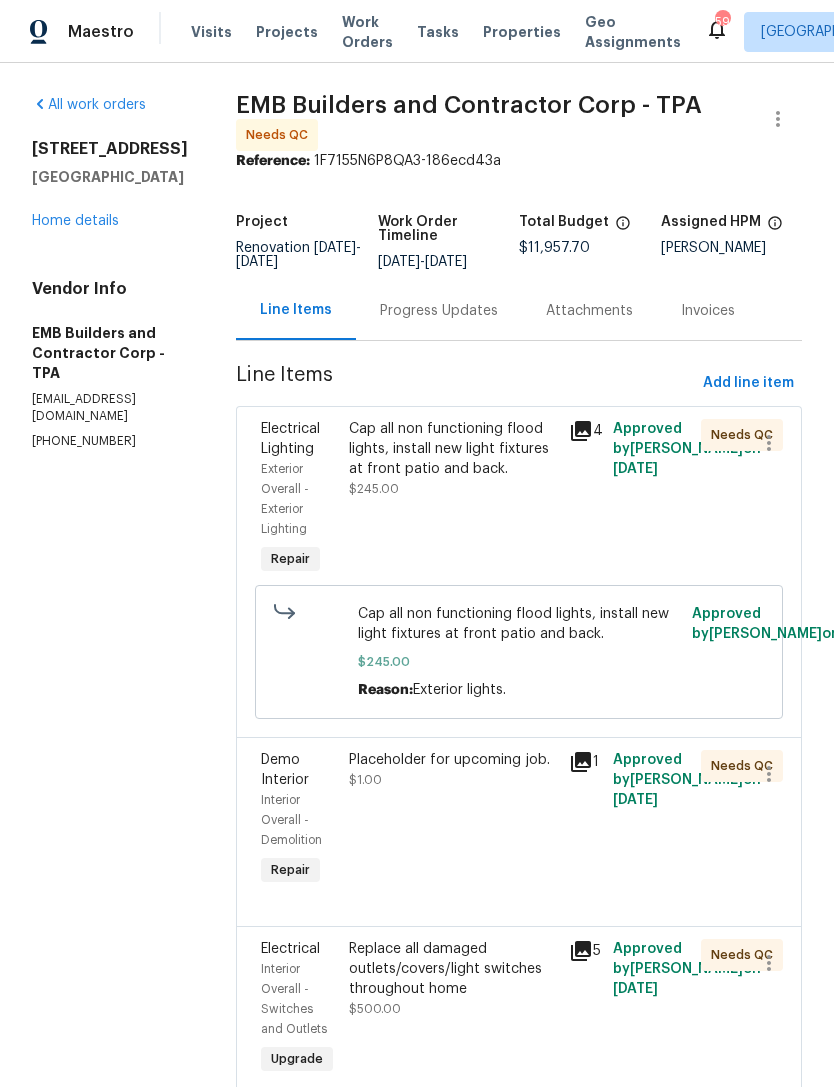 click on "Cap all non functioning flood lights, install new light fixtures at front patio and back." at bounding box center (453, 449) 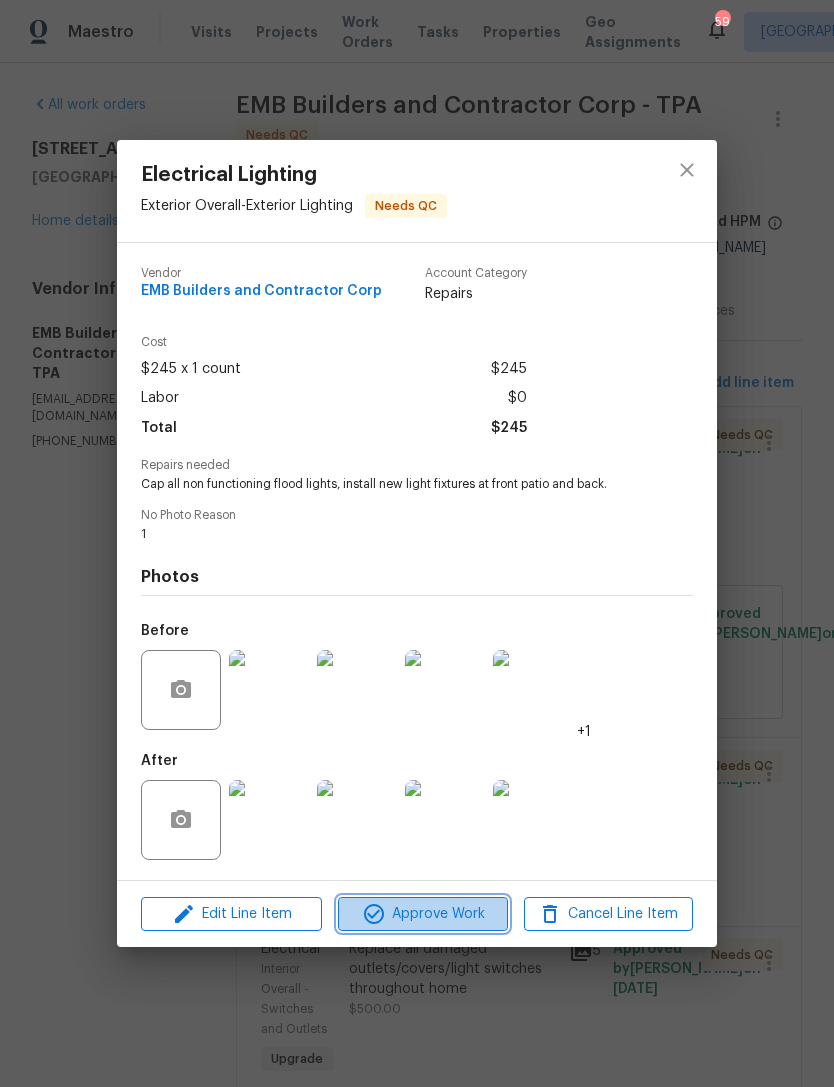 click on "Approve Work" at bounding box center (422, 914) 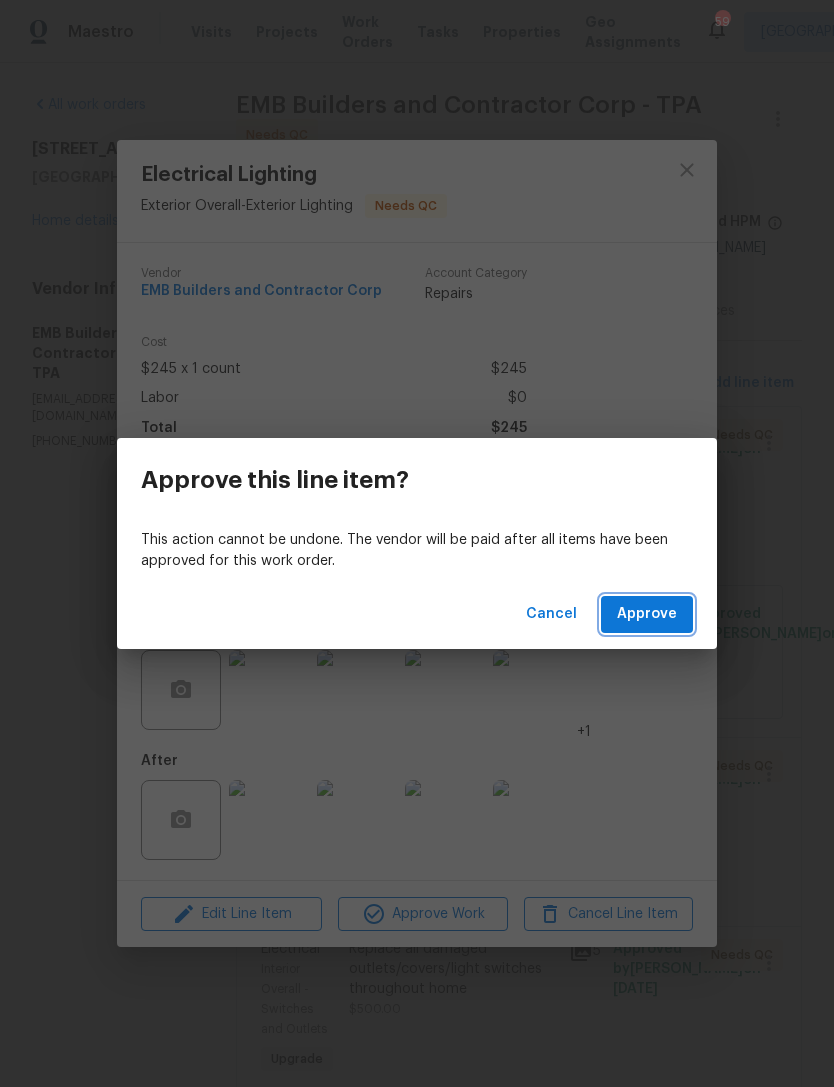click on "Approve" at bounding box center (647, 614) 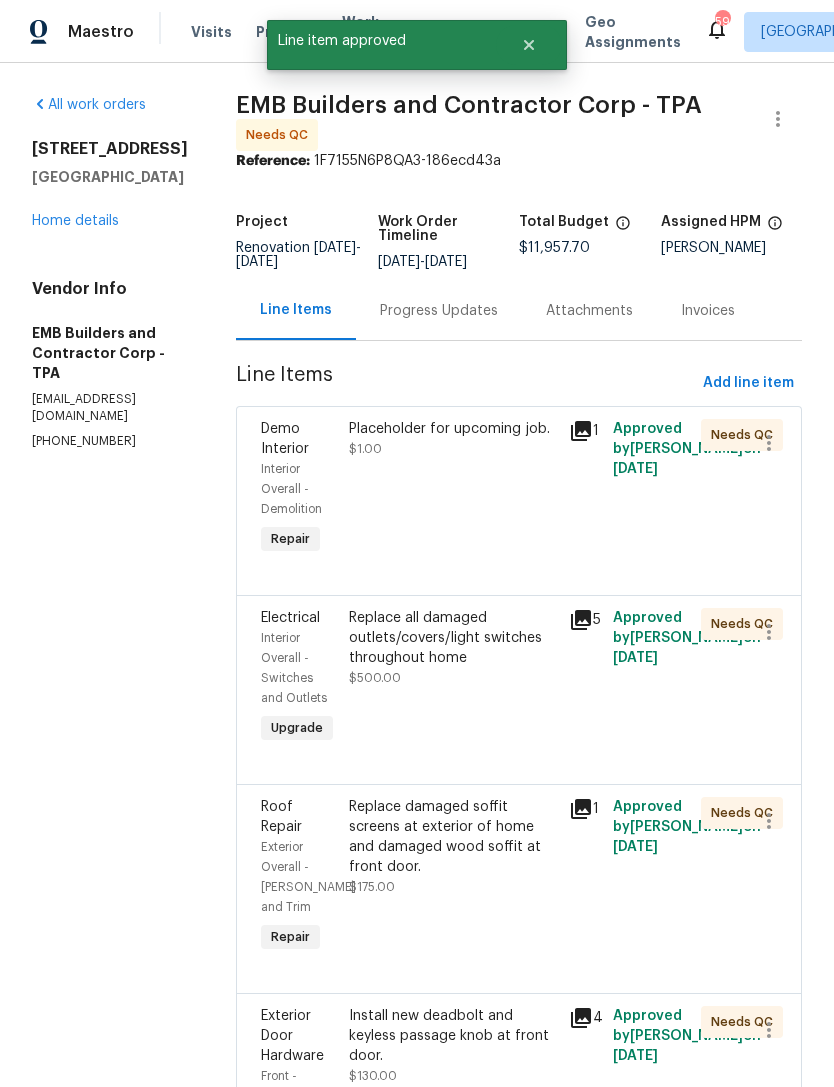 click on "Placeholder for upcoming job. $1.00" at bounding box center (453, 489) 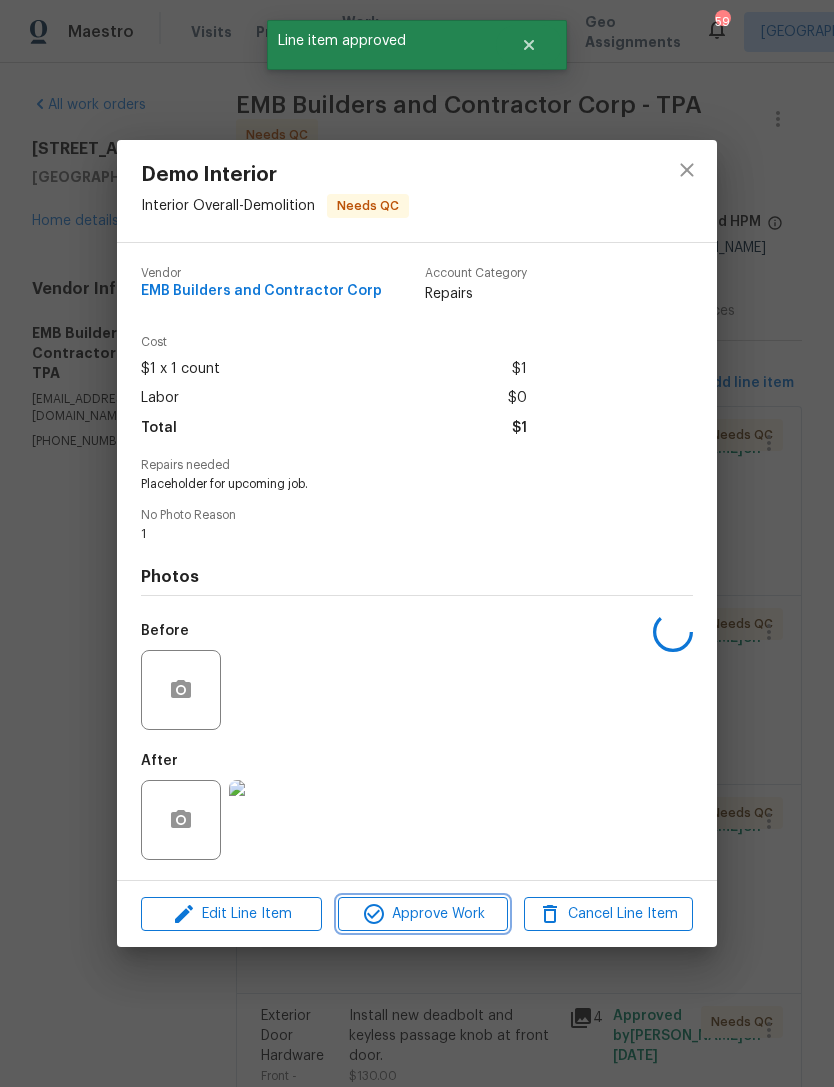 click on "Approve Work" at bounding box center (422, 914) 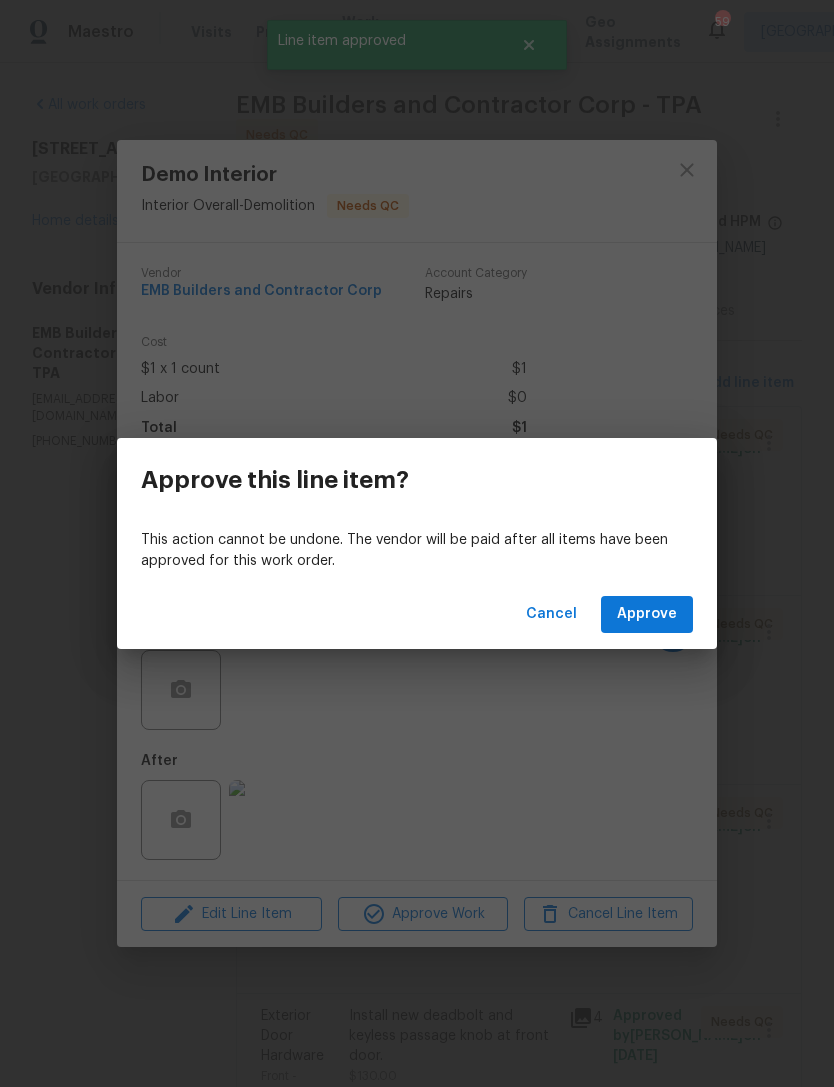 click on "Approve" at bounding box center (647, 614) 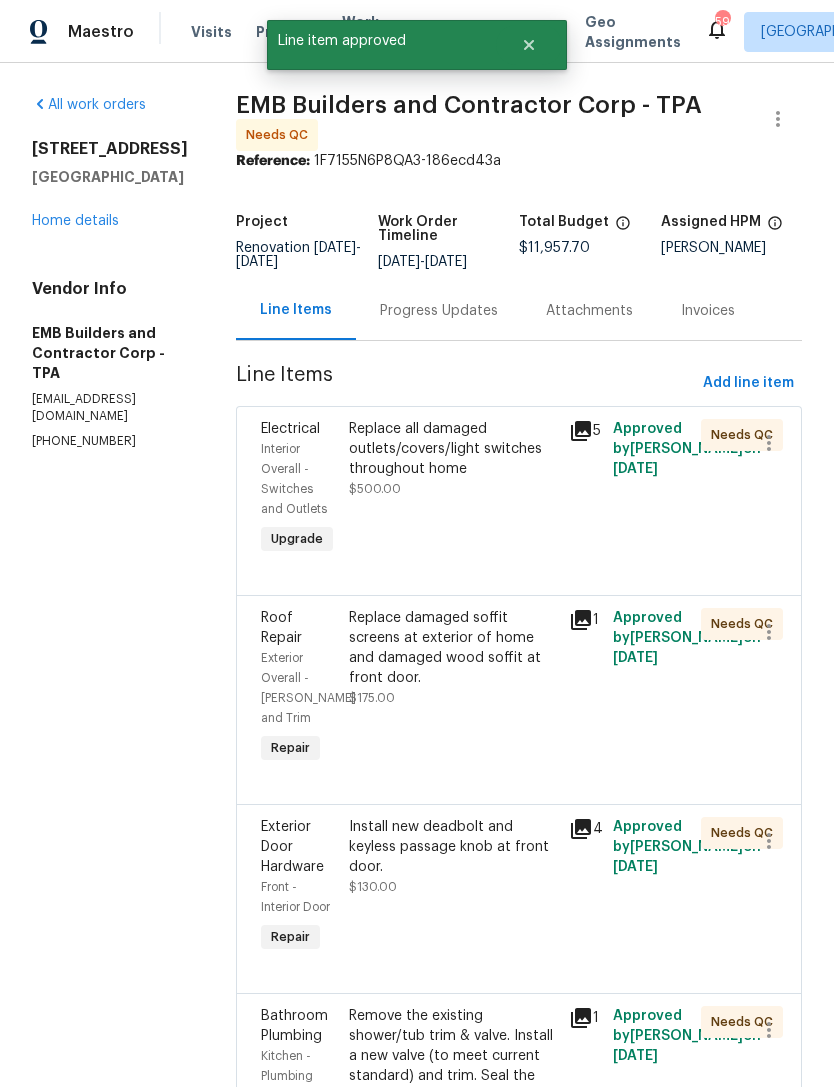 click on "Replace all damaged outlets/covers/light switches throughout home $500.00" at bounding box center [453, 459] 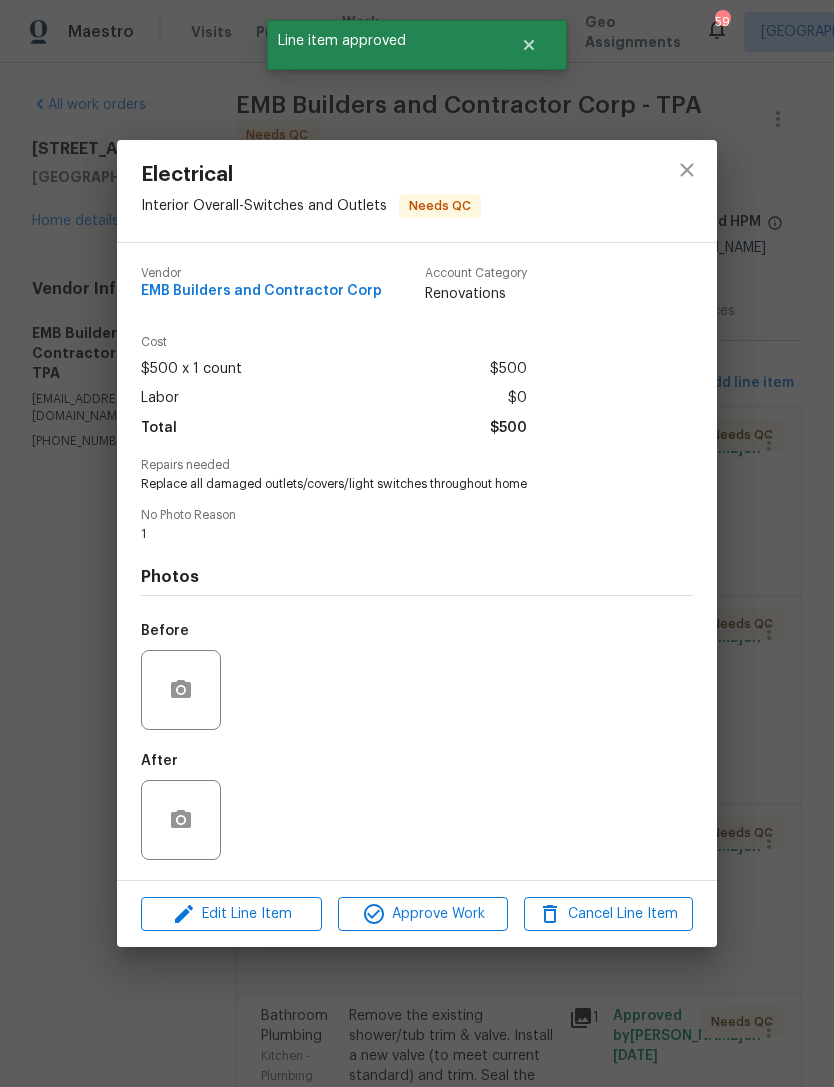 click on "Approve Work" at bounding box center [422, 914] 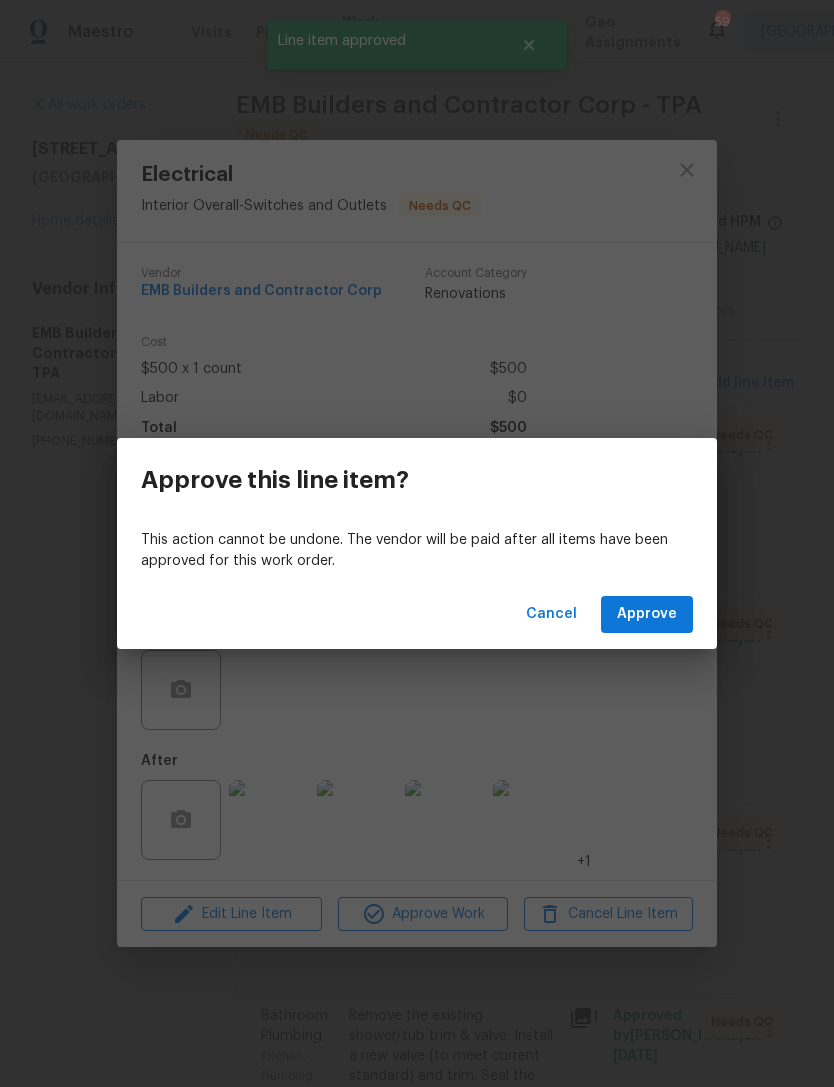 click on "Cancel Approve" at bounding box center [417, 614] 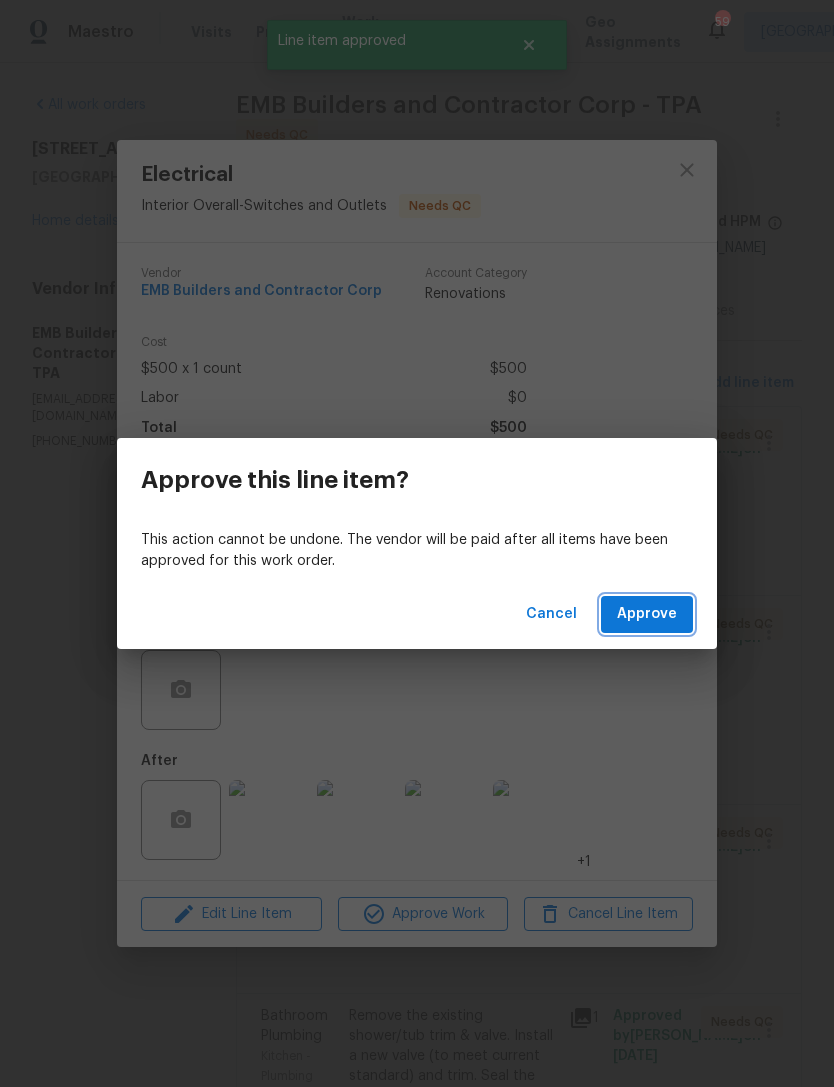 click on "Approve" at bounding box center [647, 614] 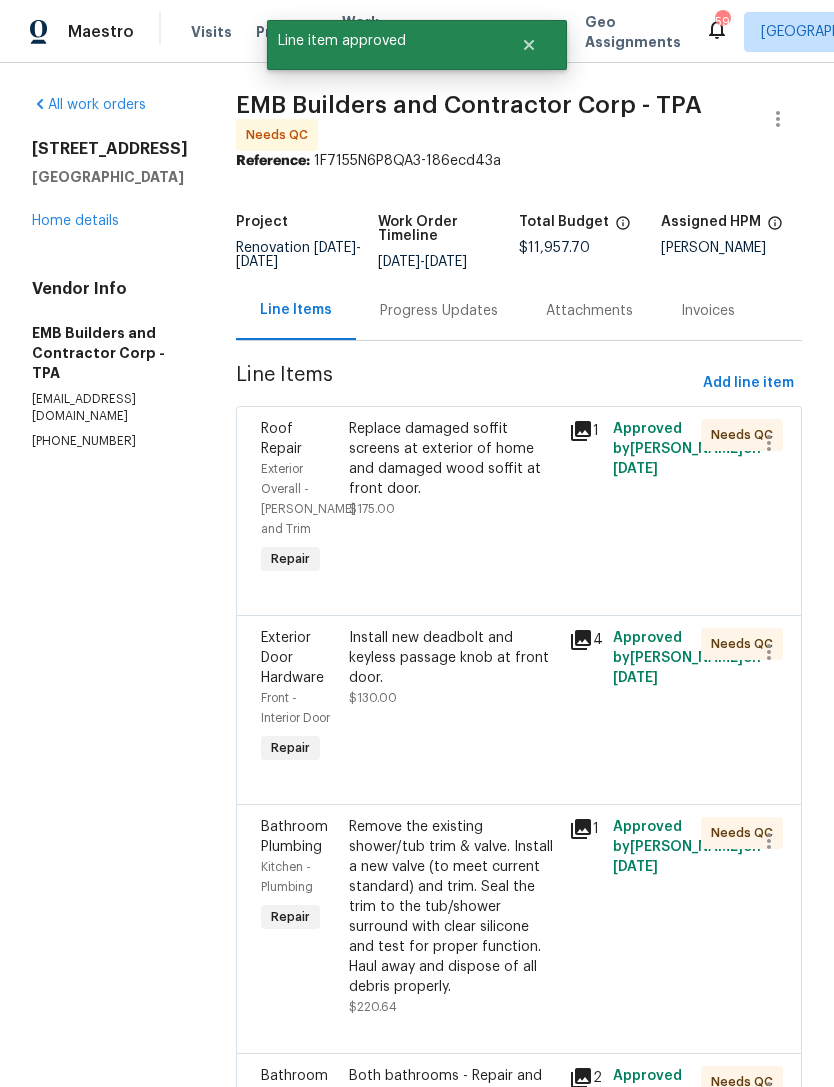 click on "Replace damaged soffit screens at exterior of home and damaged wood soffit at front door." at bounding box center (453, 459) 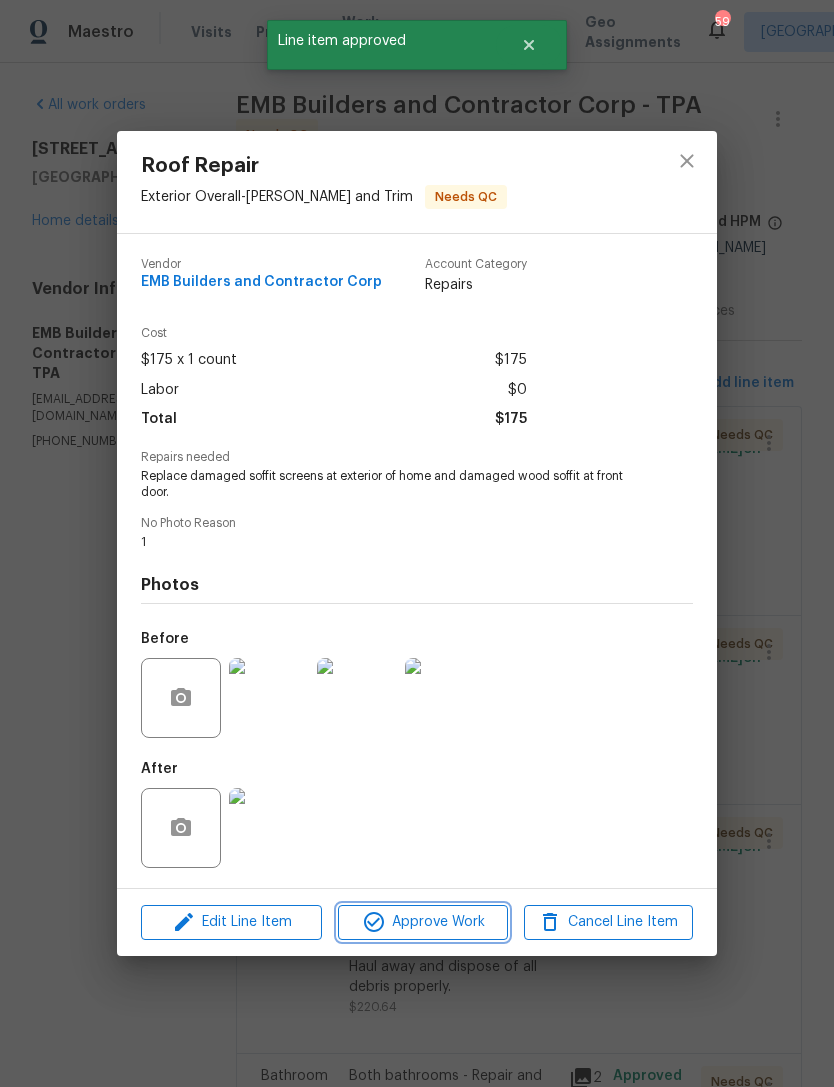 click on "Approve Work" at bounding box center (422, 922) 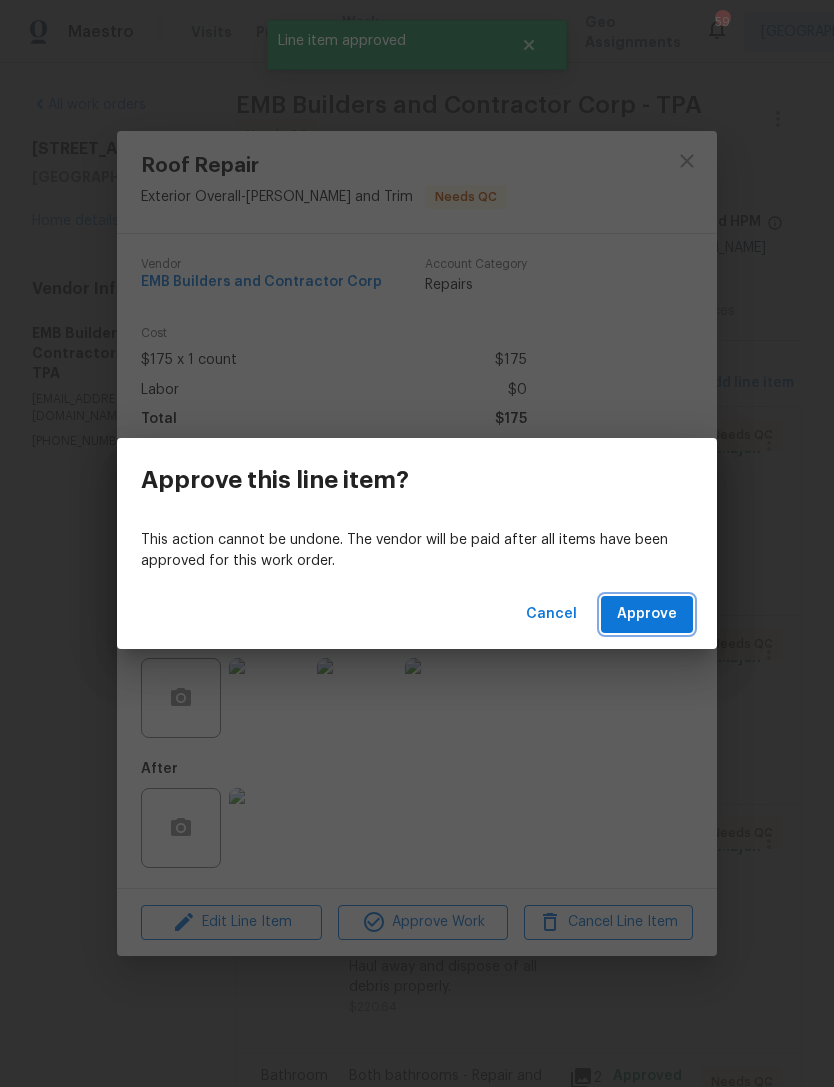 click on "Approve" at bounding box center (647, 614) 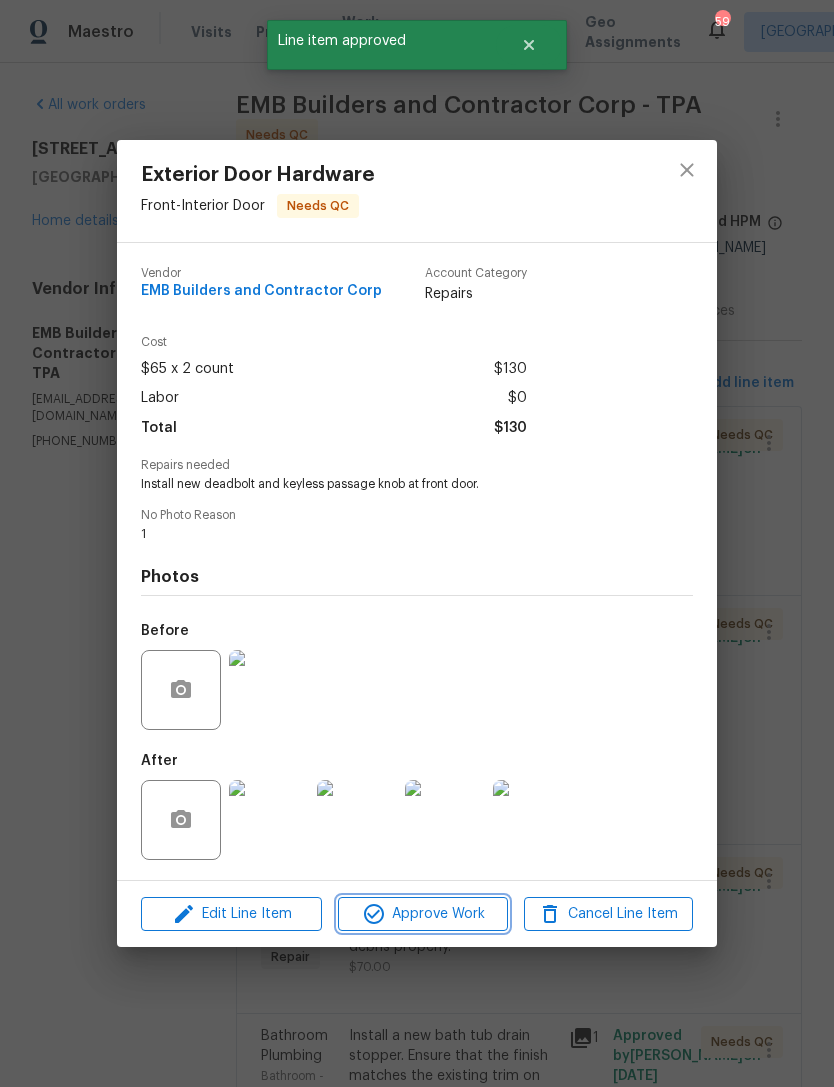 click on "Approve Work" at bounding box center [422, 914] 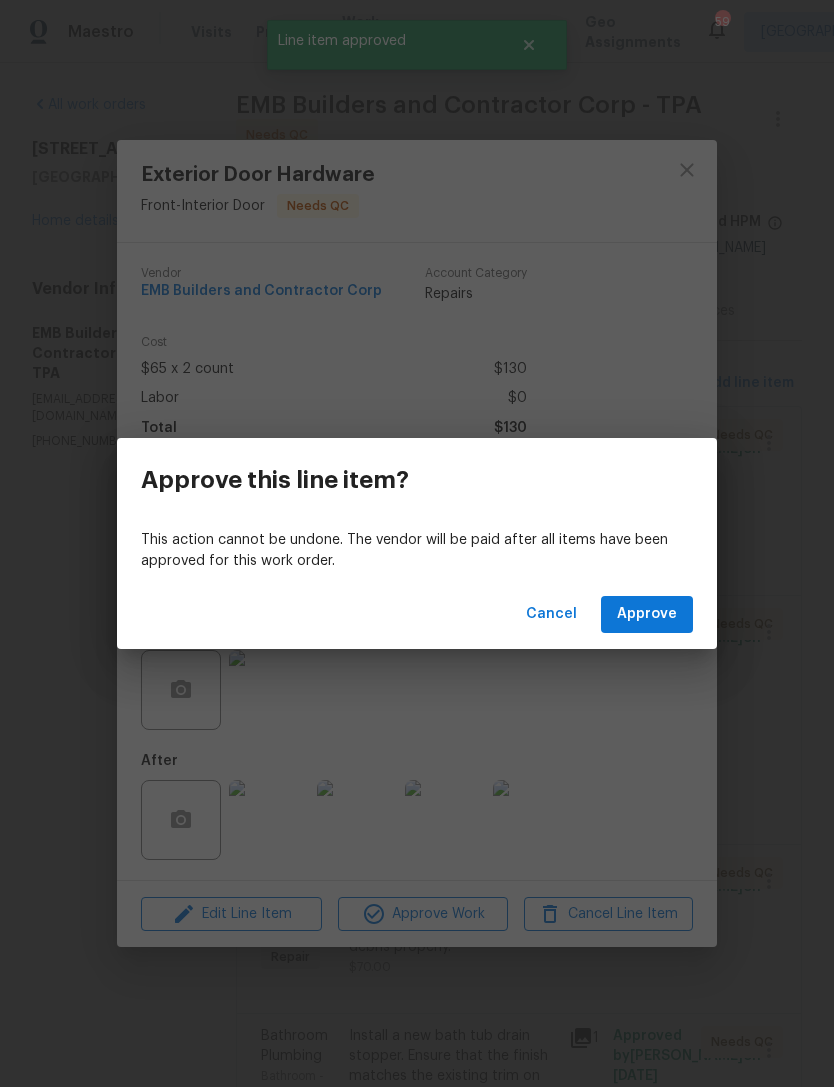 click on "Approve" at bounding box center (647, 614) 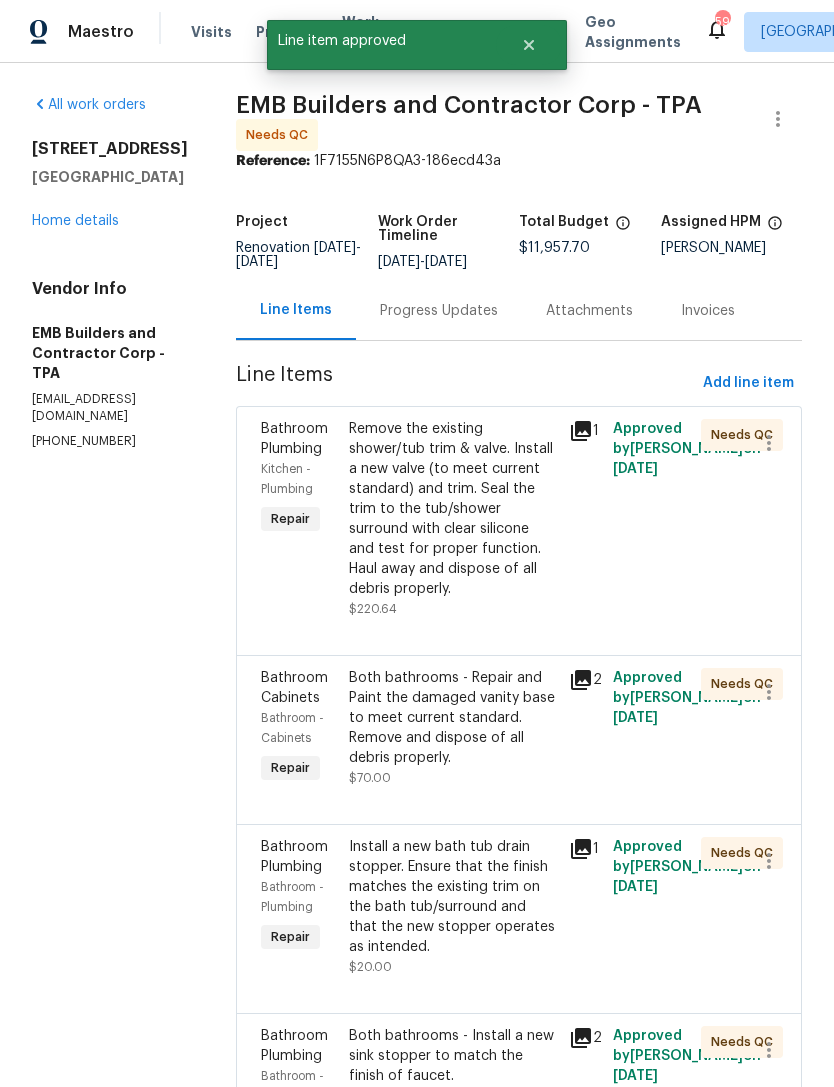 click on "Remove the existing shower/tub trim & valve. Install a new valve (to meet current standard) and trim. Seal the trim to the tub/shower surround with clear silicone and test for proper function. Haul away and dispose of all debris properly." at bounding box center [453, 509] 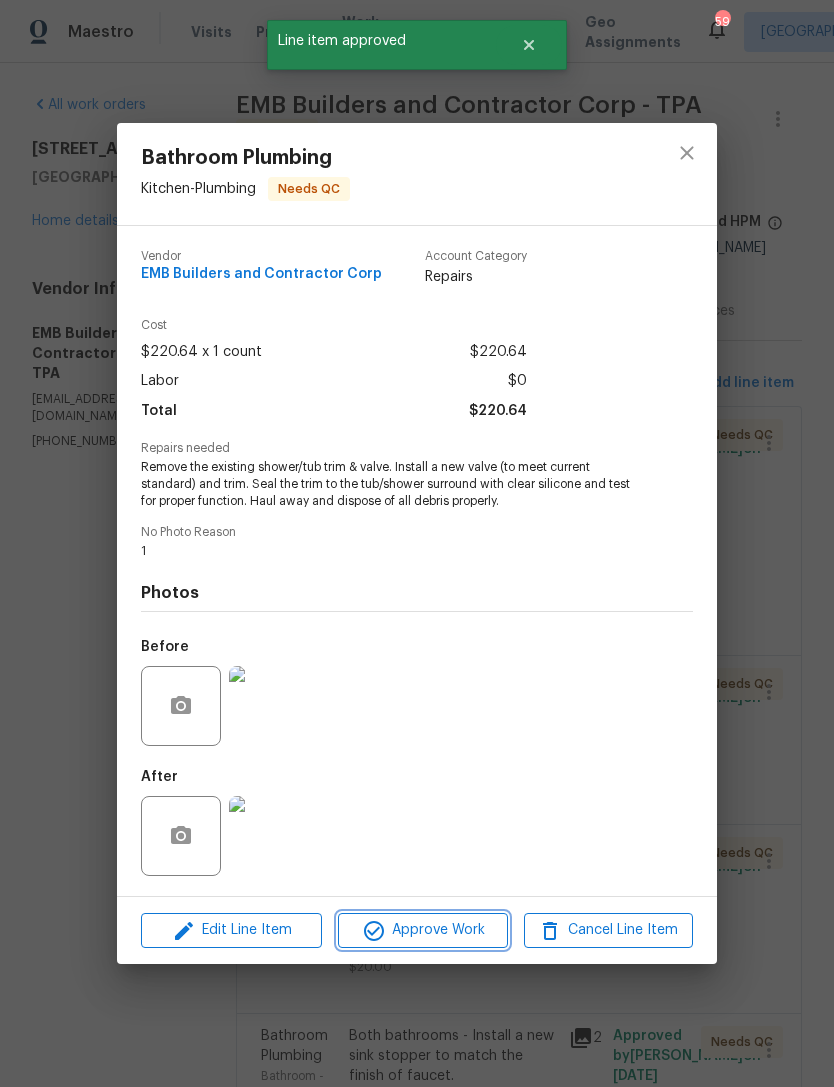 click on "Approve Work" at bounding box center (422, 930) 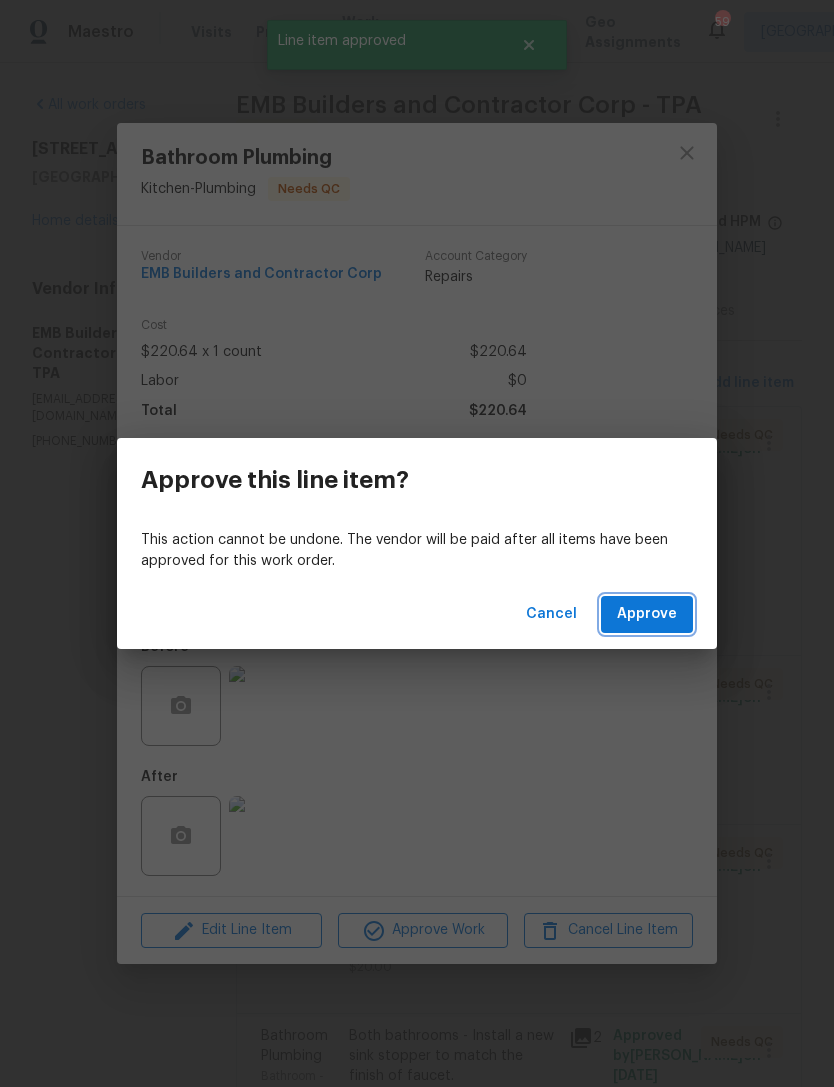 click on "Approve" at bounding box center [647, 614] 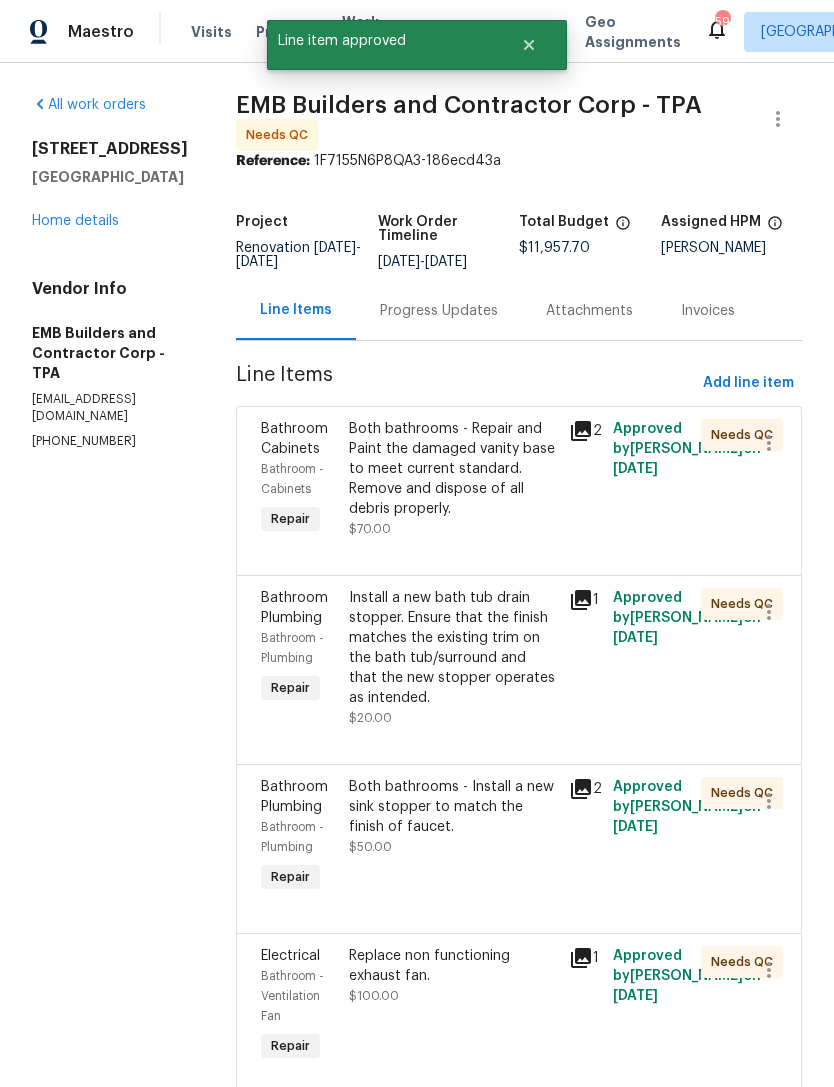 click on "Both bathrooms - Repair and Paint the damaged vanity base to meet current standard. Remove and dispose of all debris properly." at bounding box center [453, 469] 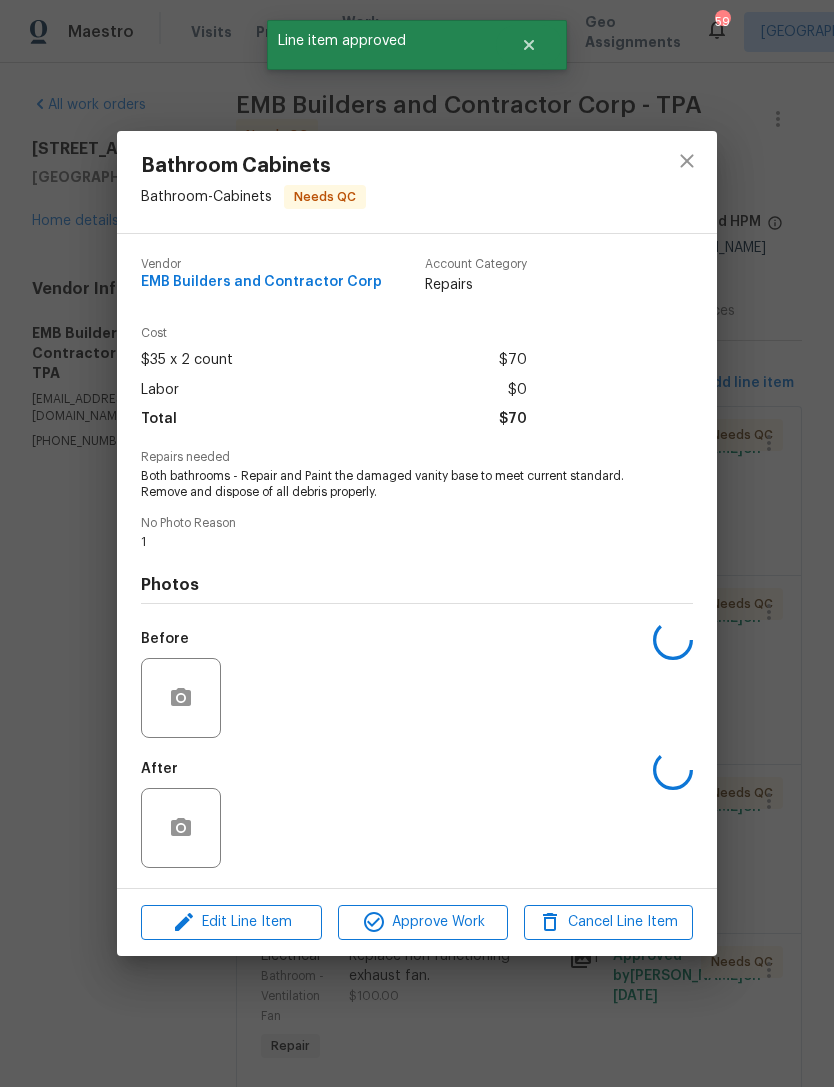 click on "Bathroom Cabinets Bathroom  -  Cabinets Needs QC Vendor EMB Builders and Contractor Corp Account Category Repairs Cost $35 x 2 count $70 Labor $0 Total $70 Repairs needed Both bathrooms - Repair and Paint the damaged vanity base to meet current standard. Remove and dispose of all debris properly. No Photo Reason 1 Photos Before After  Edit Line Item  Approve Work  Cancel Line Item" at bounding box center (417, 543) 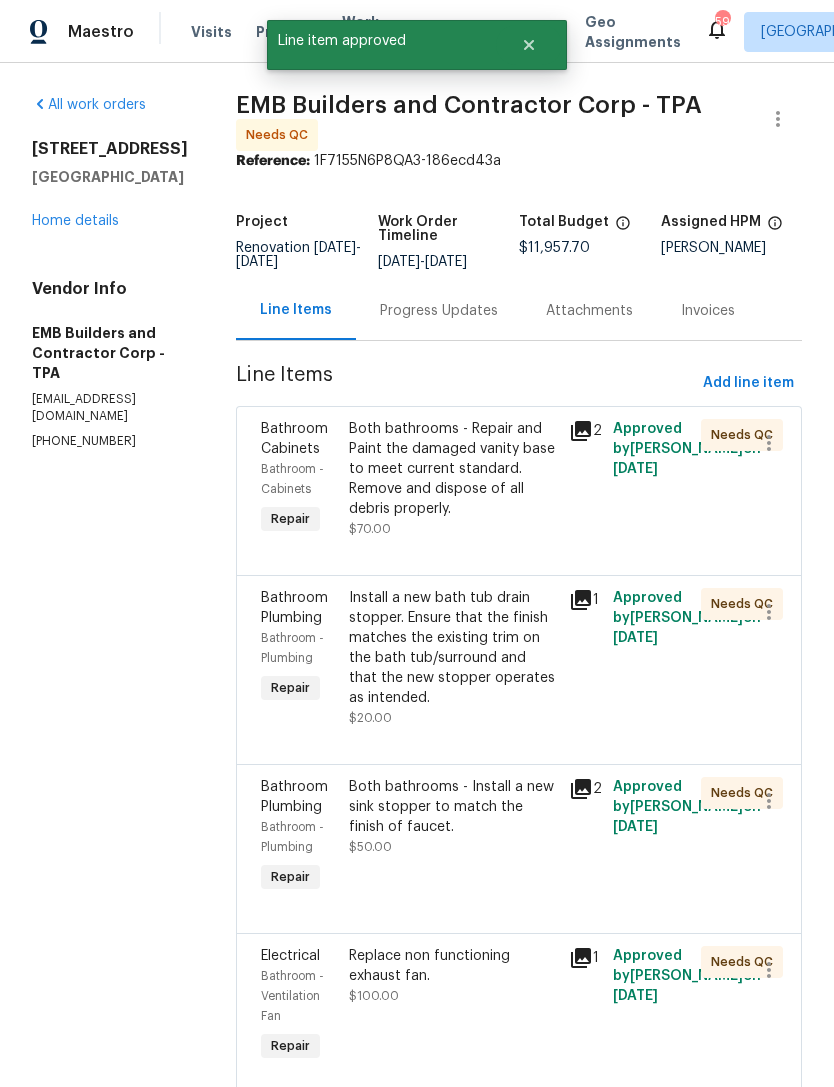 click on "Both bathrooms - Repair and Paint the damaged vanity base to meet current standard. Remove and dispose of all debris properly." at bounding box center [453, 469] 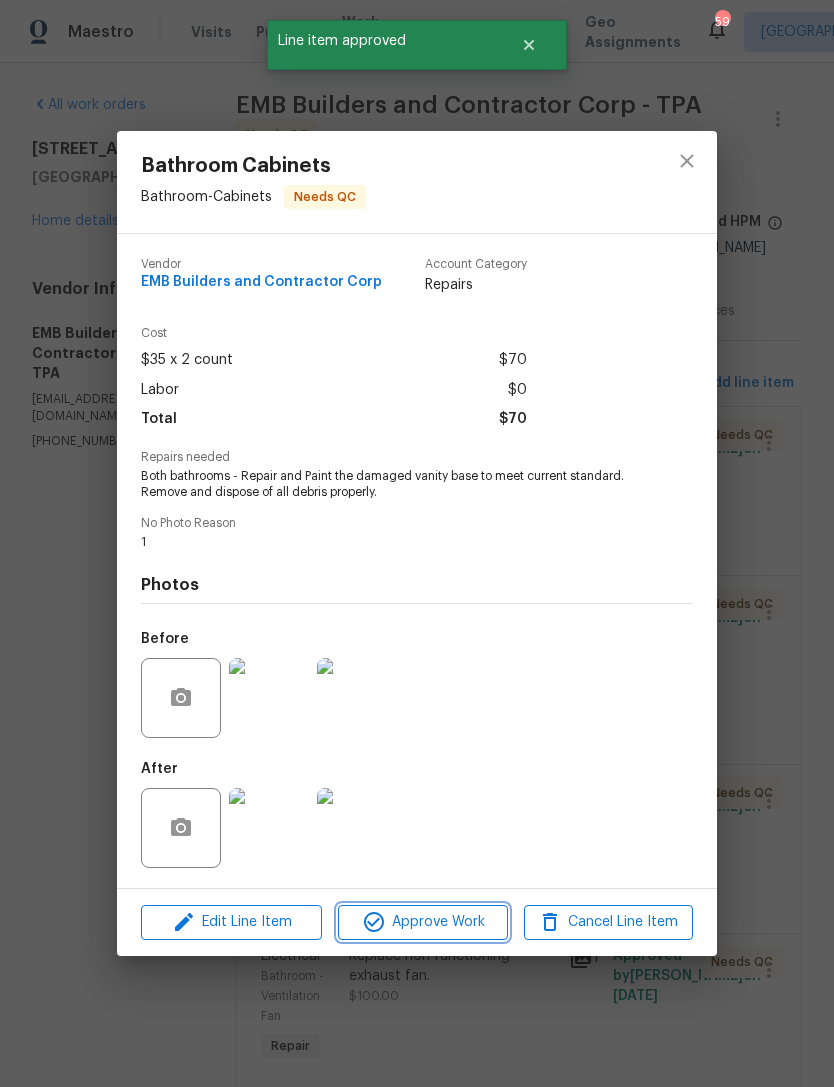 click on "Approve Work" at bounding box center (422, 922) 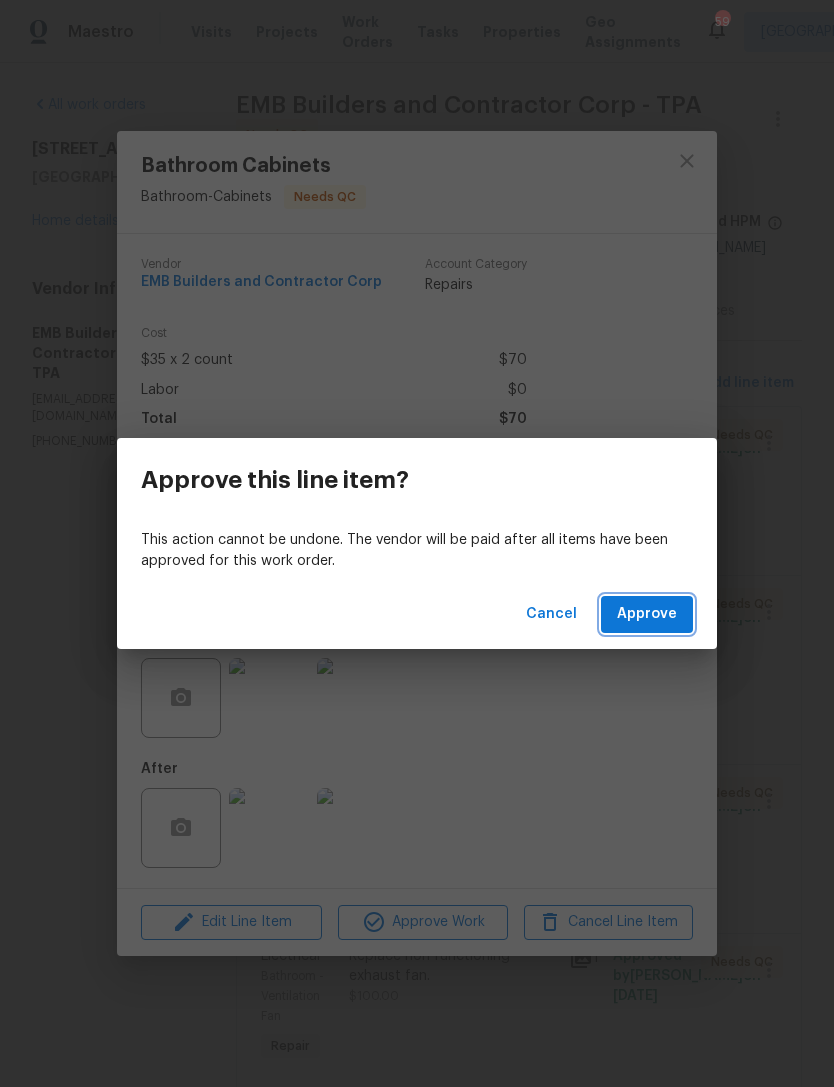 click on "Approve" at bounding box center [647, 614] 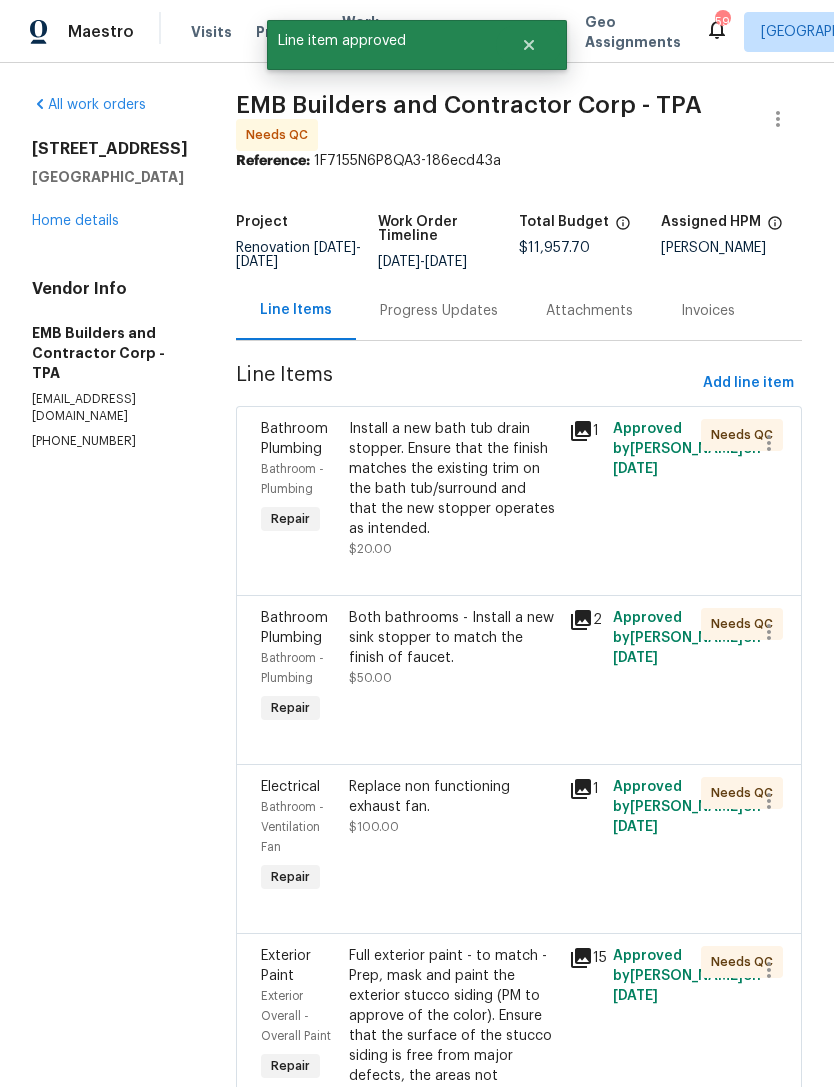 click on "Install a new bath tub drain stopper. Ensure that the finish matches the existing trim on the bath tub/surround and that the new stopper operates as intended." at bounding box center (453, 479) 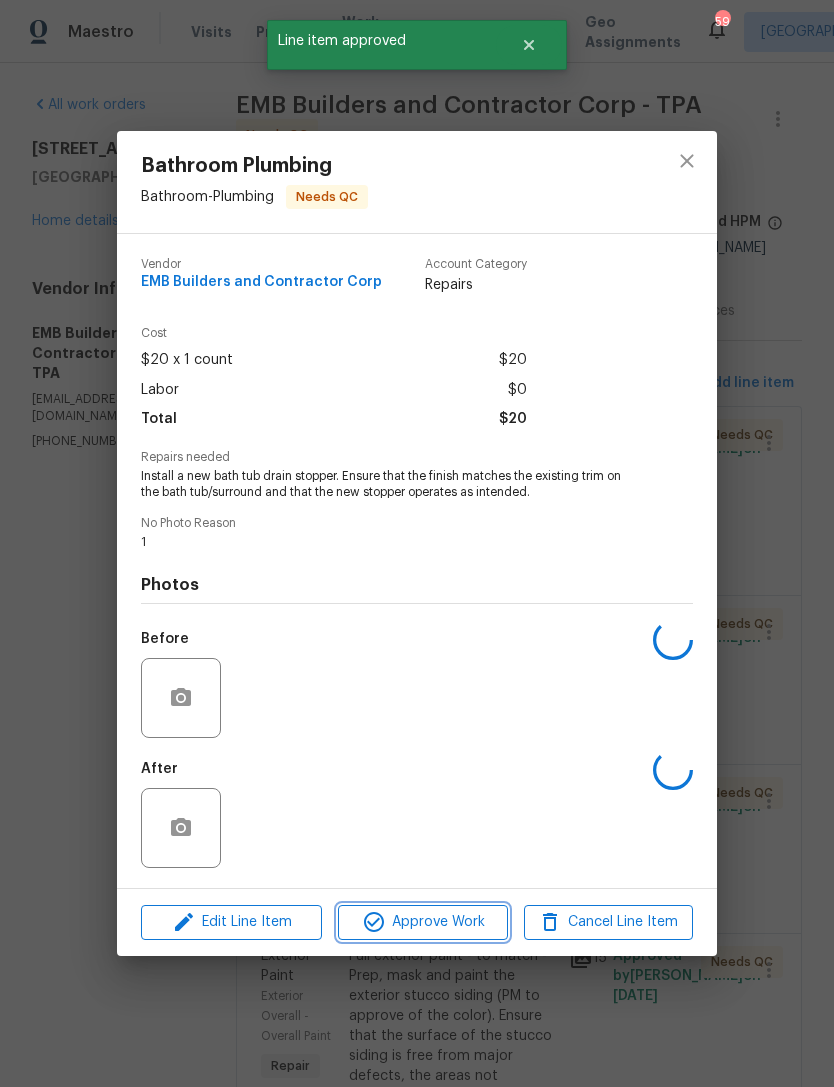 click on "Approve Work" at bounding box center [422, 922] 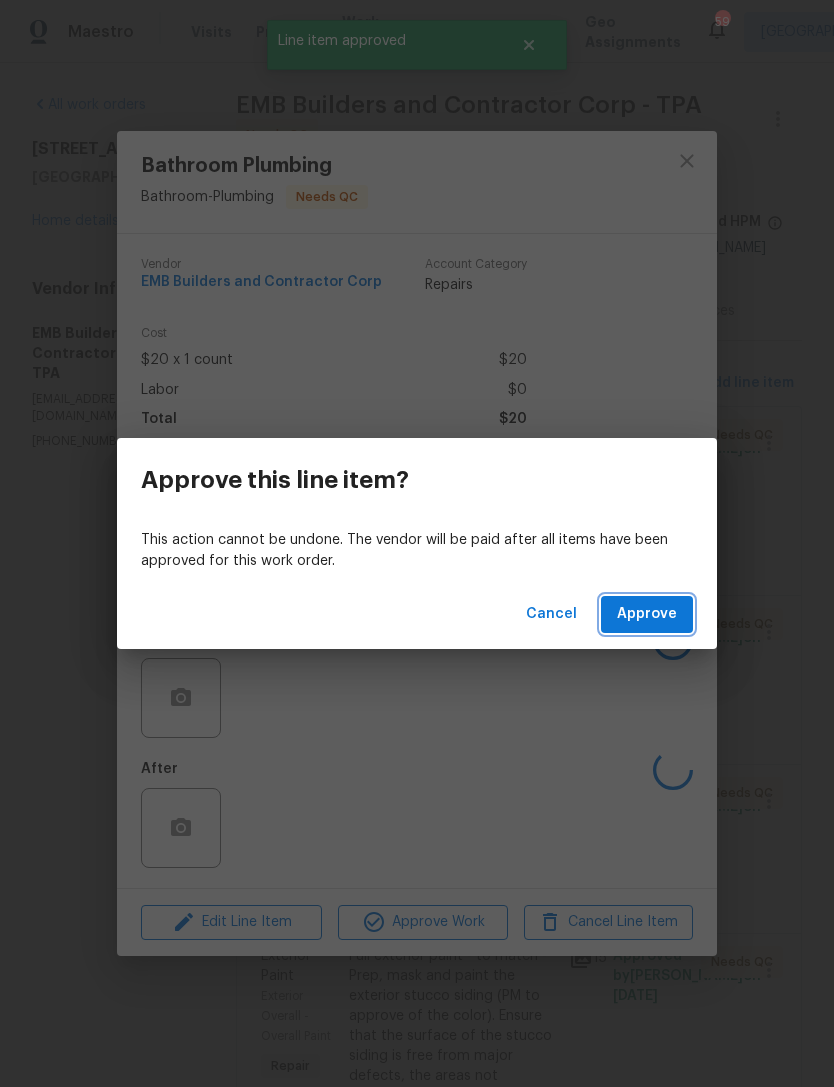 click on "Approve" at bounding box center [647, 614] 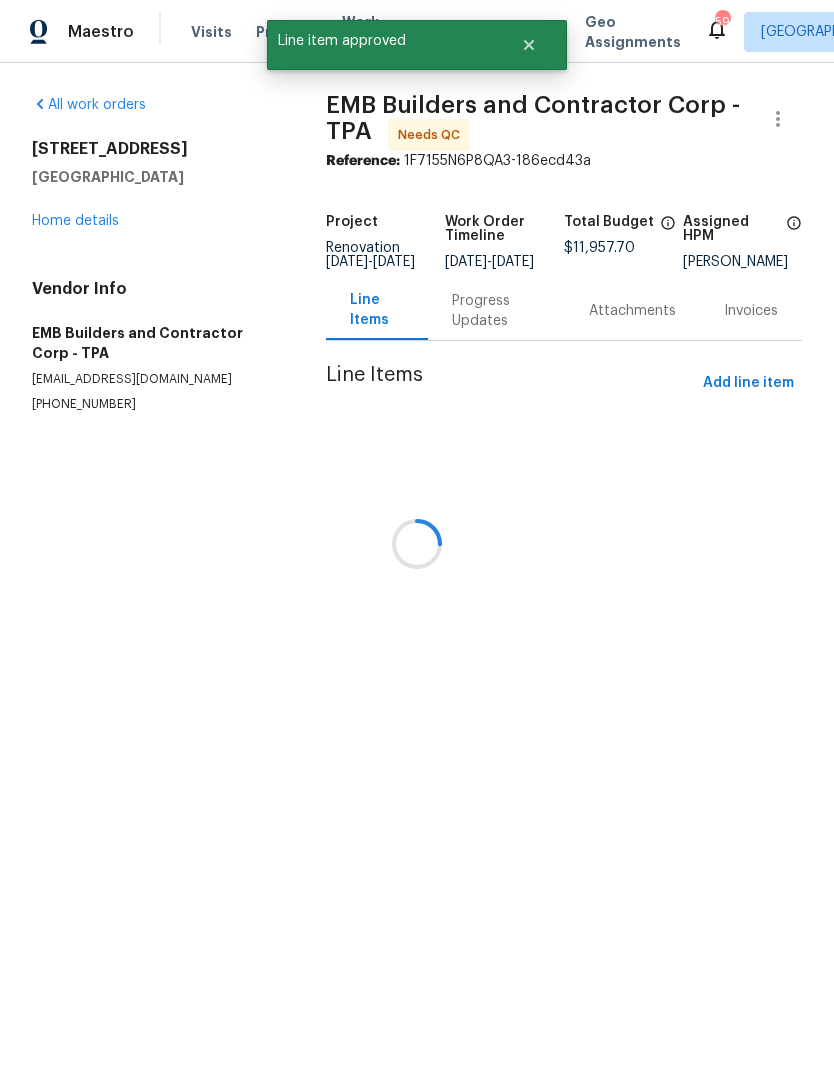 click at bounding box center [417, 543] 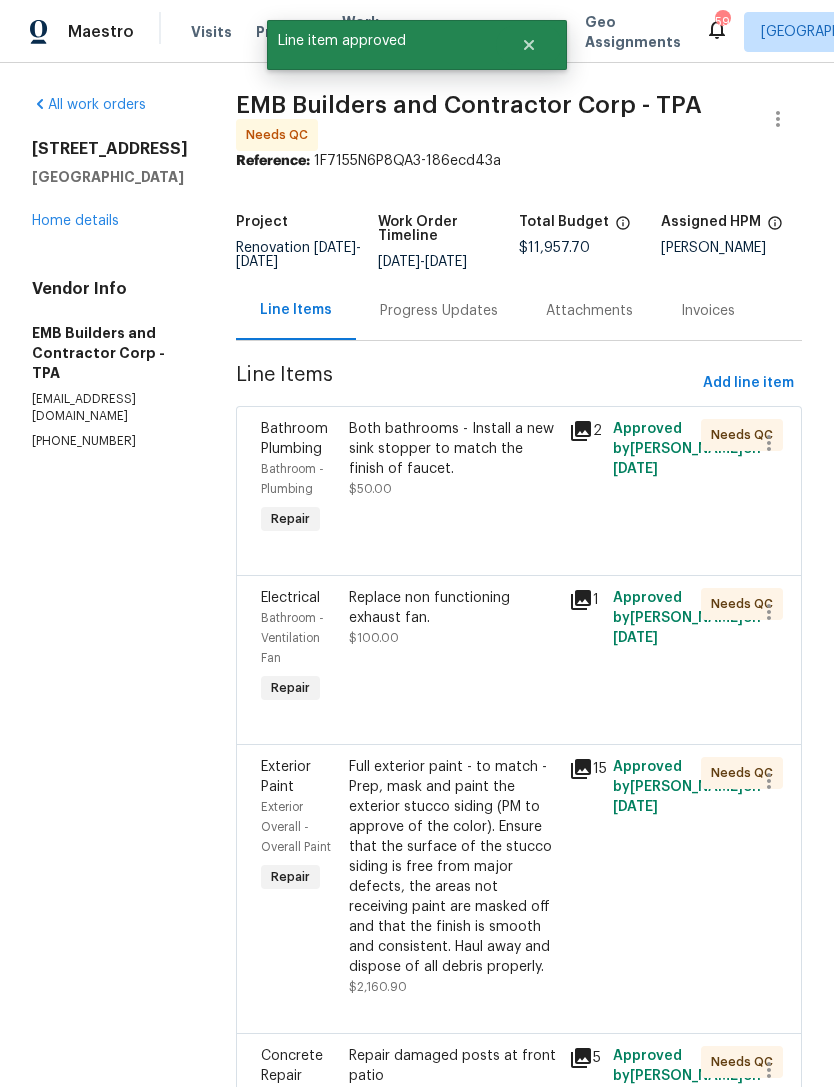 click on "Both bathrooms - Install a new sink stopper to match the finish of faucet." at bounding box center [453, 449] 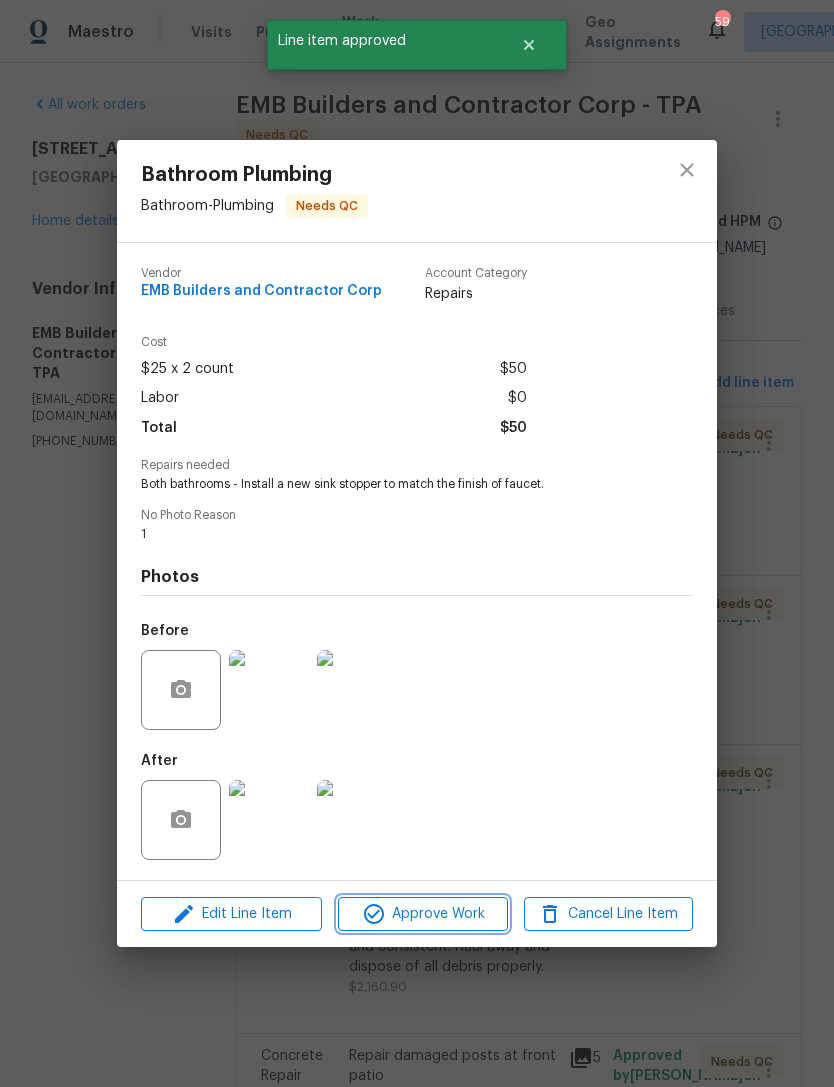 click on "Approve Work" at bounding box center (422, 914) 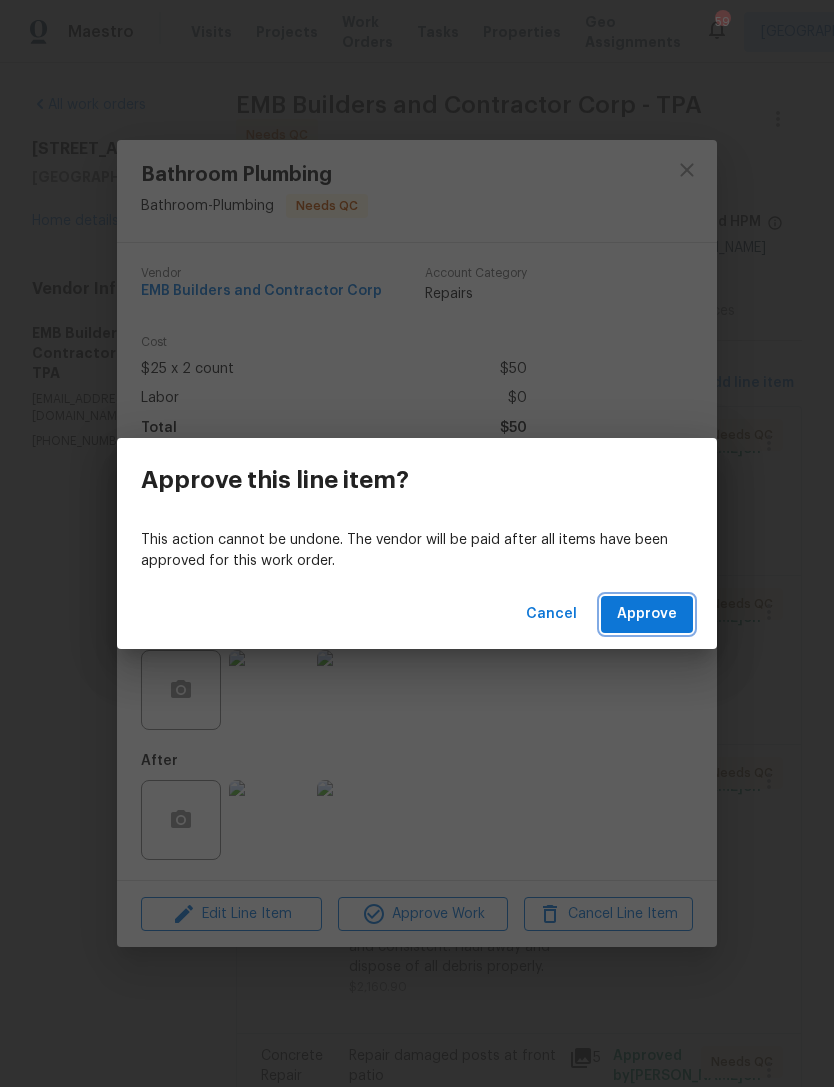 click on "Approve" at bounding box center [647, 614] 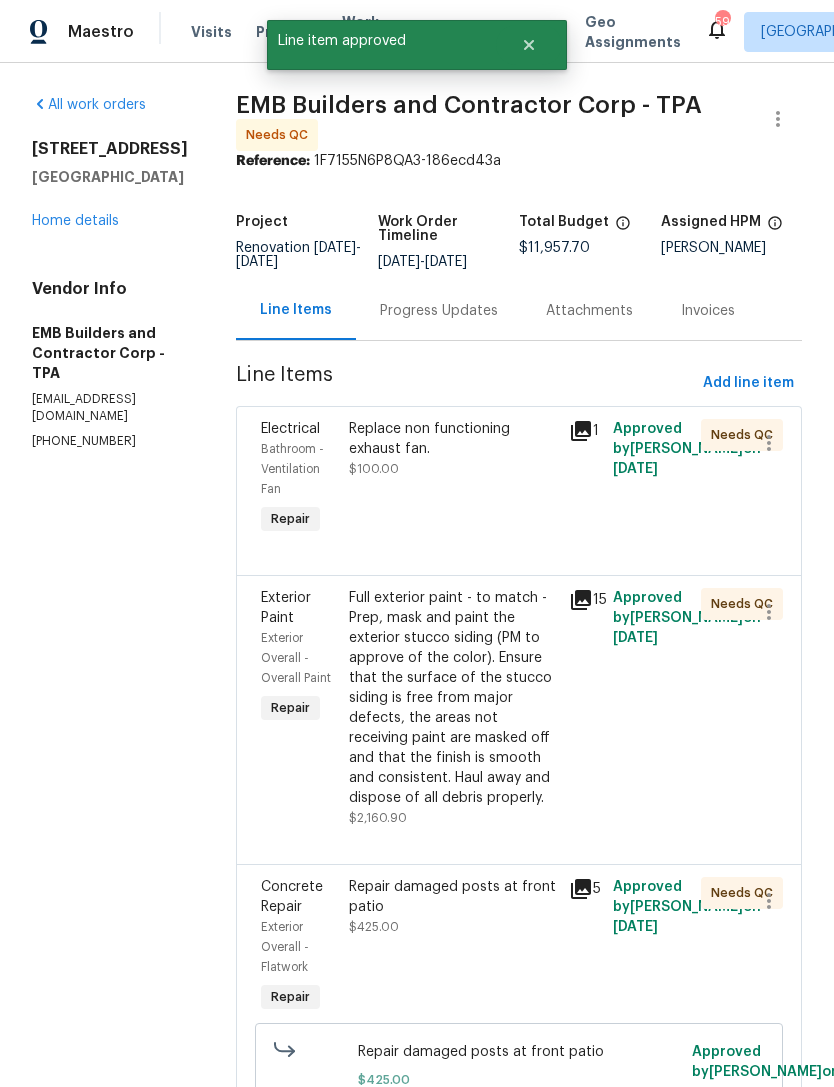 click on "Replace non functioning exhaust fan." at bounding box center (453, 439) 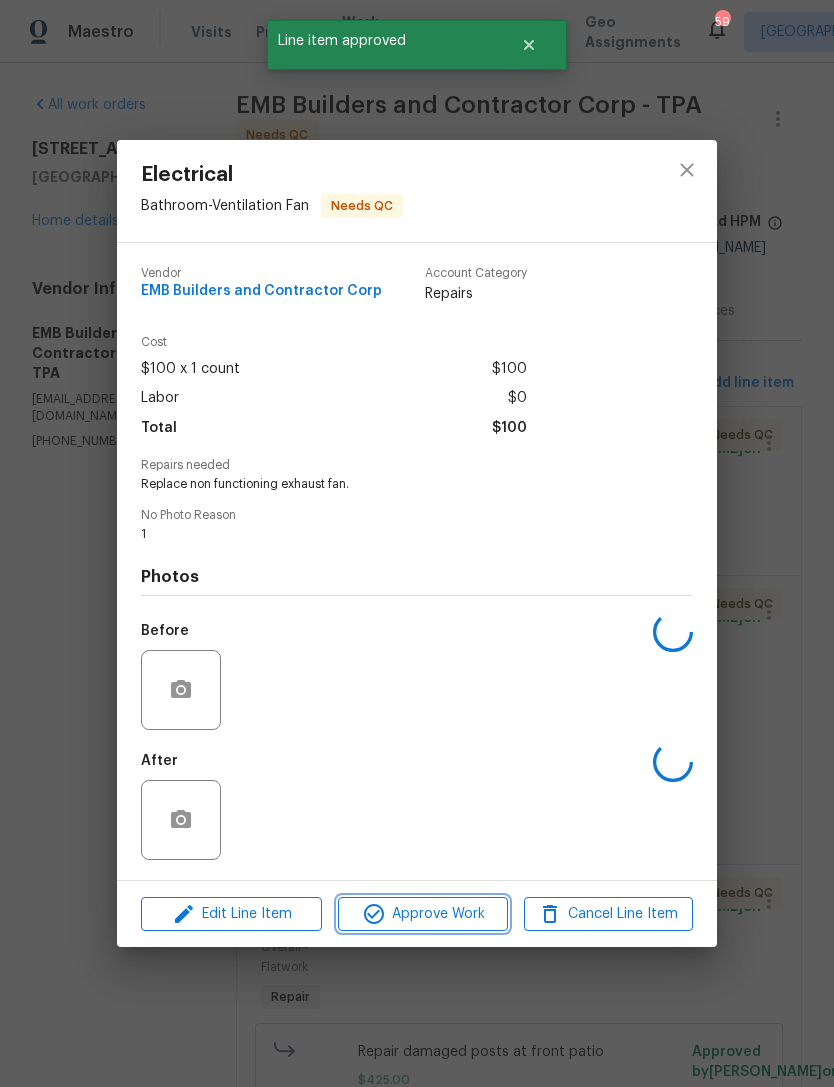 click on "Approve Work" at bounding box center (422, 914) 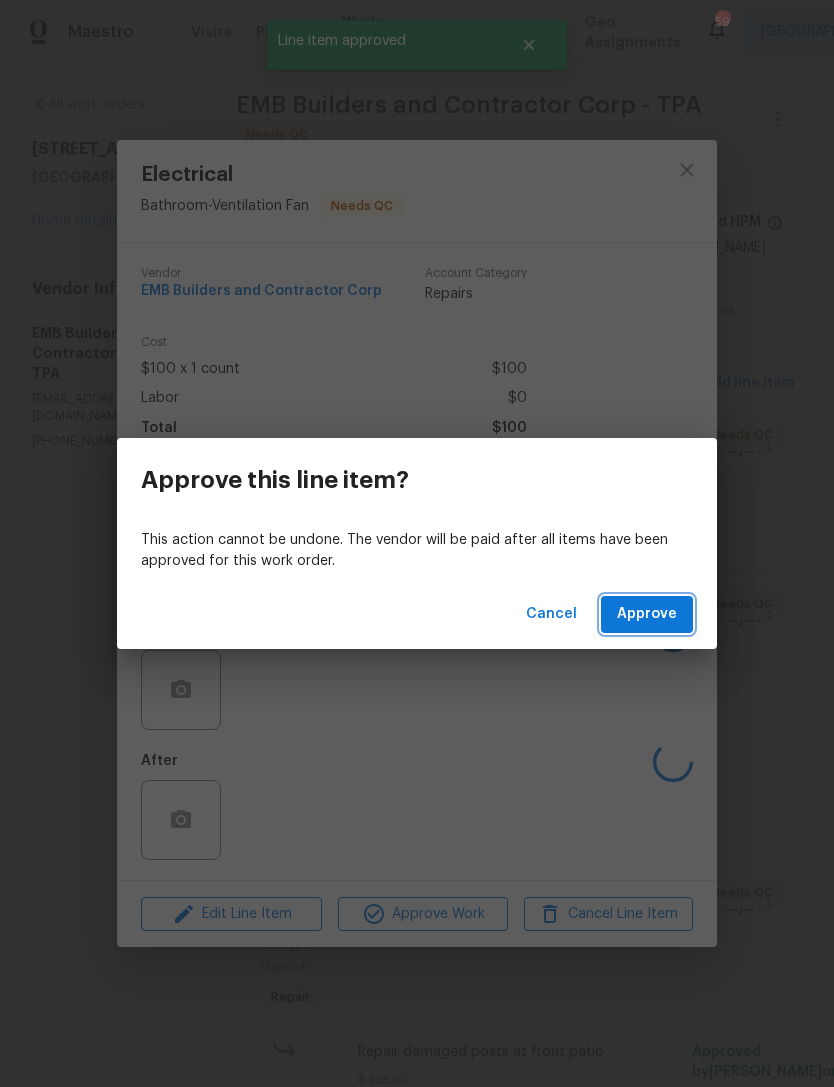 click on "Approve" at bounding box center [647, 614] 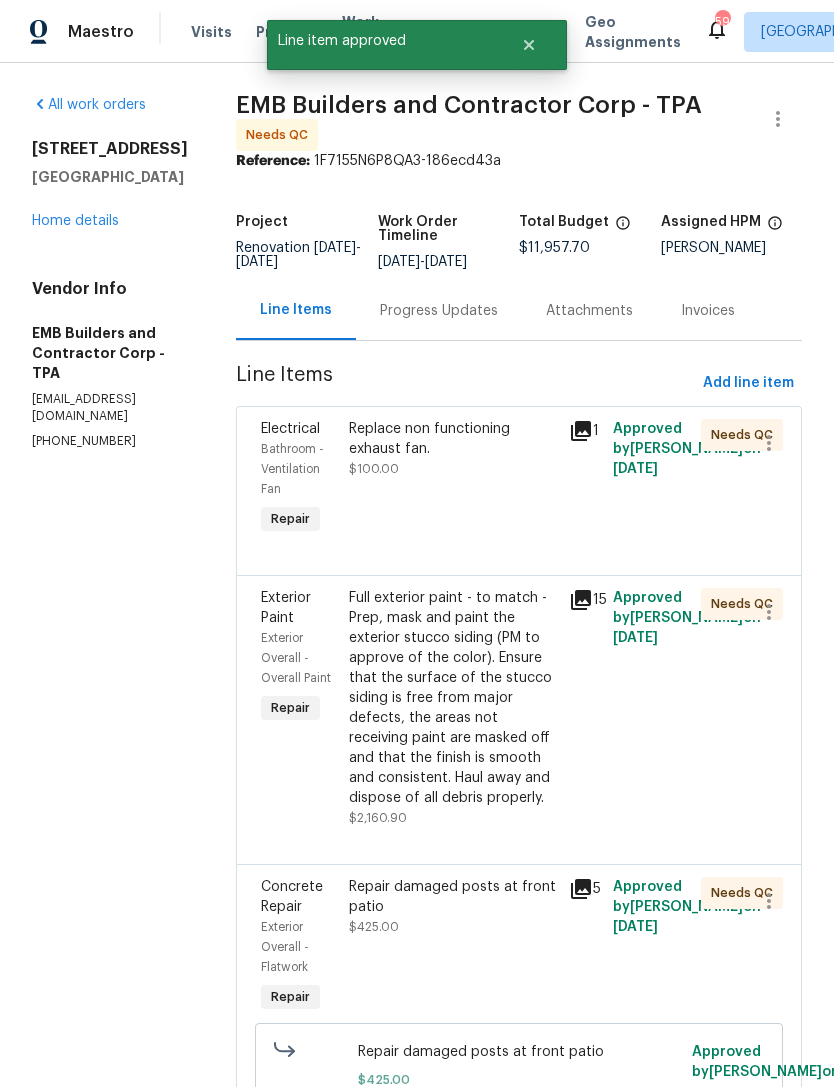 click on "Replace non functioning exhaust fan. $100.00" at bounding box center [453, 449] 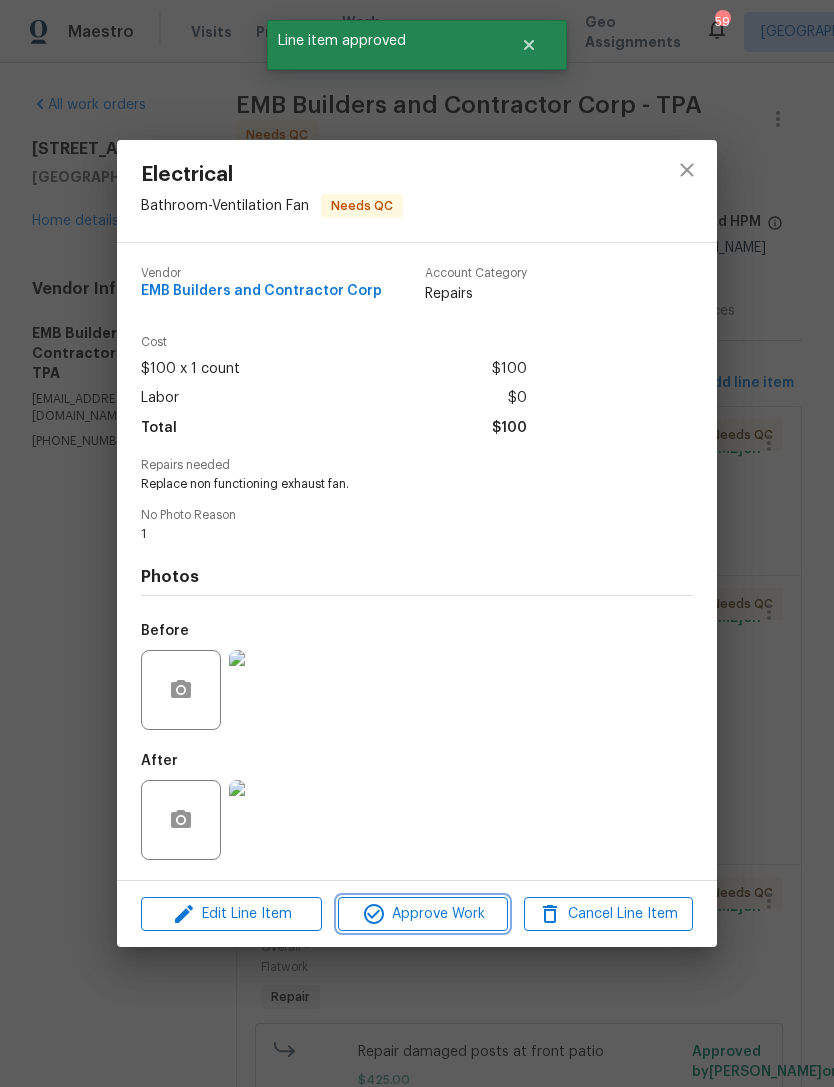 click on "Approve Work" at bounding box center [422, 914] 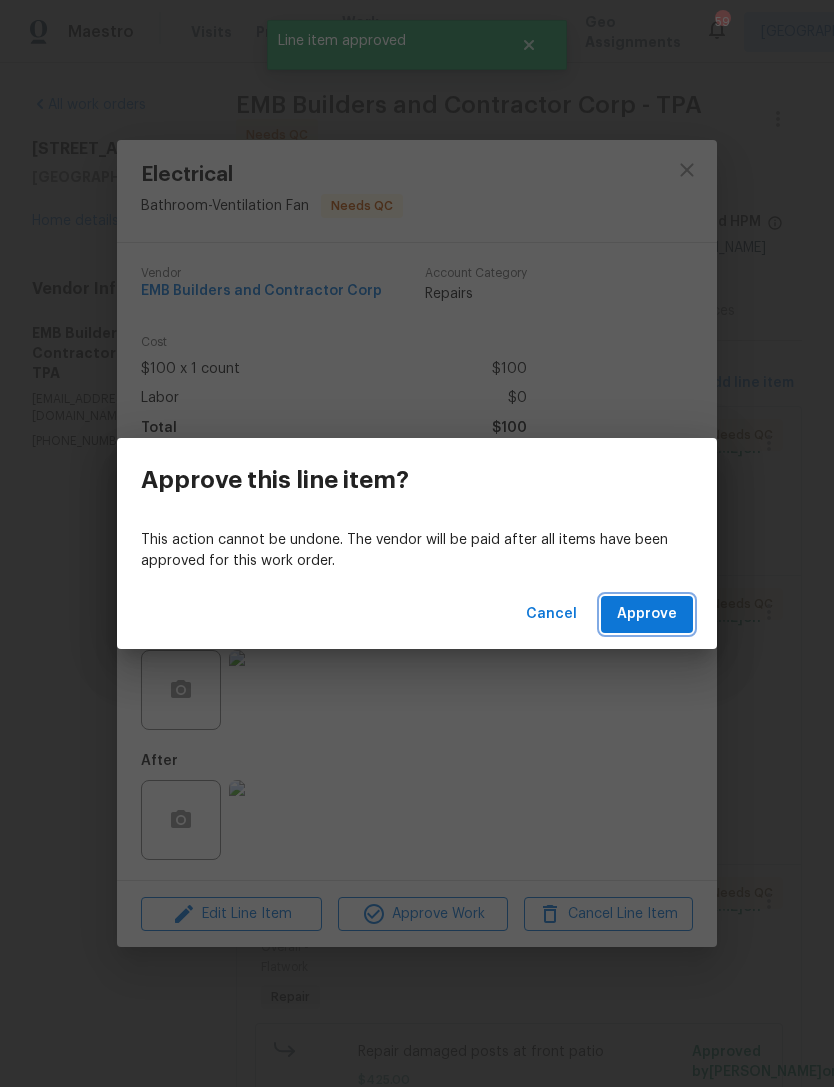 click on "Approve" at bounding box center (647, 614) 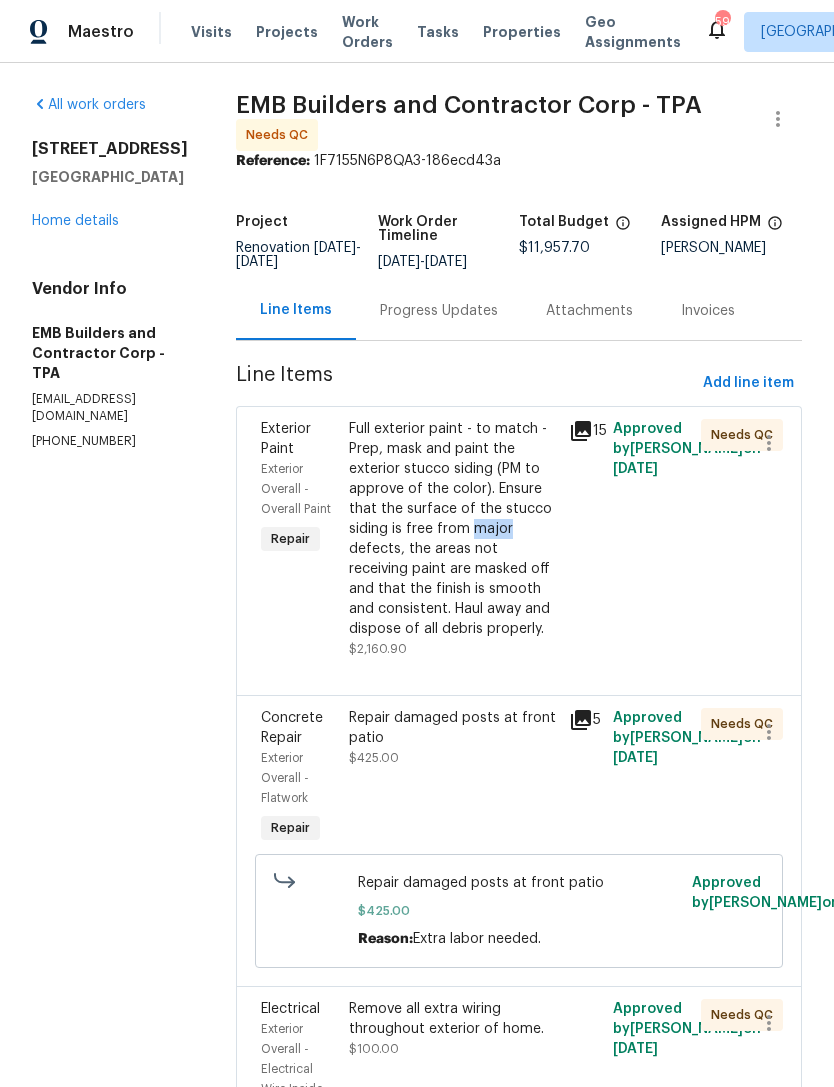 click on "Full exterior paint - to match - Prep, mask and paint  the exterior stucco siding  (PM to approve of the color). Ensure that the surface of the stucco siding is free from major defects, the areas not receiving paint are masked off and that the finish is smooth and consistent. Haul away and dispose of all debris properly." at bounding box center (453, 529) 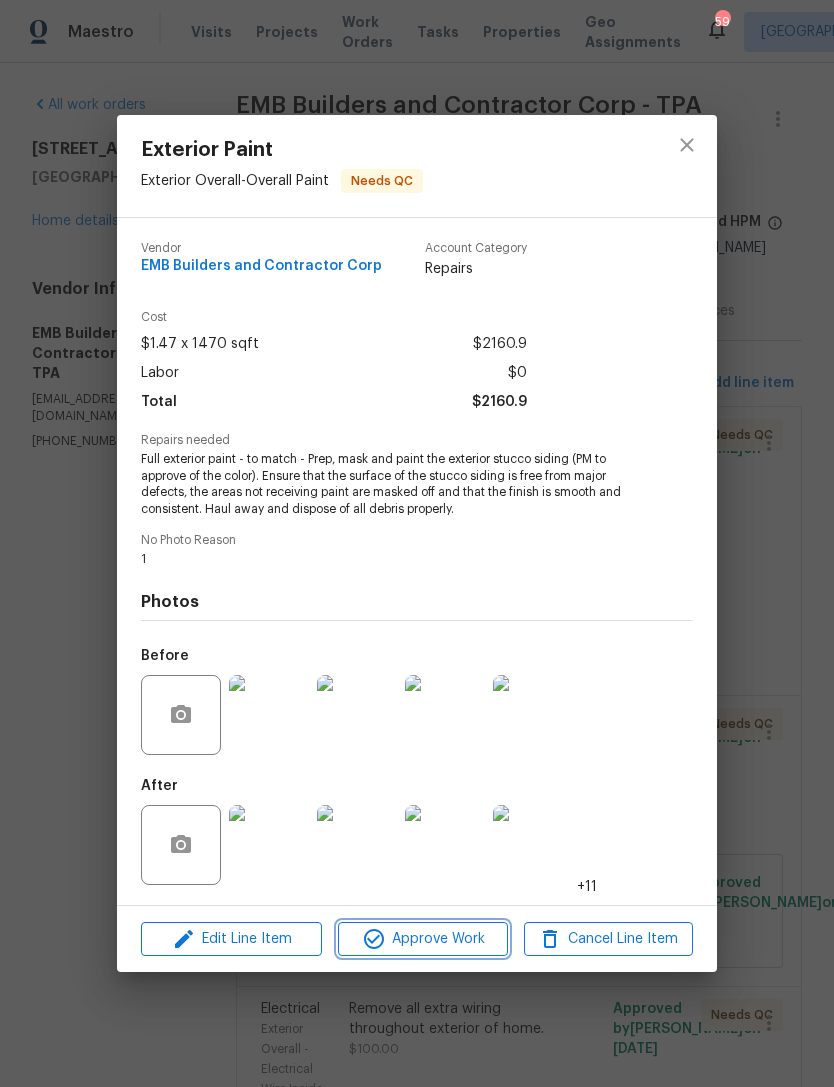 click 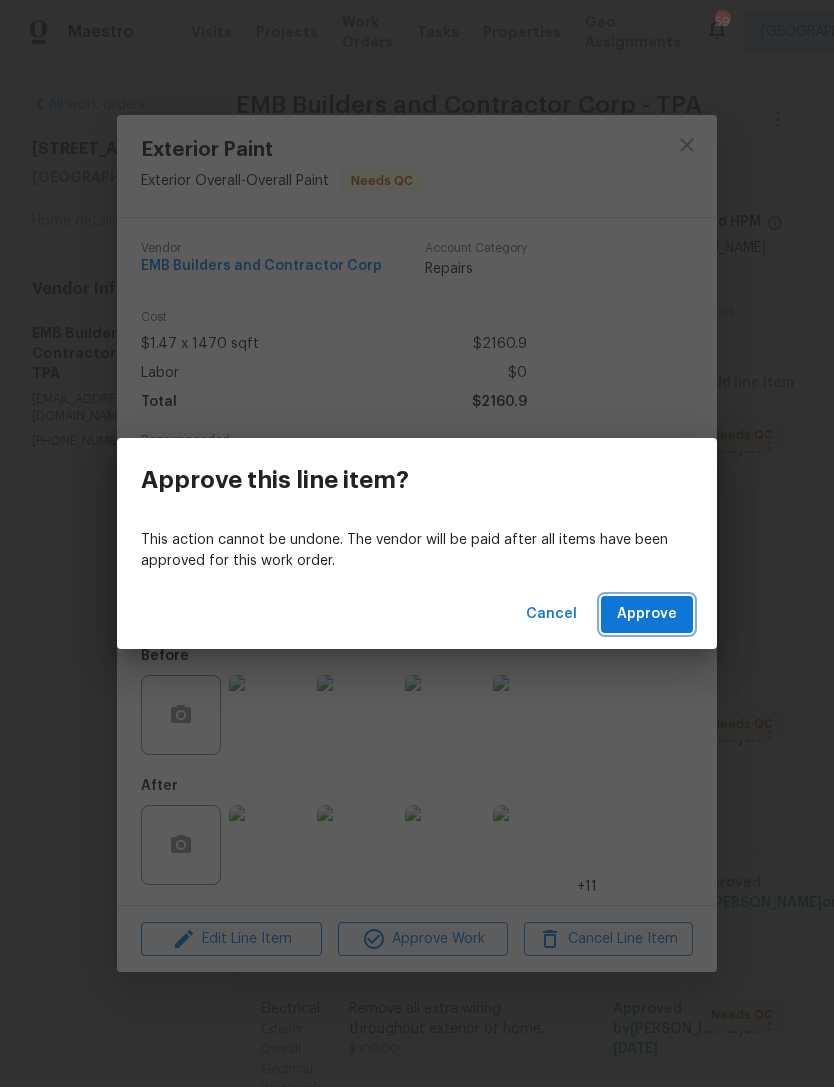 click on "Approve" at bounding box center [647, 614] 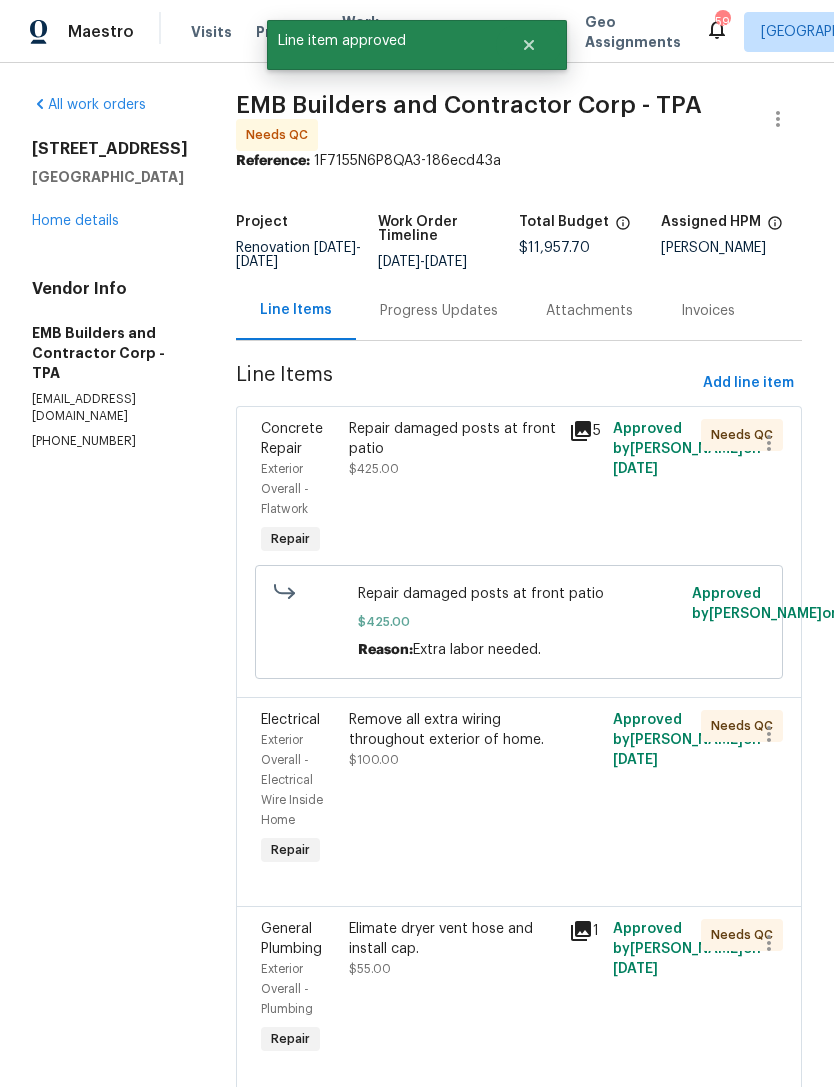 click on "Repair damaged posts at front patio $425.00" at bounding box center [453, 489] 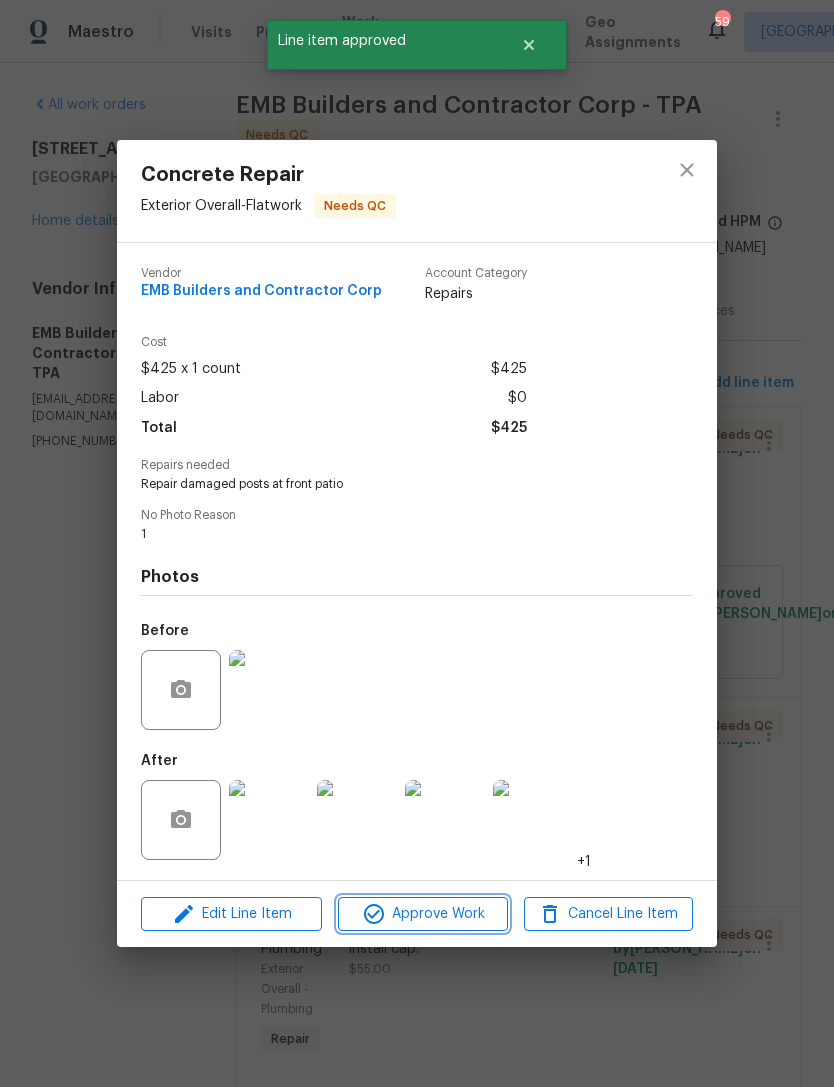 click on "Approve Work" at bounding box center (422, 914) 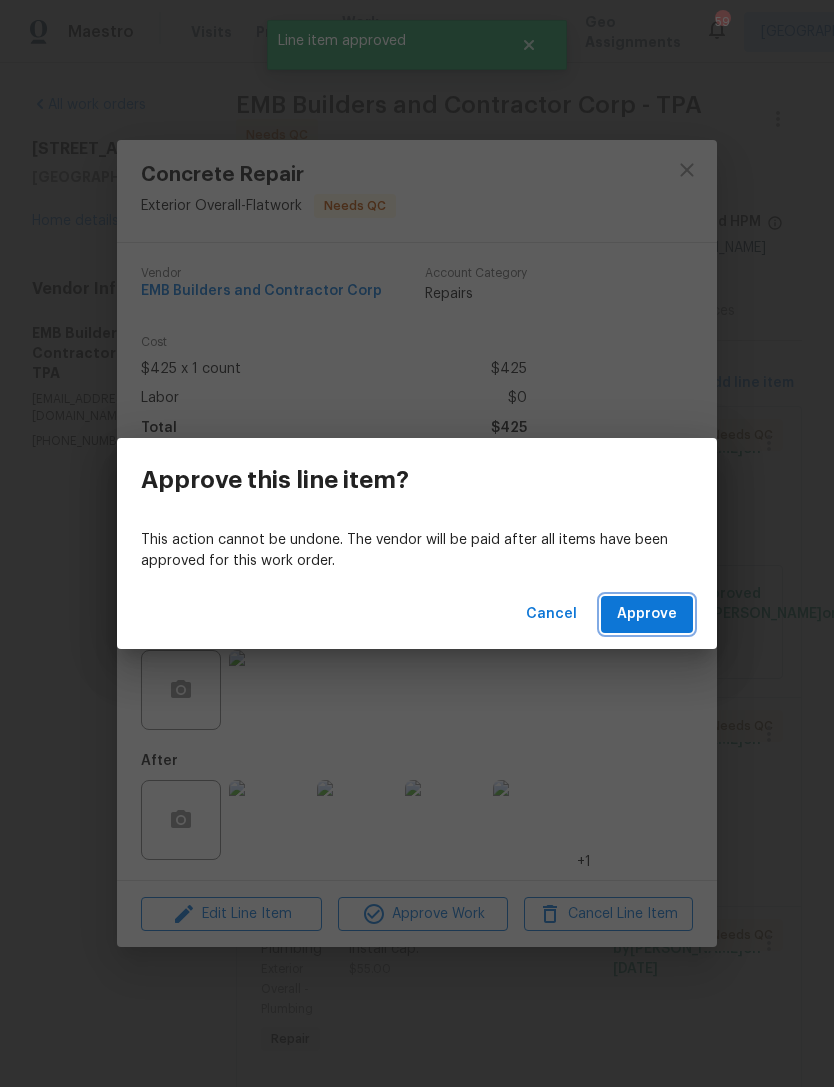 click on "Approve" at bounding box center [647, 614] 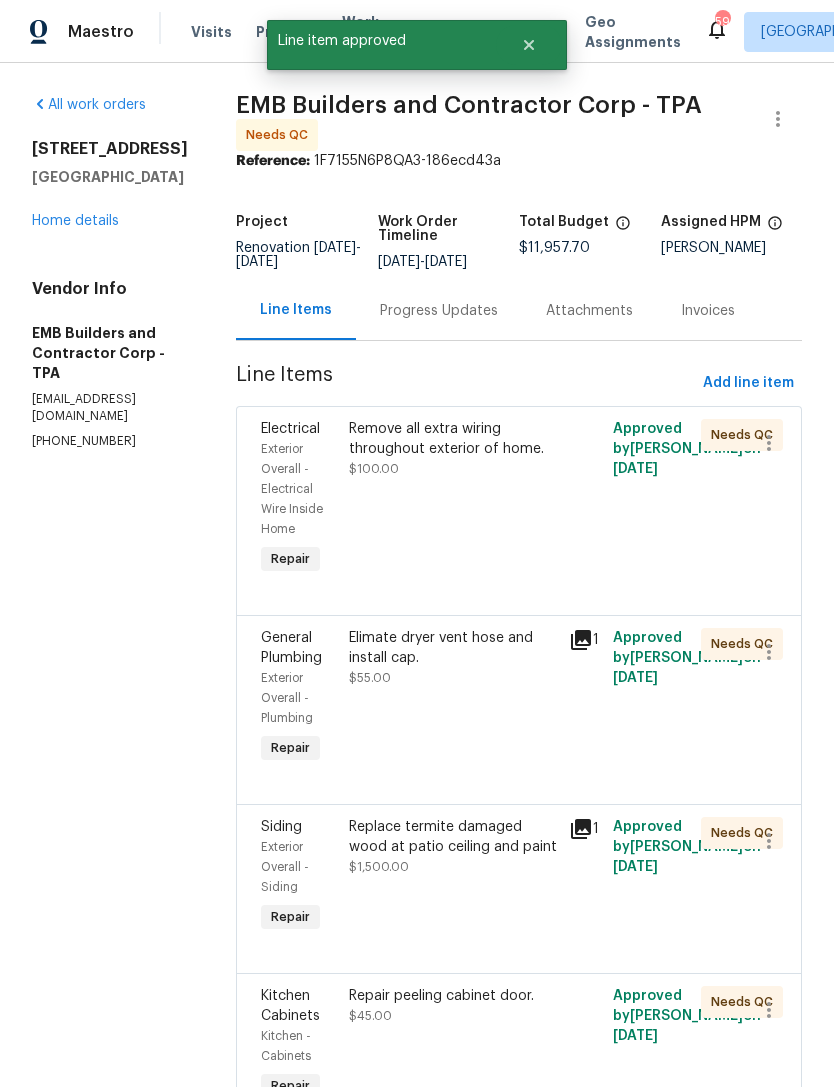 click on "Remove all extra wiring throughout exterior of home. $100.00" at bounding box center (453, 449) 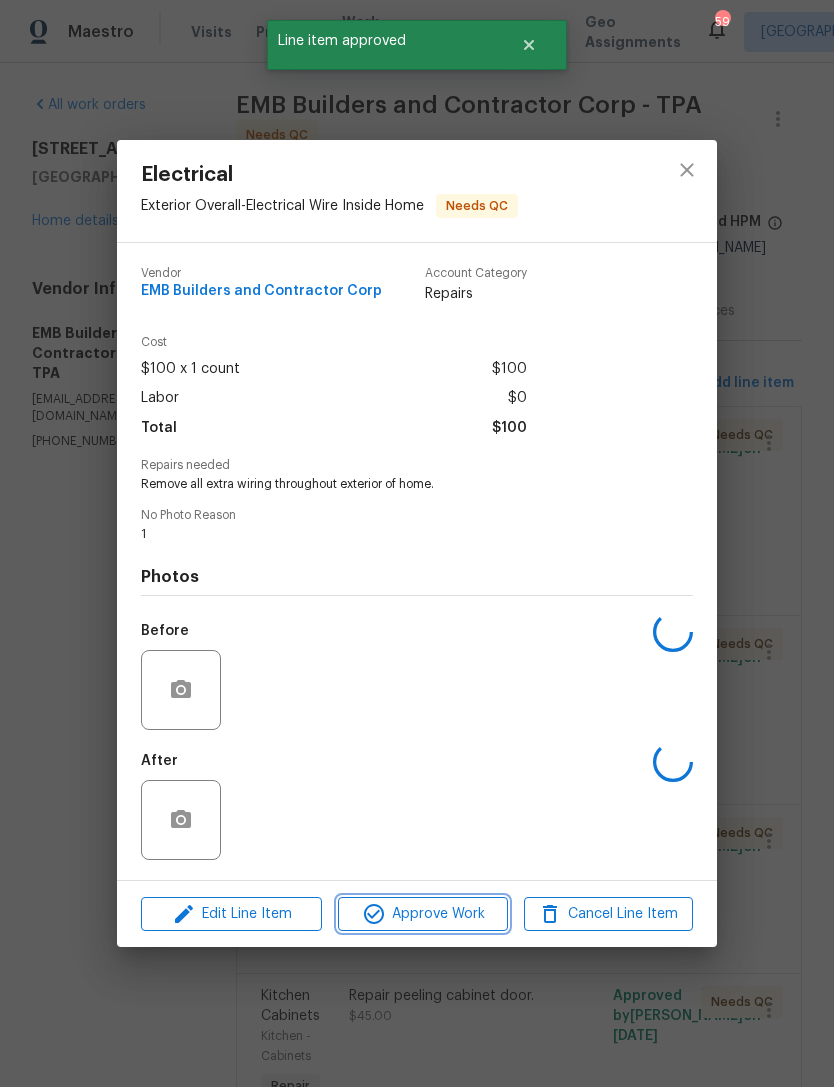 click on "Approve Work" at bounding box center [422, 914] 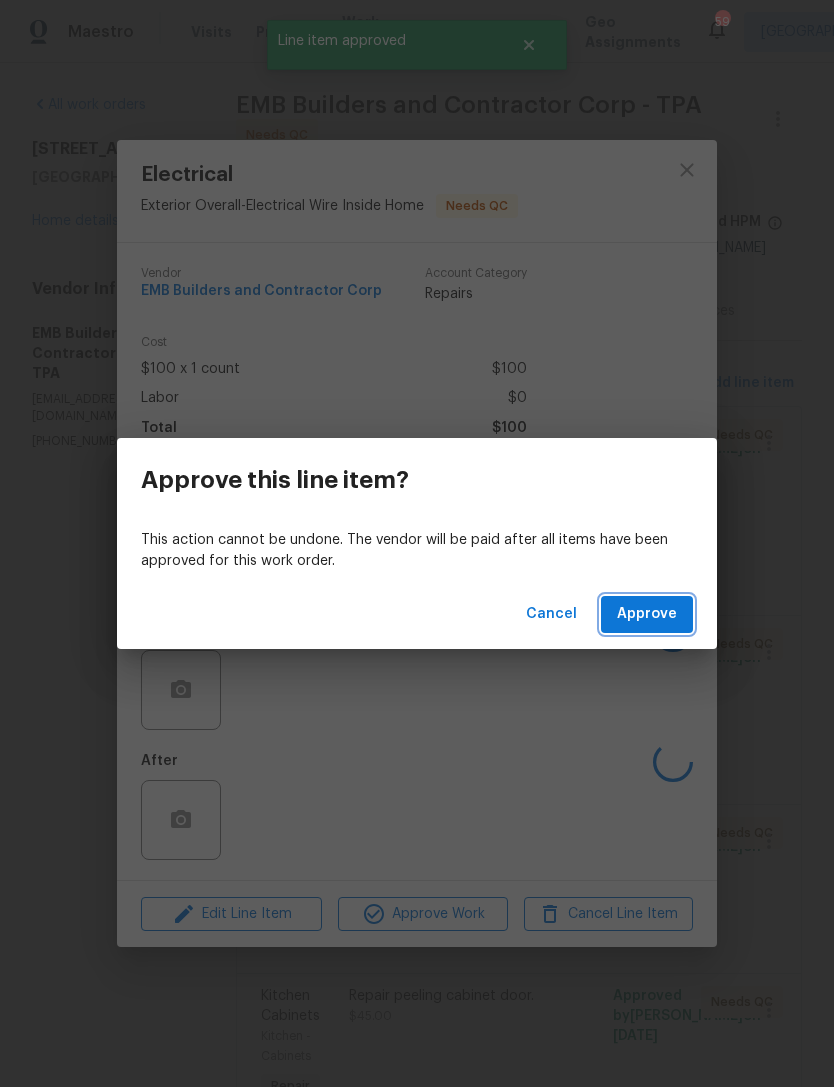click on "Approve" at bounding box center (647, 614) 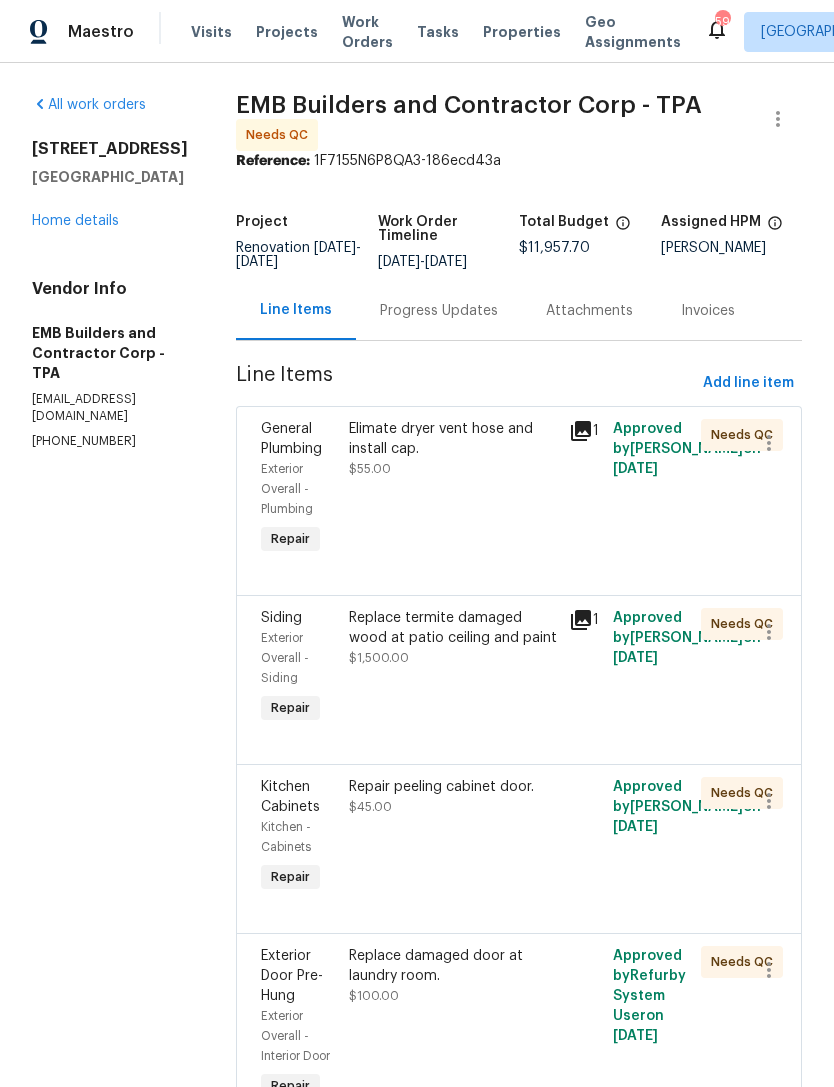 click on "Elimate dryer vent hose and install cap. $55.00" at bounding box center [453, 489] 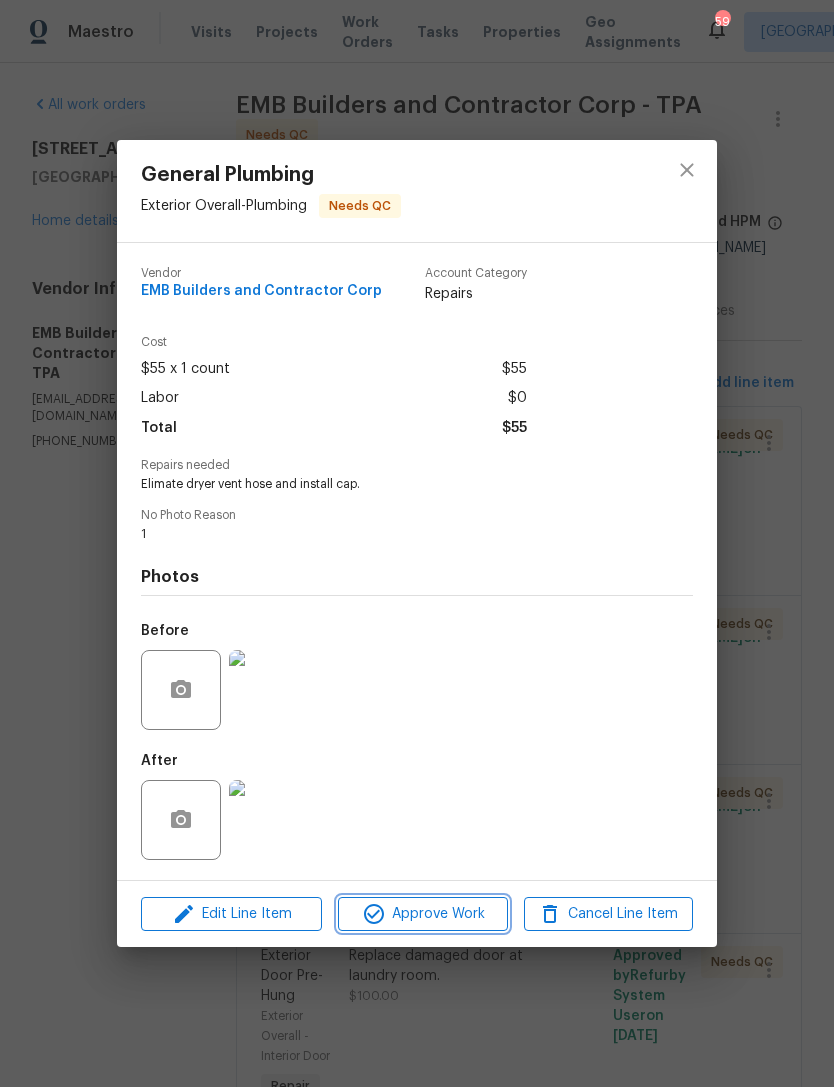 click on "Approve Work" at bounding box center [422, 914] 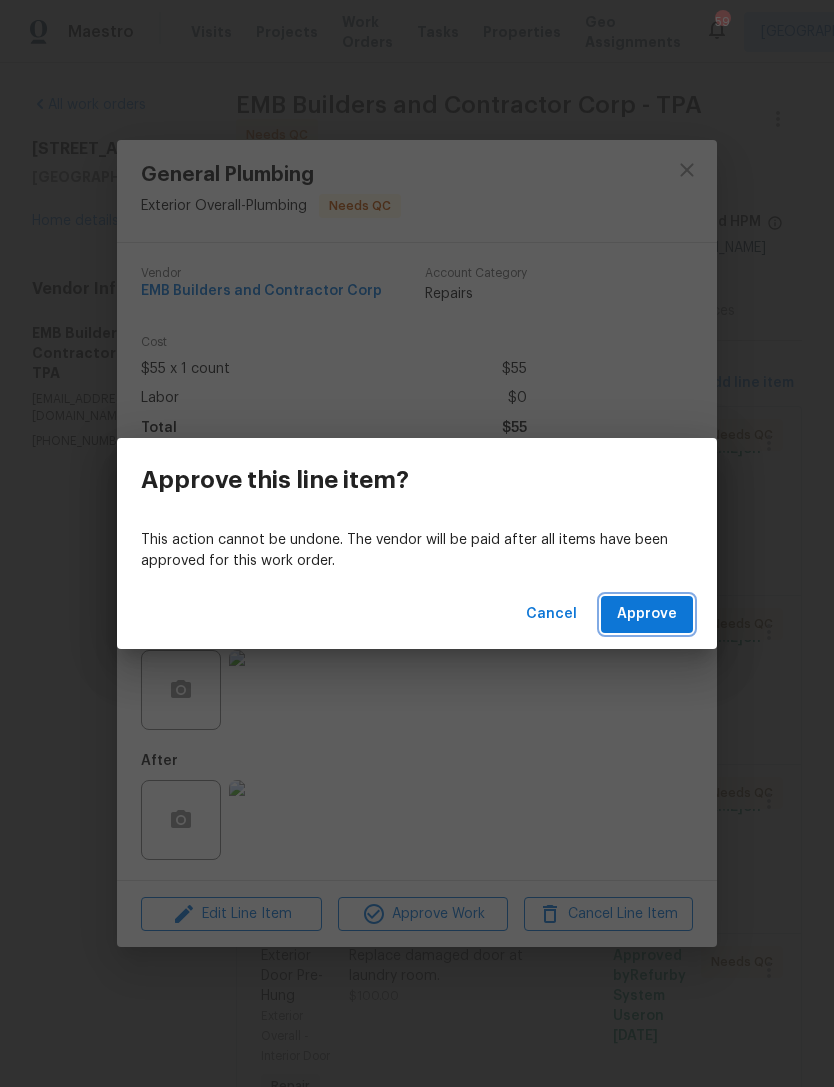 click on "Approve" at bounding box center (647, 614) 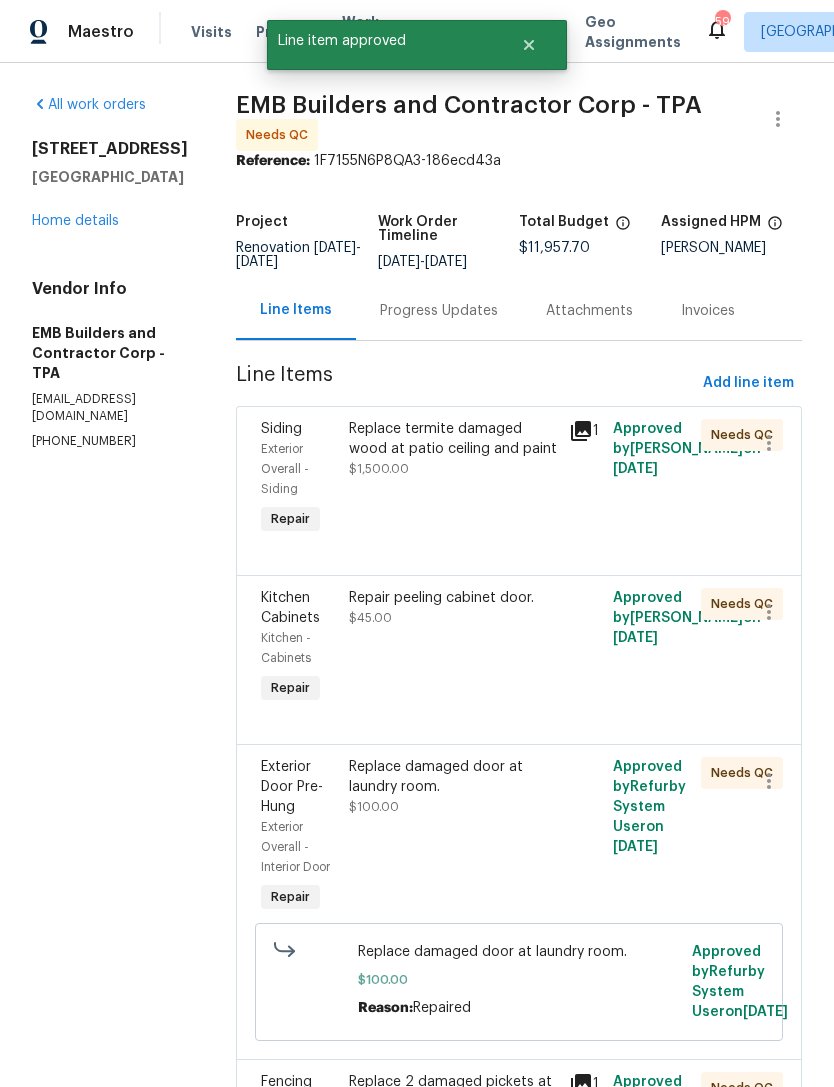 click on "Replace termite damaged wood at patio ceiling and paint $1,500.00" at bounding box center [453, 449] 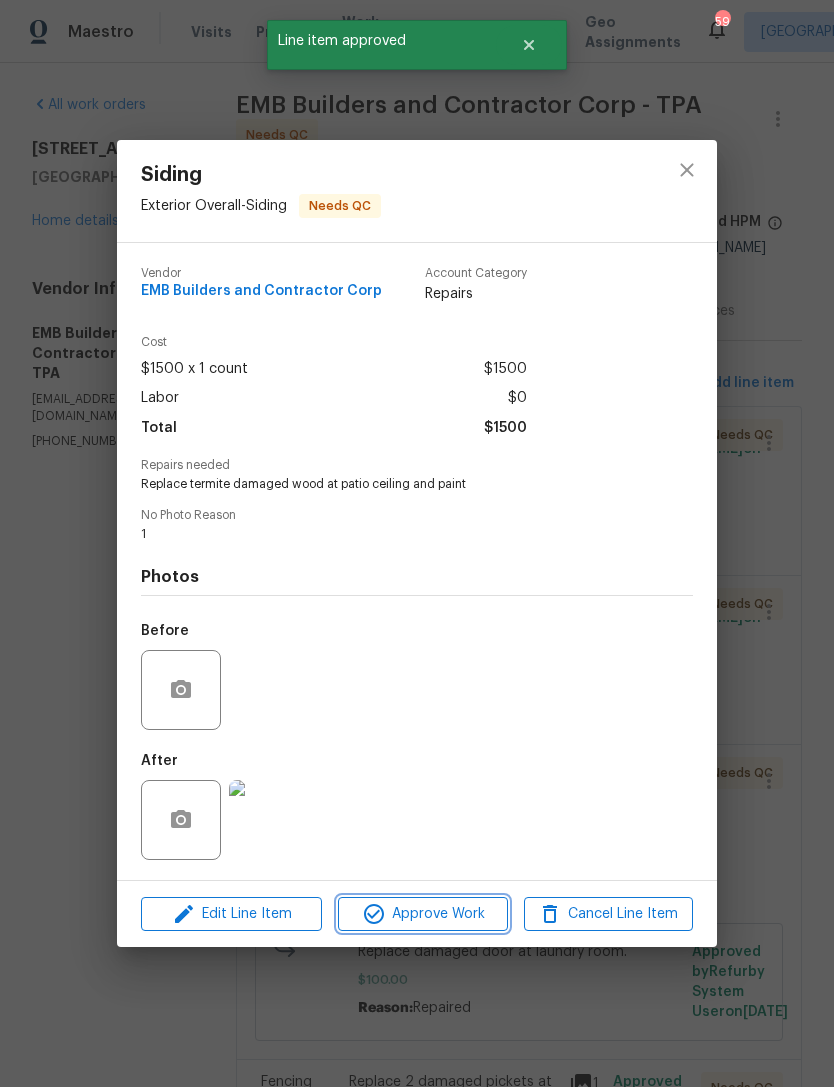 click on "Approve Work" at bounding box center [422, 914] 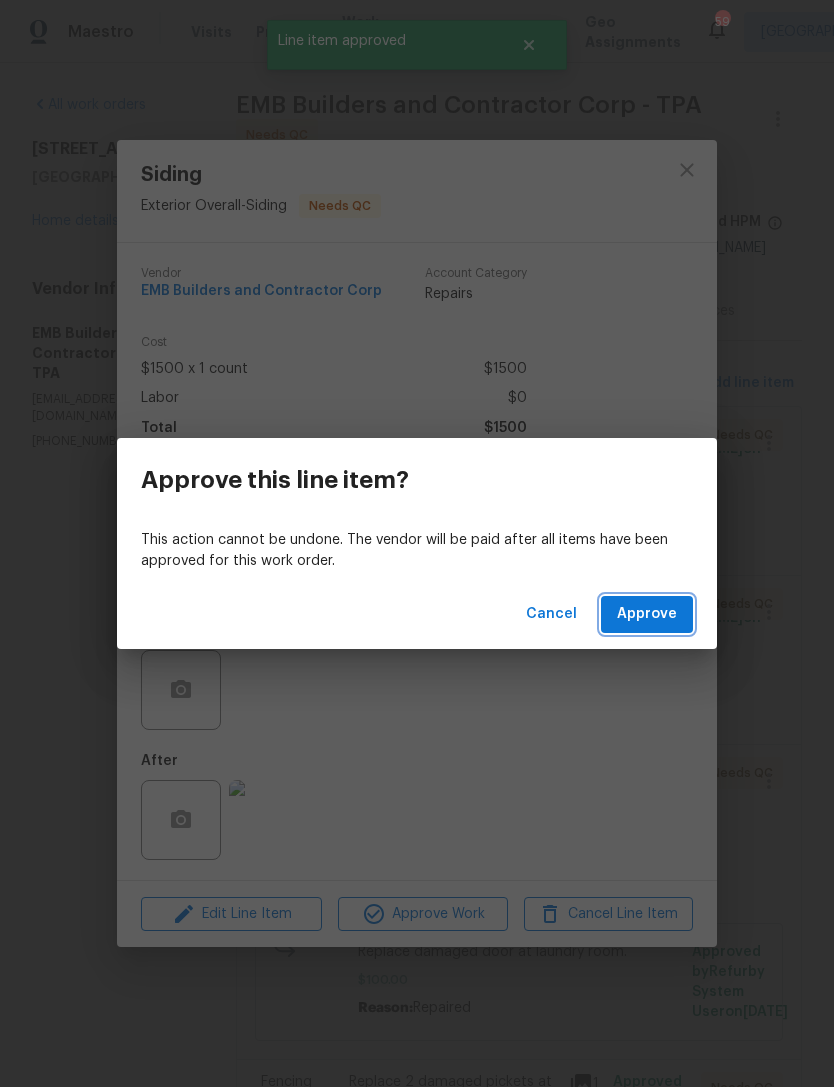 click on "Approve" at bounding box center [647, 614] 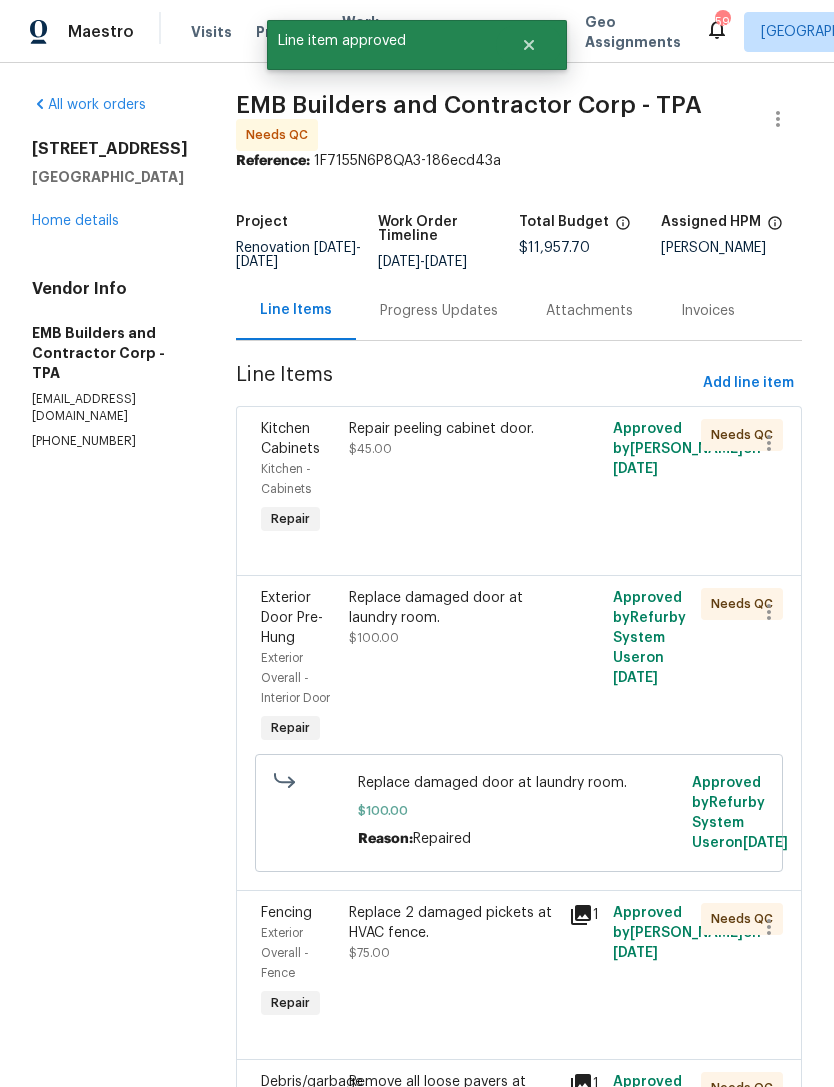 click on "Repair peeling cabinet door. $45.00" at bounding box center (453, 479) 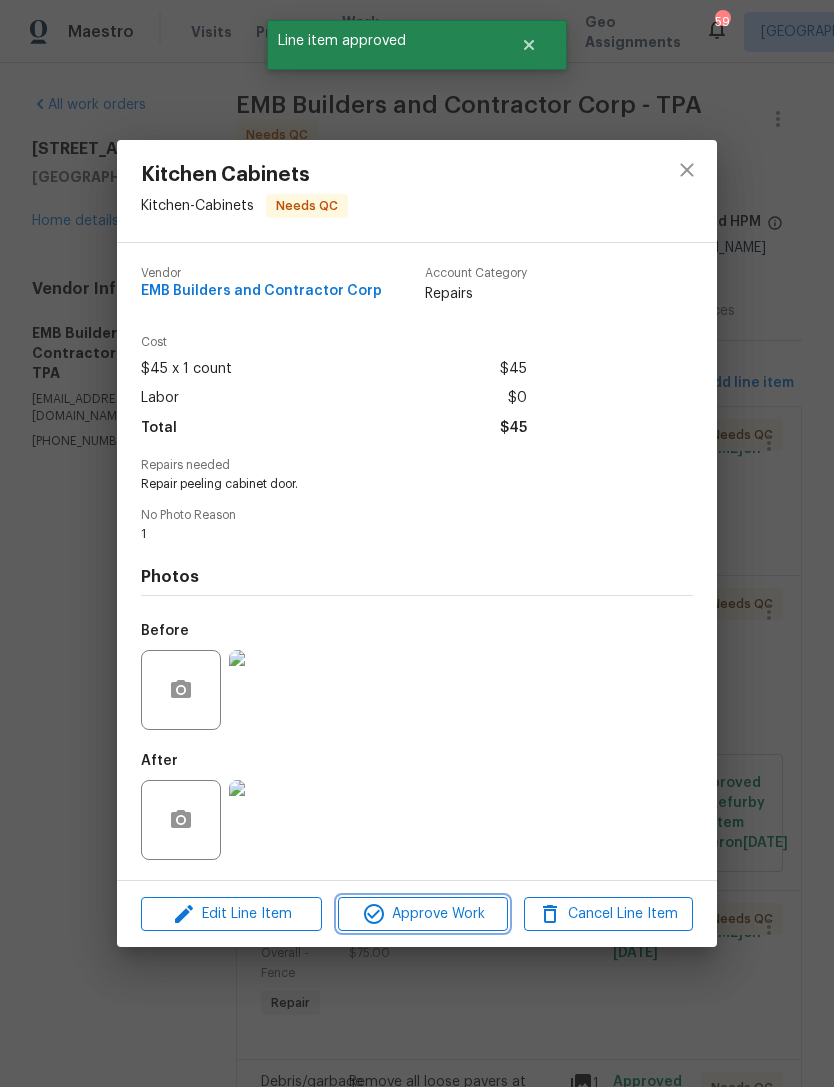 click on "Approve Work" at bounding box center (422, 914) 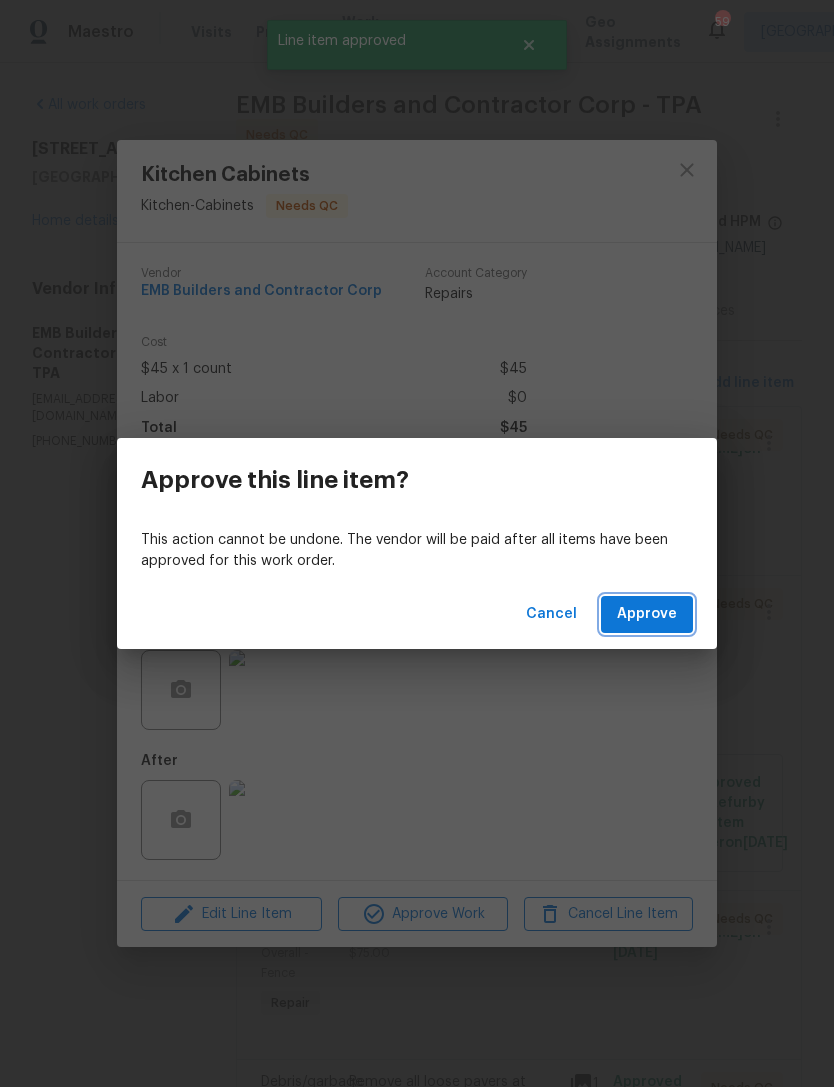 click on "Approve" at bounding box center [647, 614] 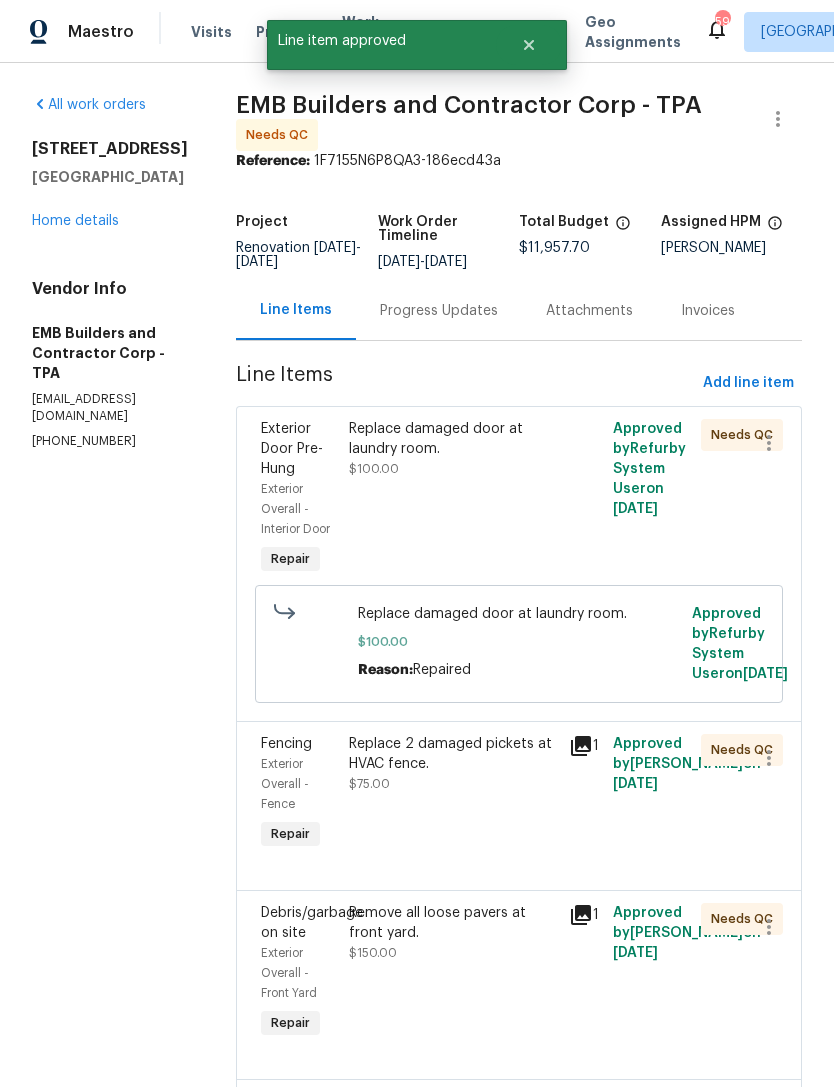 click on "Replace damaged door at laundry room. $100.00" at bounding box center [453, 449] 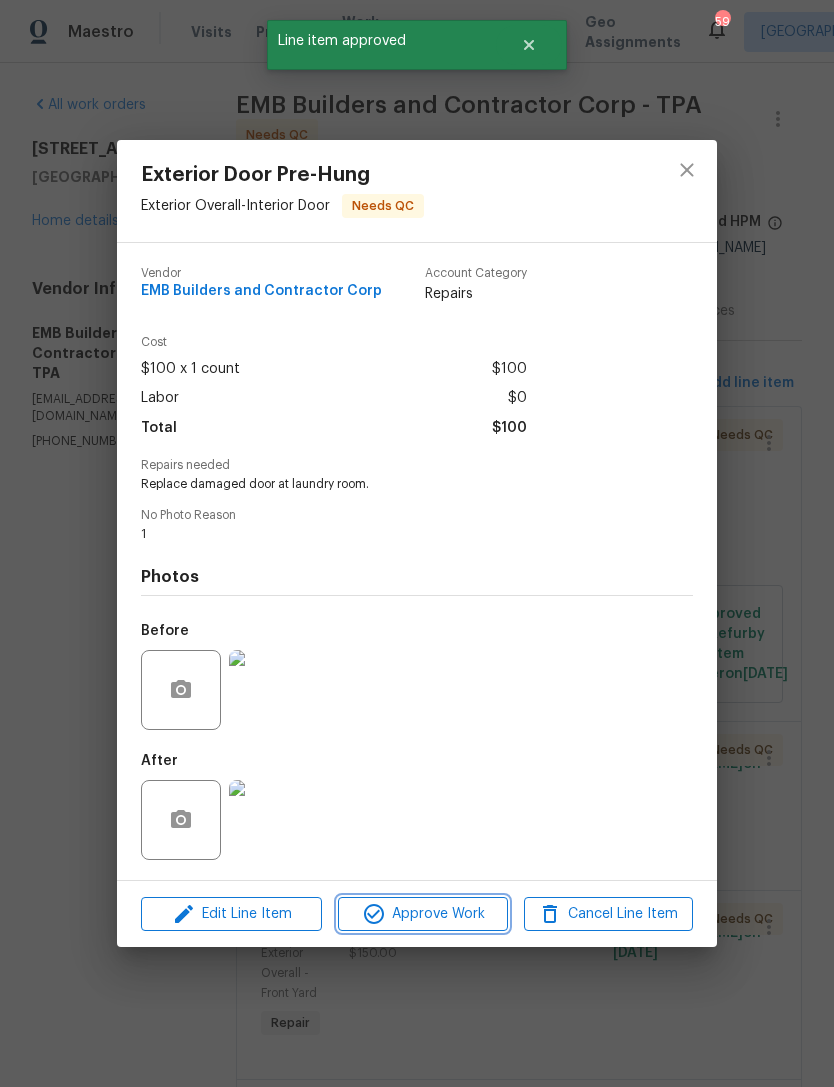 click on "Approve Work" at bounding box center [422, 914] 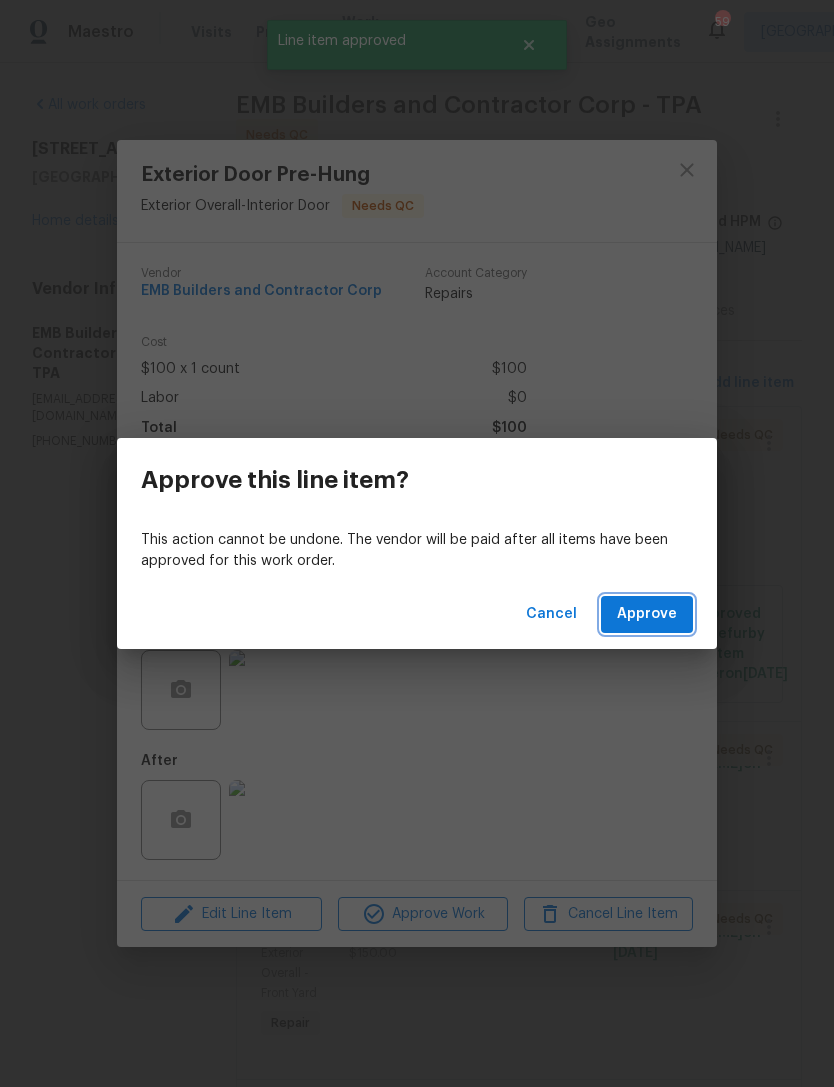click on "Approve" at bounding box center (647, 614) 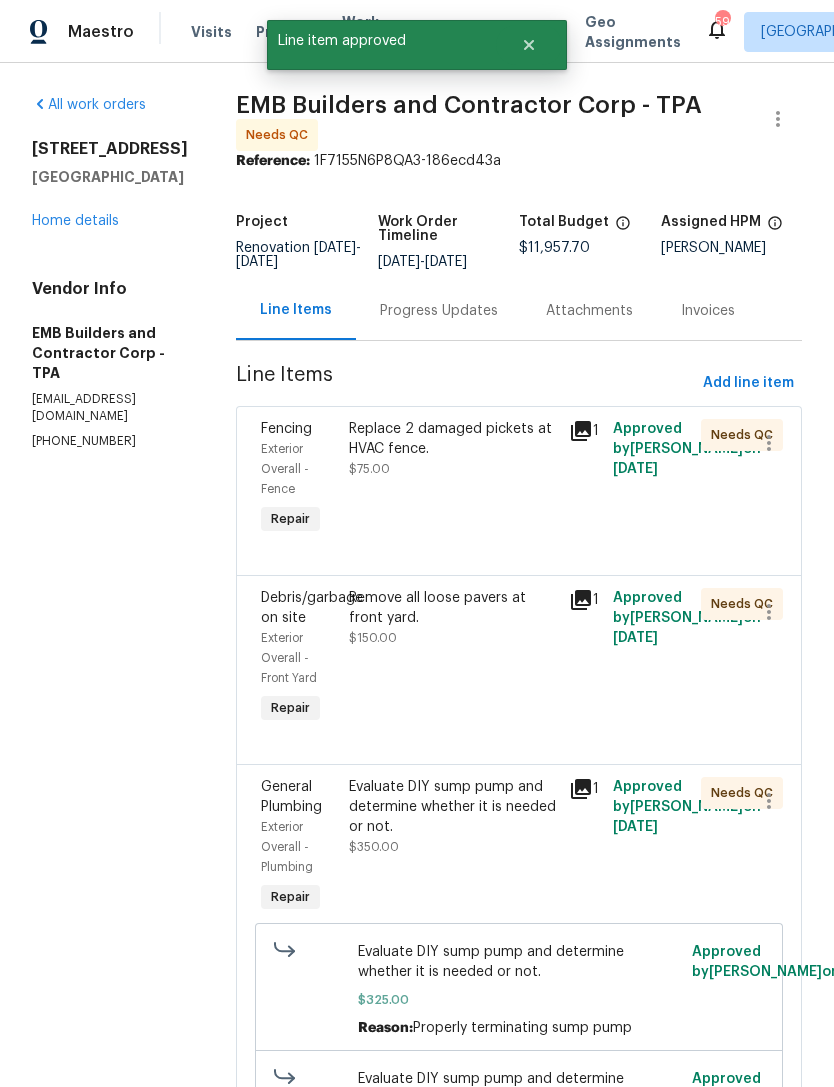 click on "Replace 2 damaged pickets at HVAC fence. $75.00" at bounding box center [453, 479] 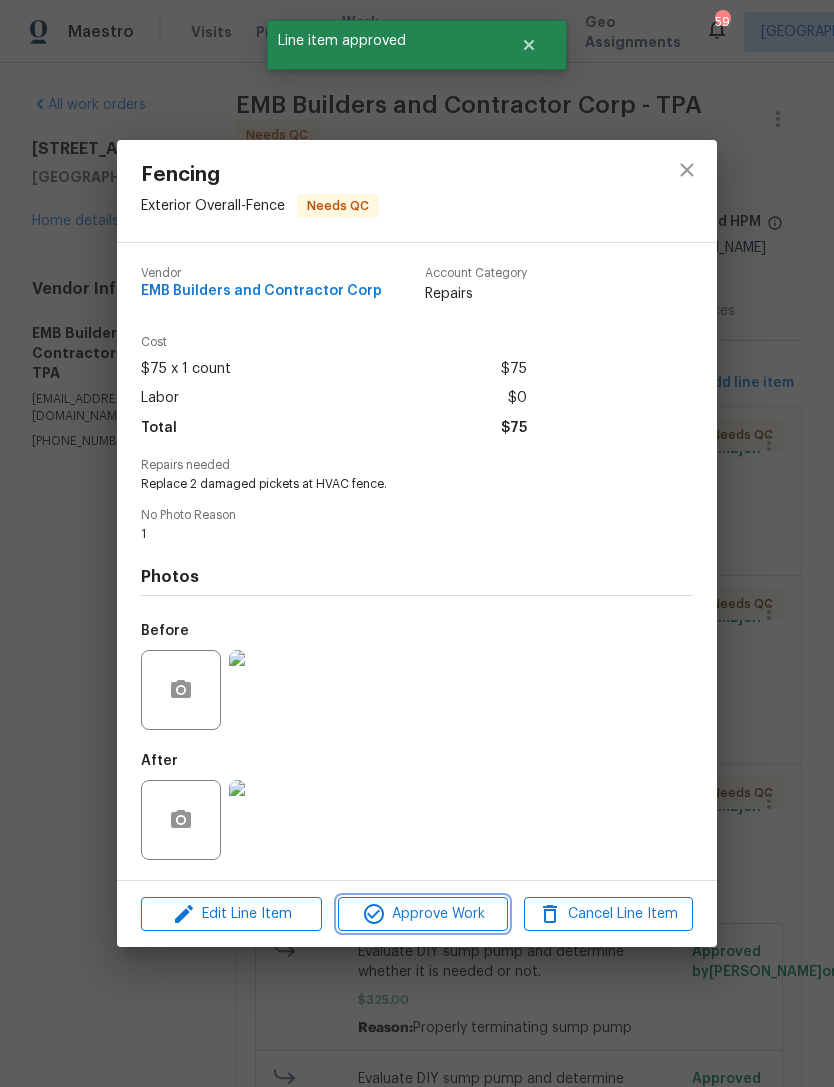 click on "Approve Work" at bounding box center (422, 914) 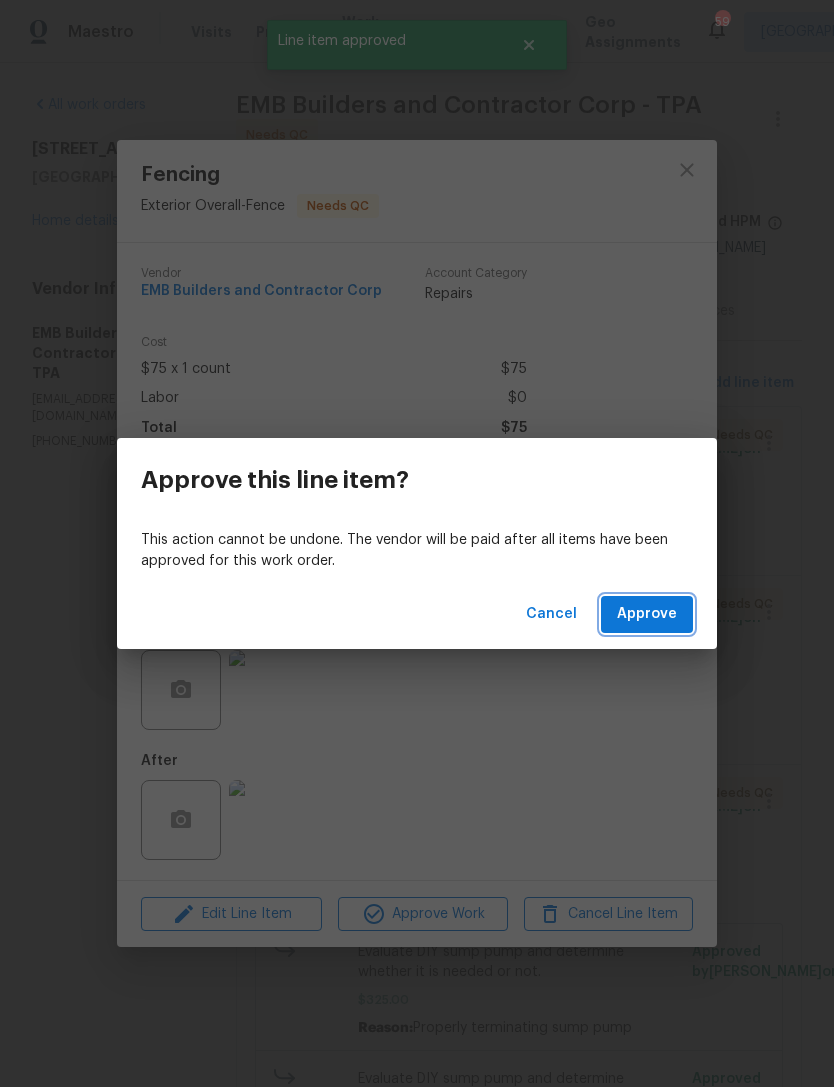 click on "Approve" at bounding box center (647, 614) 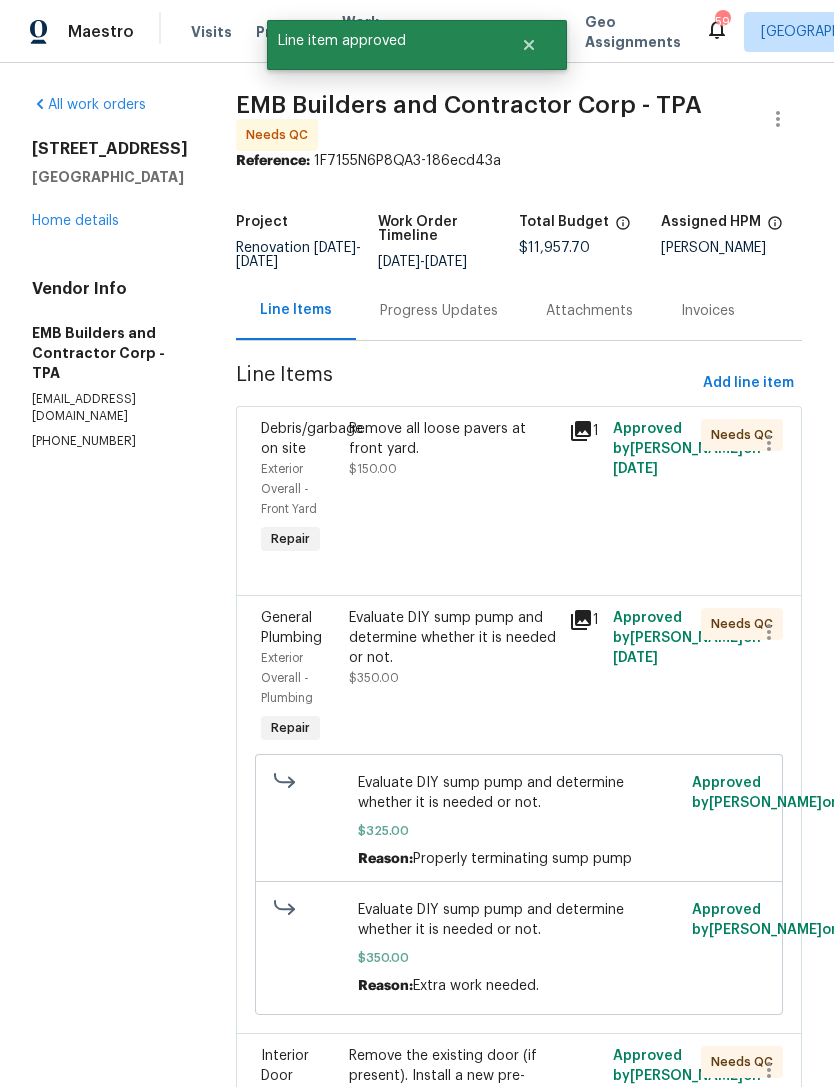 click on "Remove all loose pavers at front yard. $150.00" at bounding box center (453, 489) 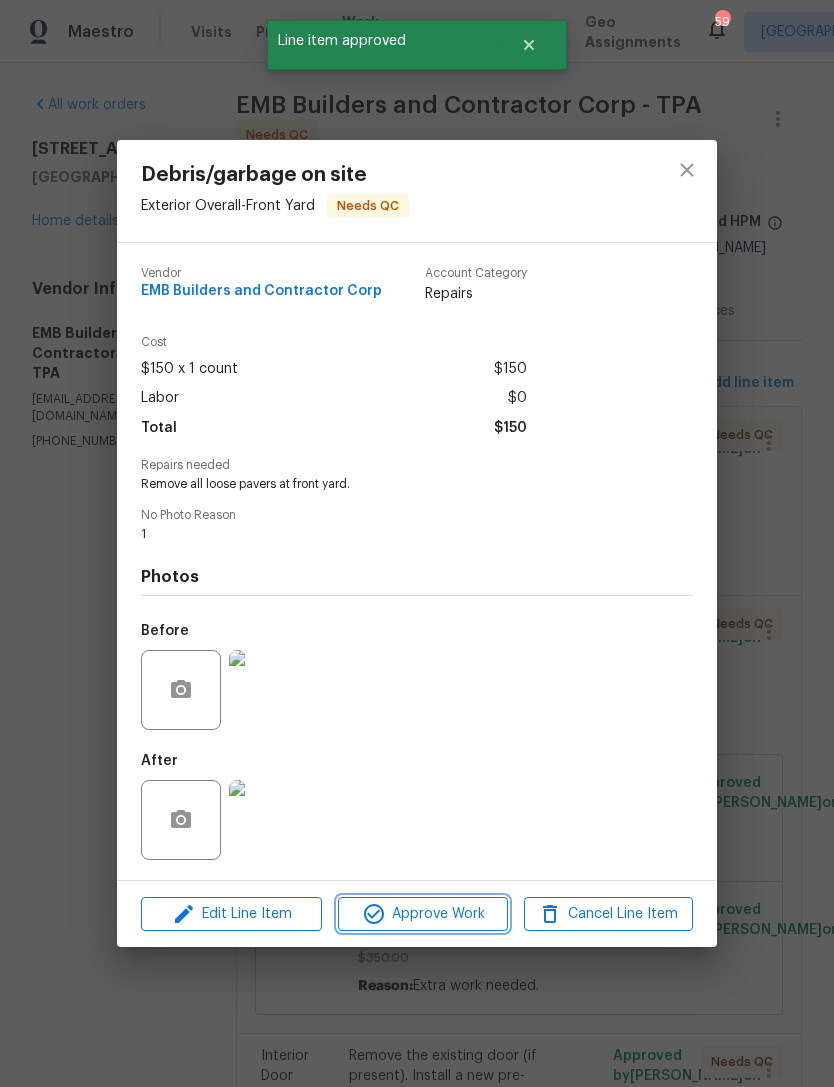 click on "Approve Work" at bounding box center [422, 914] 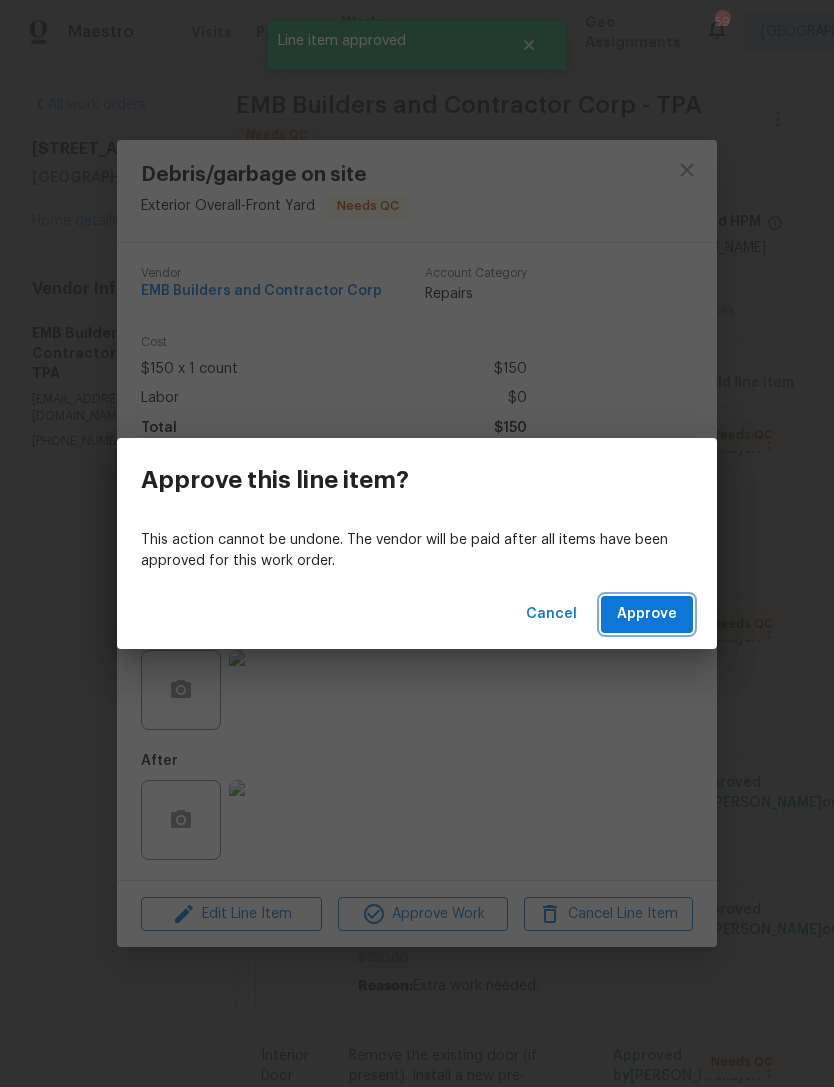 click on "Approve" at bounding box center [647, 614] 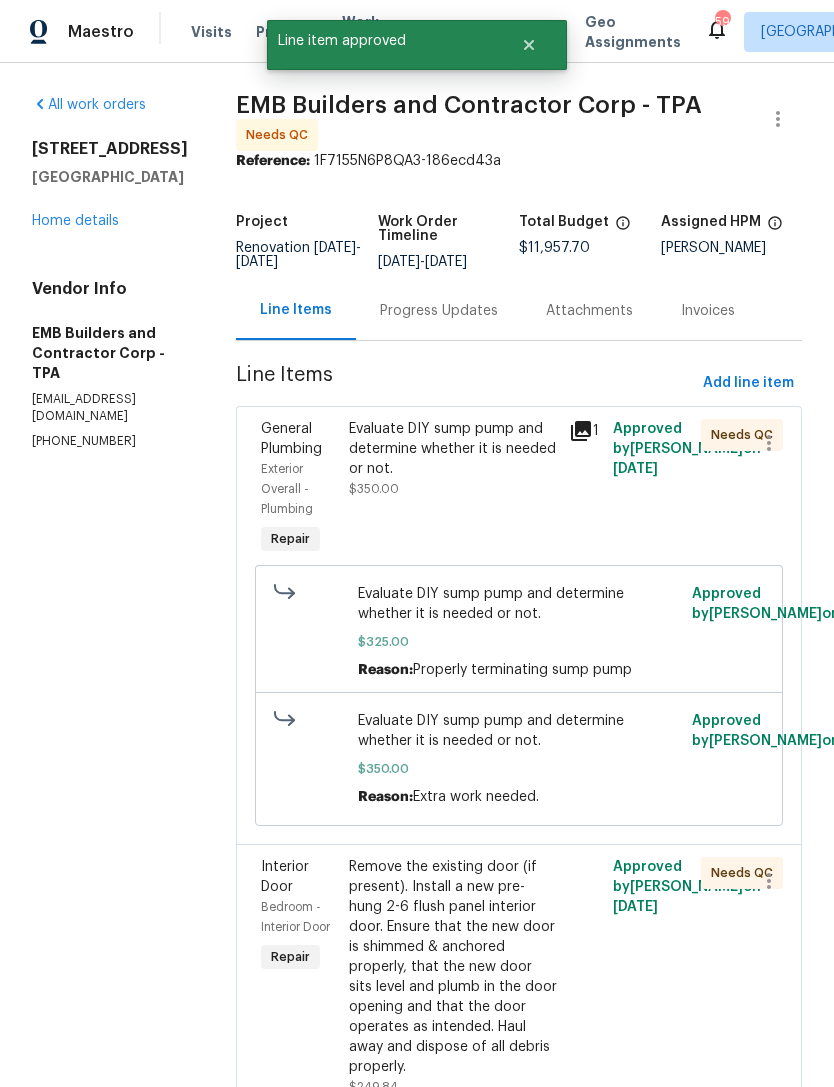 click on "Evaluate DIY sump pump and determine whether it is needed or not. $350.00" at bounding box center [453, 459] 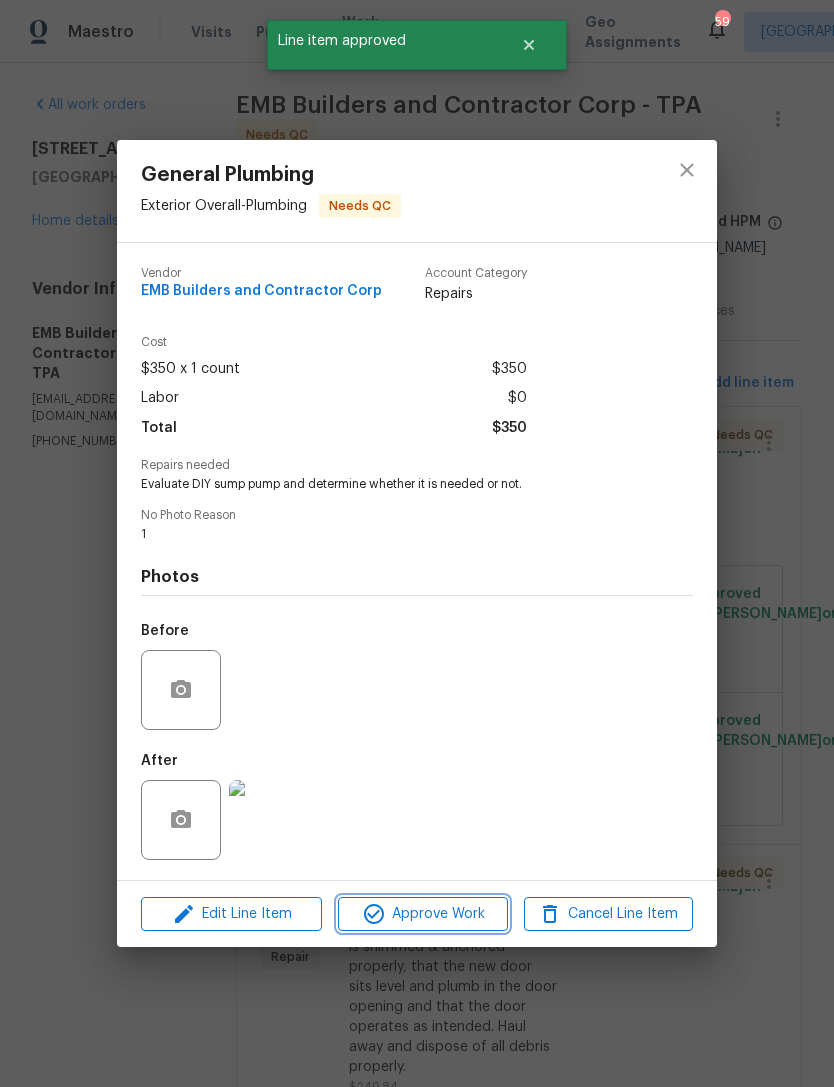 click on "Approve Work" at bounding box center [422, 914] 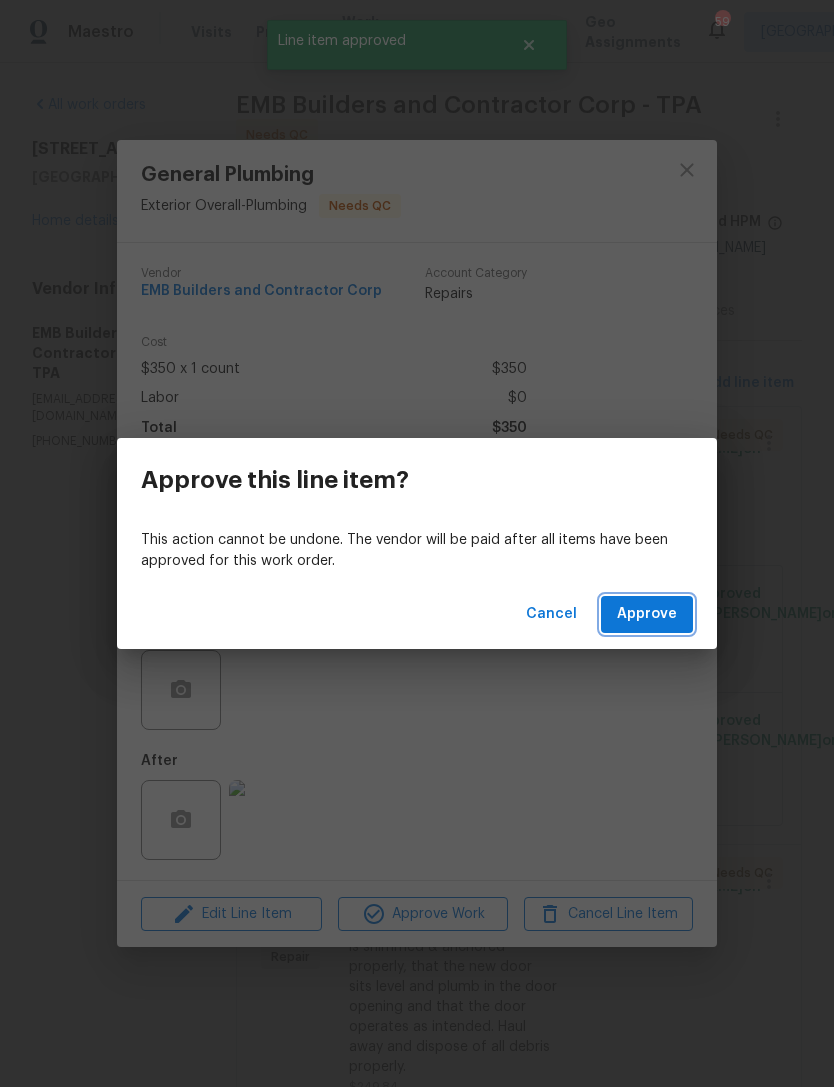 click on "Approve" at bounding box center [647, 614] 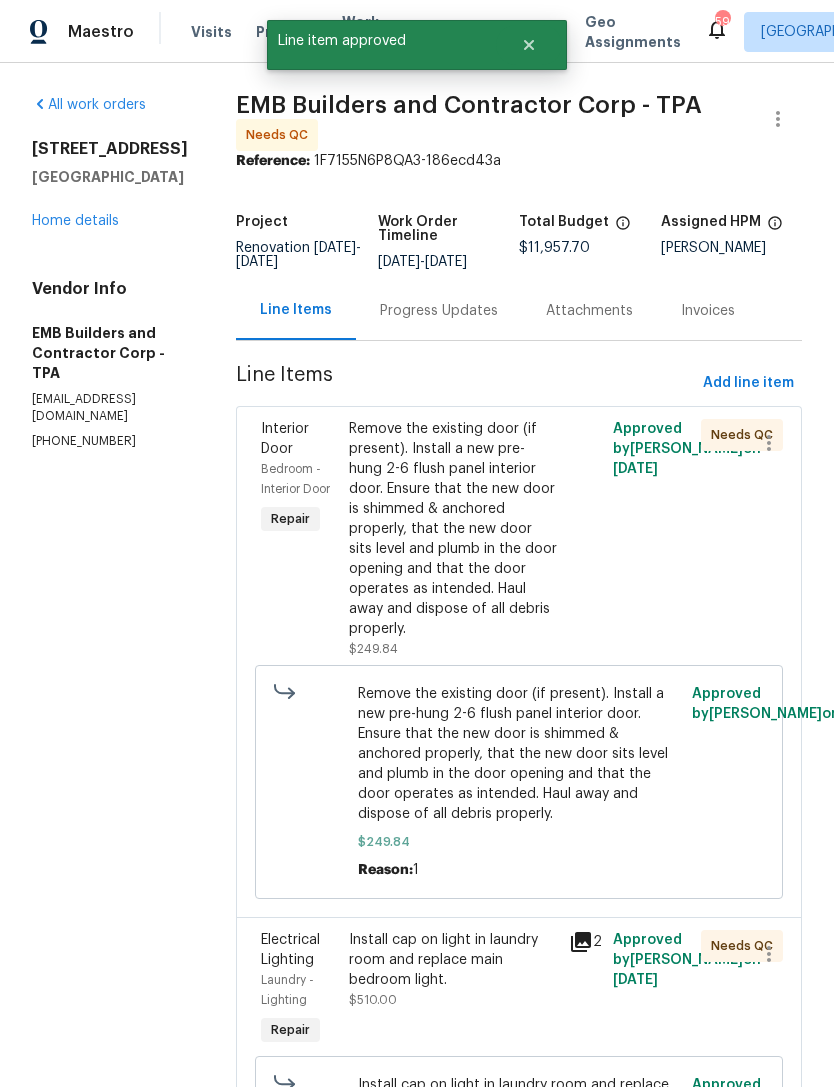 click on "Remove the existing door (if present). Install a new pre-hung 2-6 flush panel interior door. Ensure that the new door is shimmed & anchored properly, that the new door sits level and plumb in the door opening and that the door operates as intended. Haul away and dispose of all debris properly." at bounding box center [453, 529] 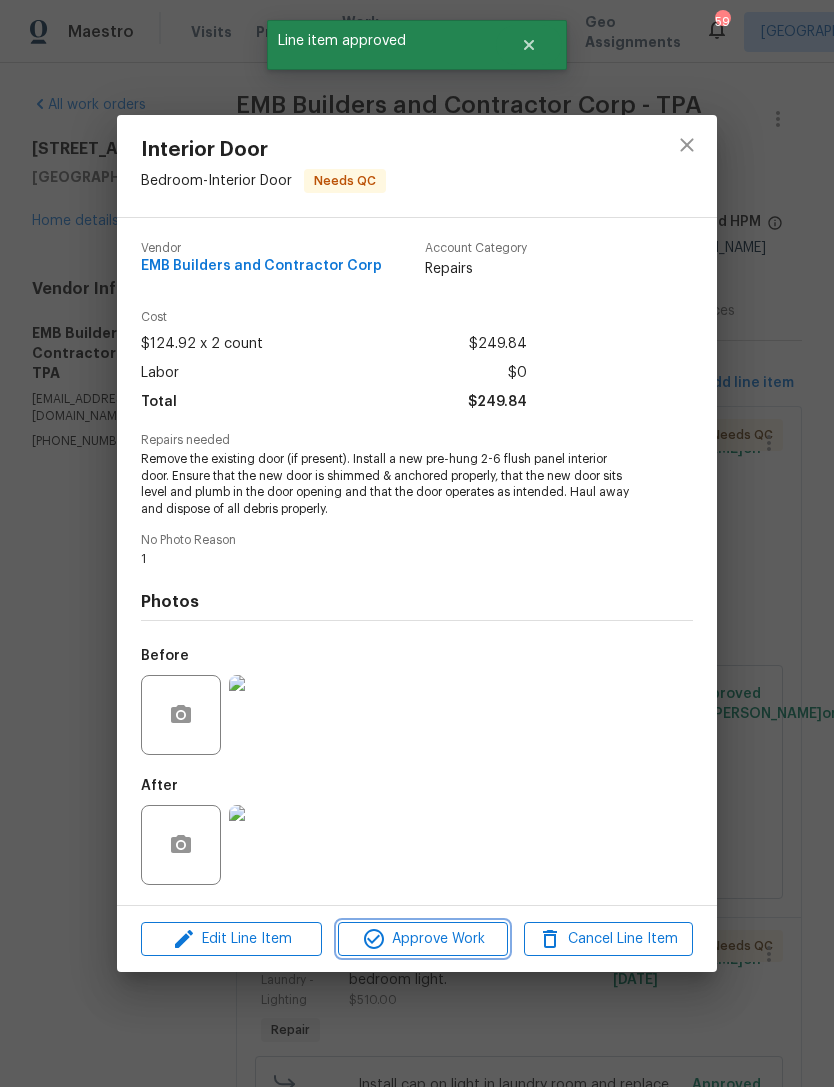 click on "Approve Work" at bounding box center (422, 939) 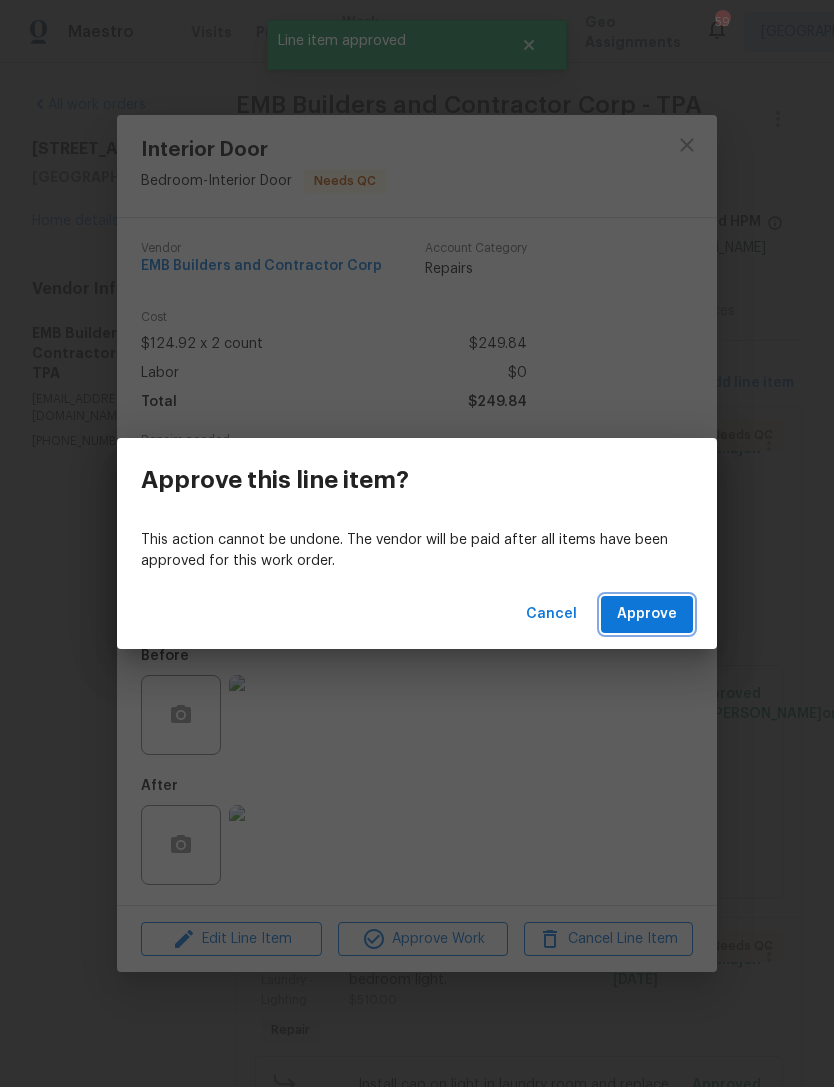 click on "Approve" at bounding box center [647, 614] 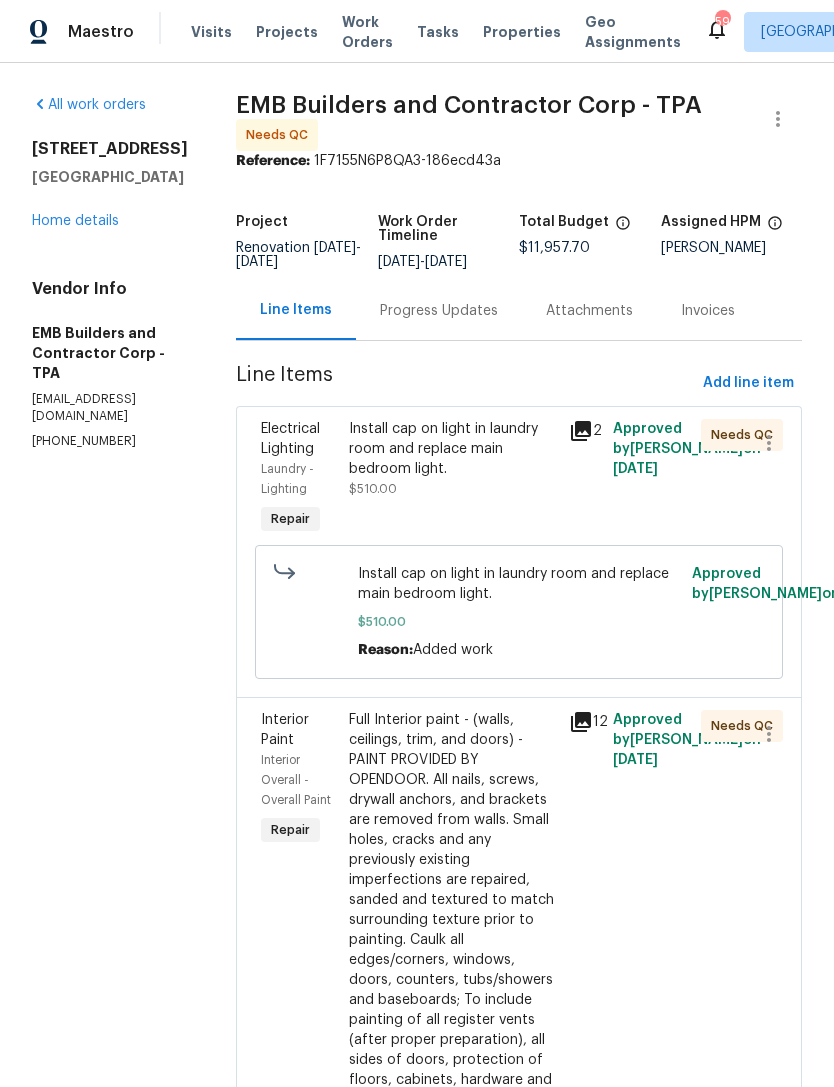 click on "Install cap on light in laundry room and replace main bedroom light." at bounding box center (453, 449) 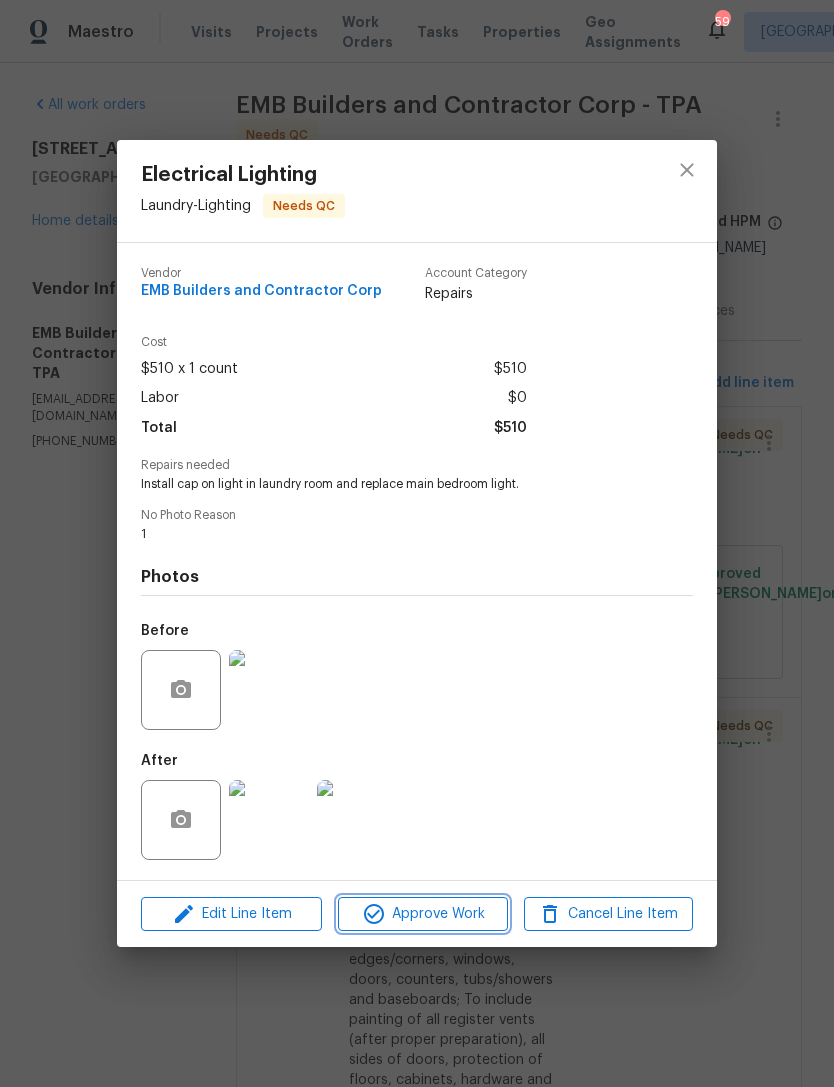 click on "Approve Work" at bounding box center [422, 914] 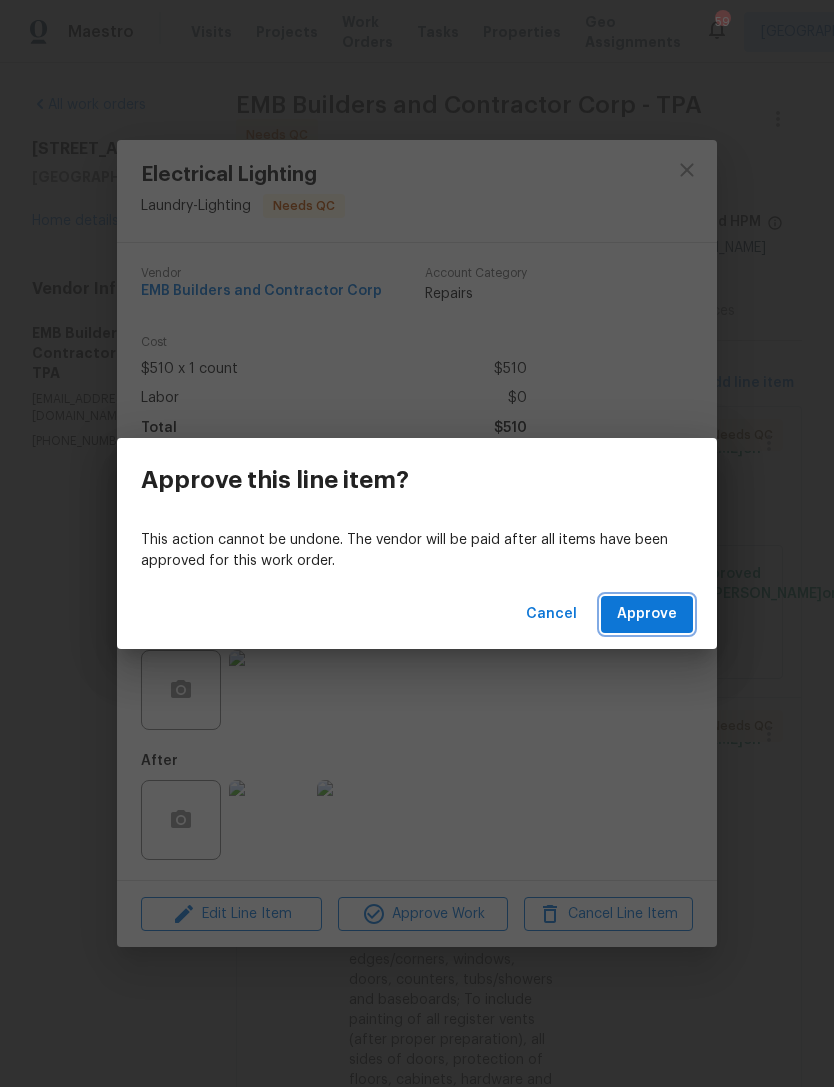 click on "Approve" at bounding box center (647, 614) 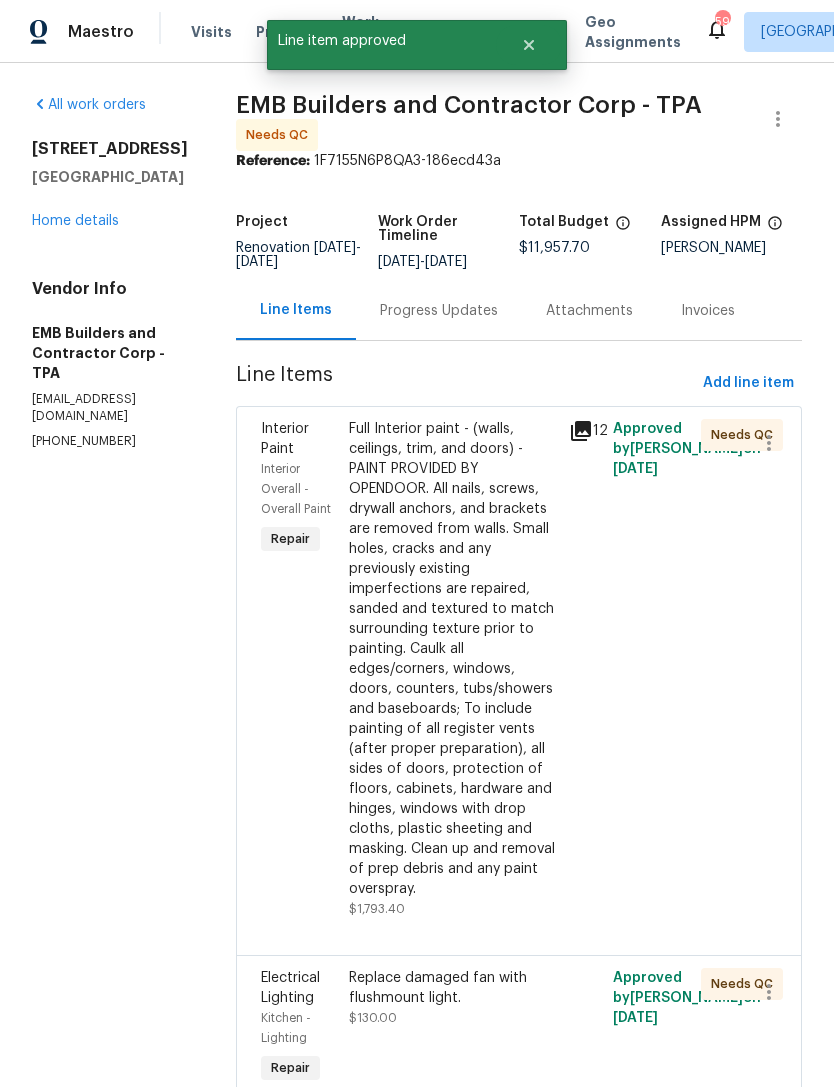 click on "Full Interior paint - (walls, ceilings, trim, and doors) - PAINT PROVIDED BY OPENDOOR. All nails, screws, drywall anchors, and brackets are removed from walls. Small holes, cracks and any previously existing imperfections are repaired, sanded and textured to match surrounding texture prior to painting. Caulk all edges/corners, windows, doors, counters, tubs/showers and baseboards; To include painting of all register vents (after proper preparation), all sides of doors, protection of floors, cabinets, hardware and hinges, windows with drop cloths, plastic sheeting and masking. Clean up and removal of prep debris and any paint overspray." at bounding box center [453, 659] 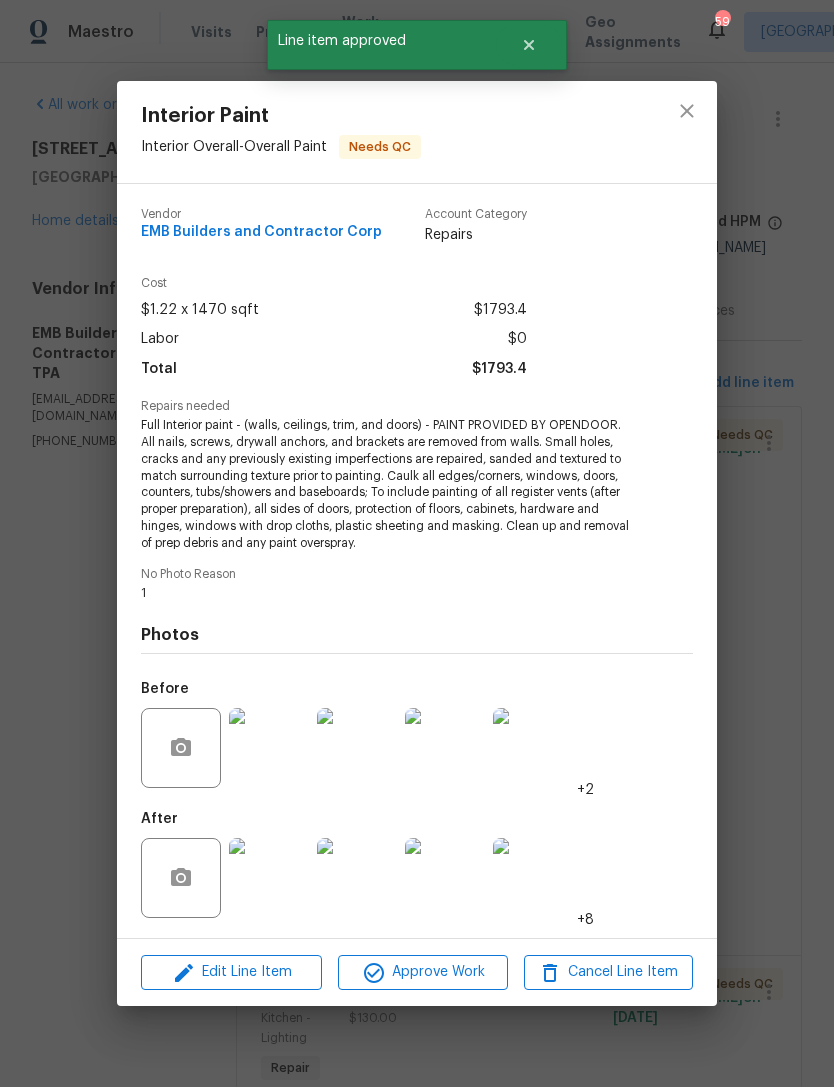 click on "Approve Work" at bounding box center [422, 972] 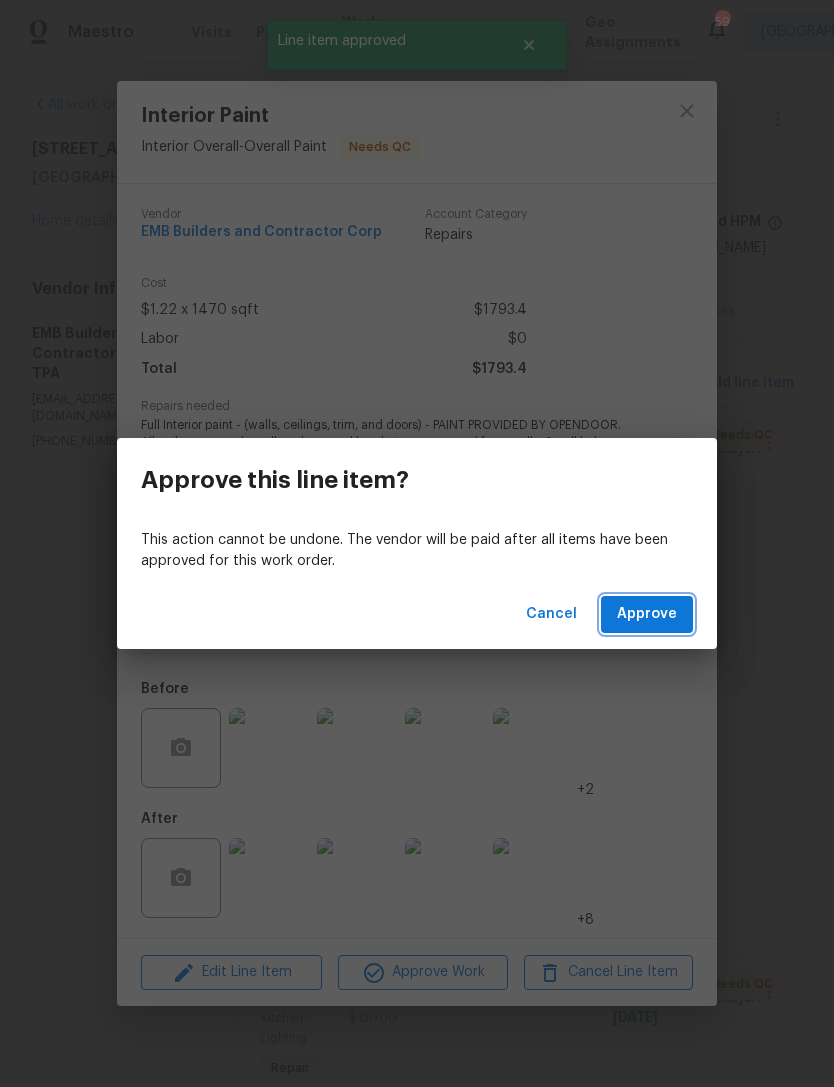 click on "Approve" at bounding box center (647, 614) 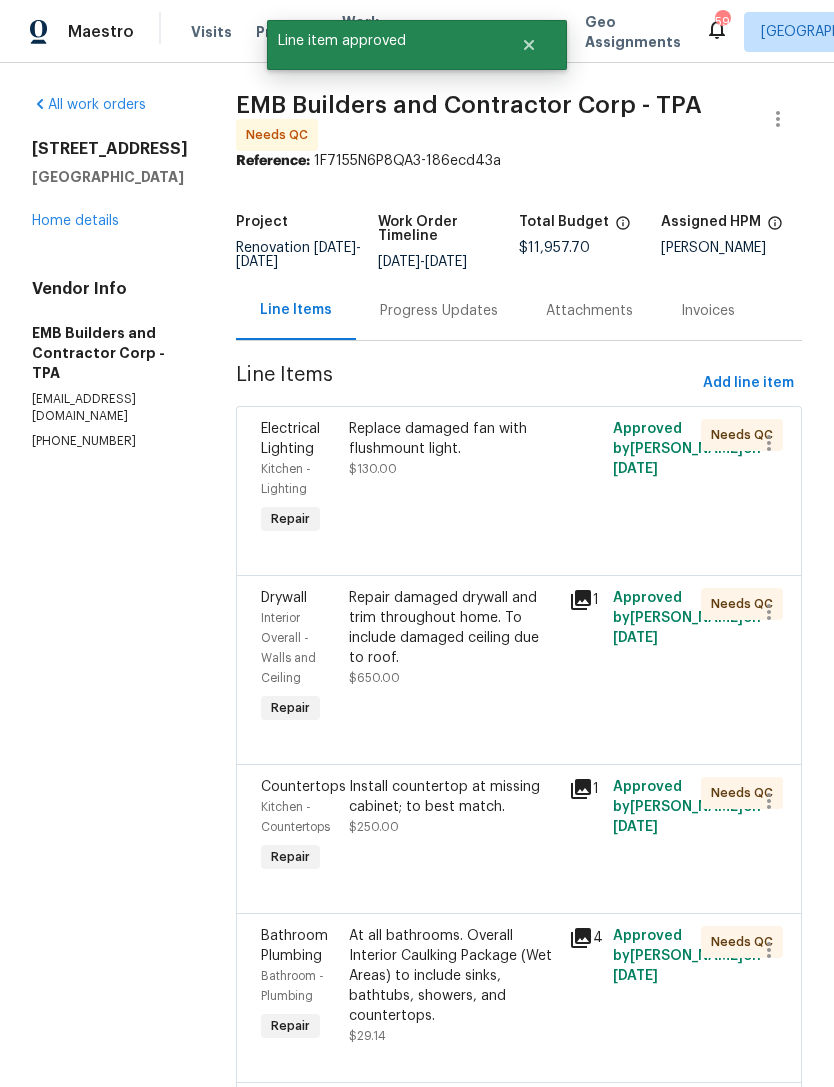 click on "Replace damaged fan with flushmount light. $130.00" at bounding box center [453, 449] 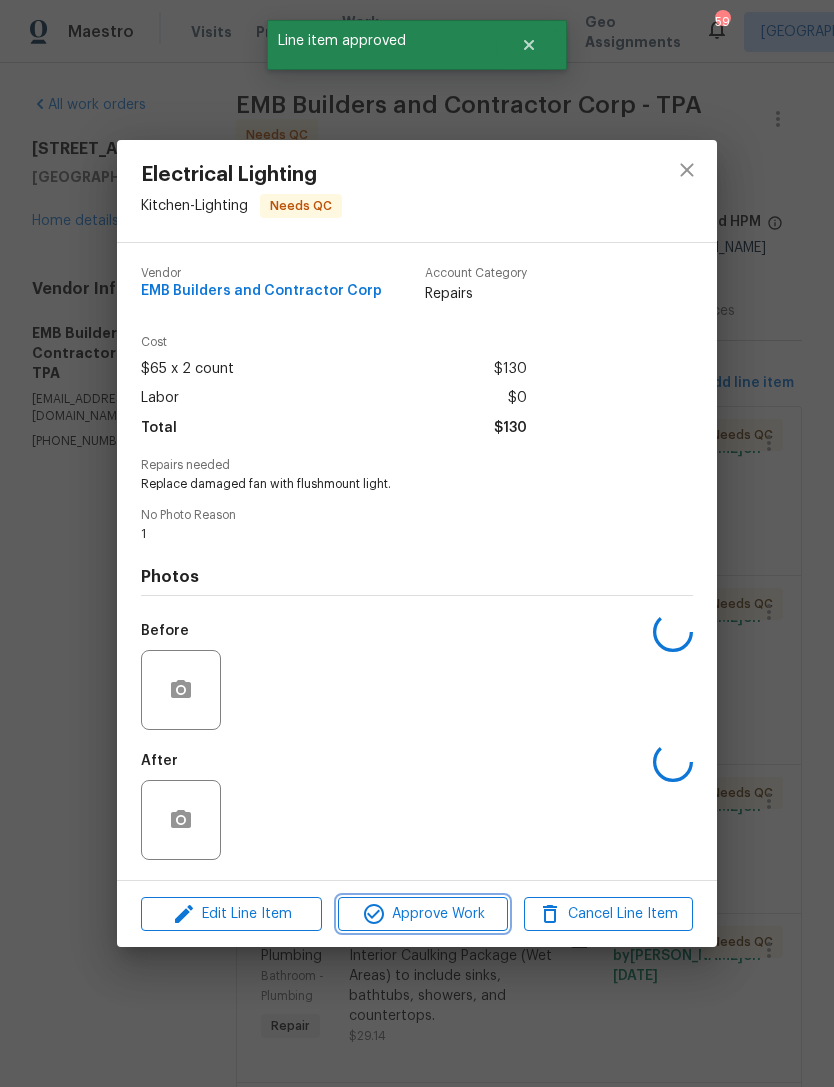 click on "Approve Work" at bounding box center [422, 914] 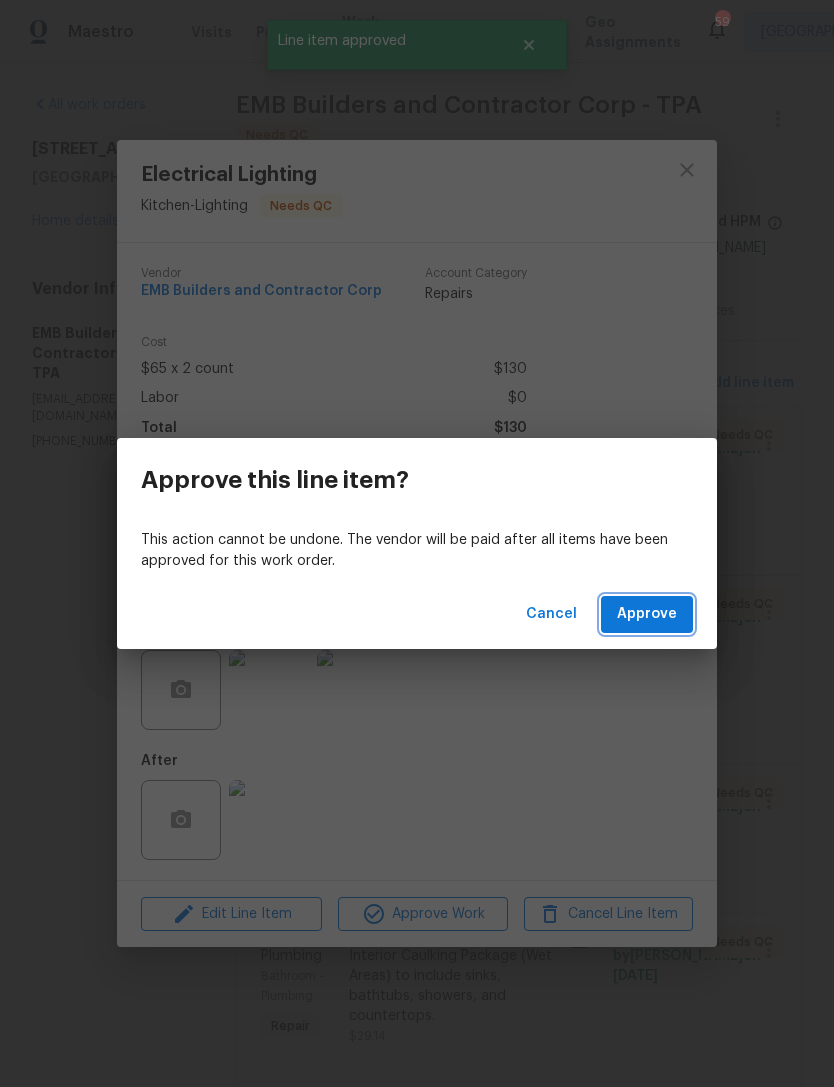 click on "Approve" at bounding box center (647, 614) 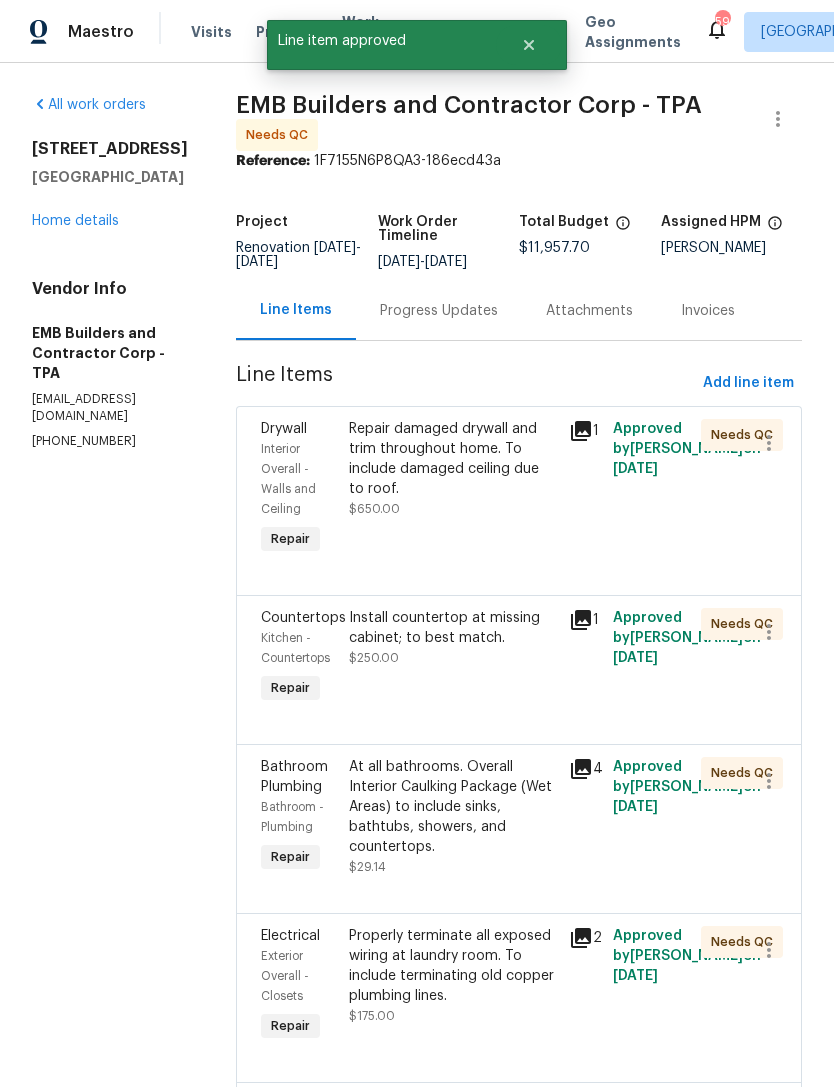 click on "Repair damaged drywall and trim throughout home. To include damaged ceiling due to roof. $650.00" at bounding box center [453, 469] 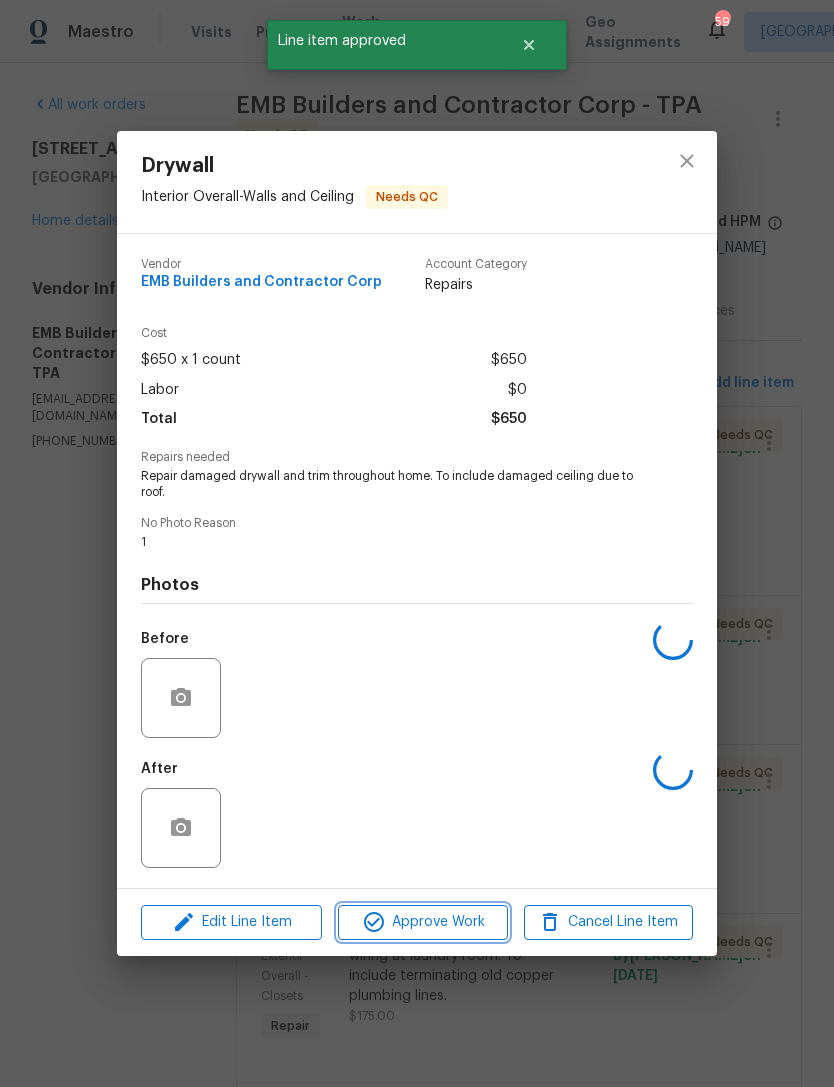 click on "Approve Work" at bounding box center [422, 922] 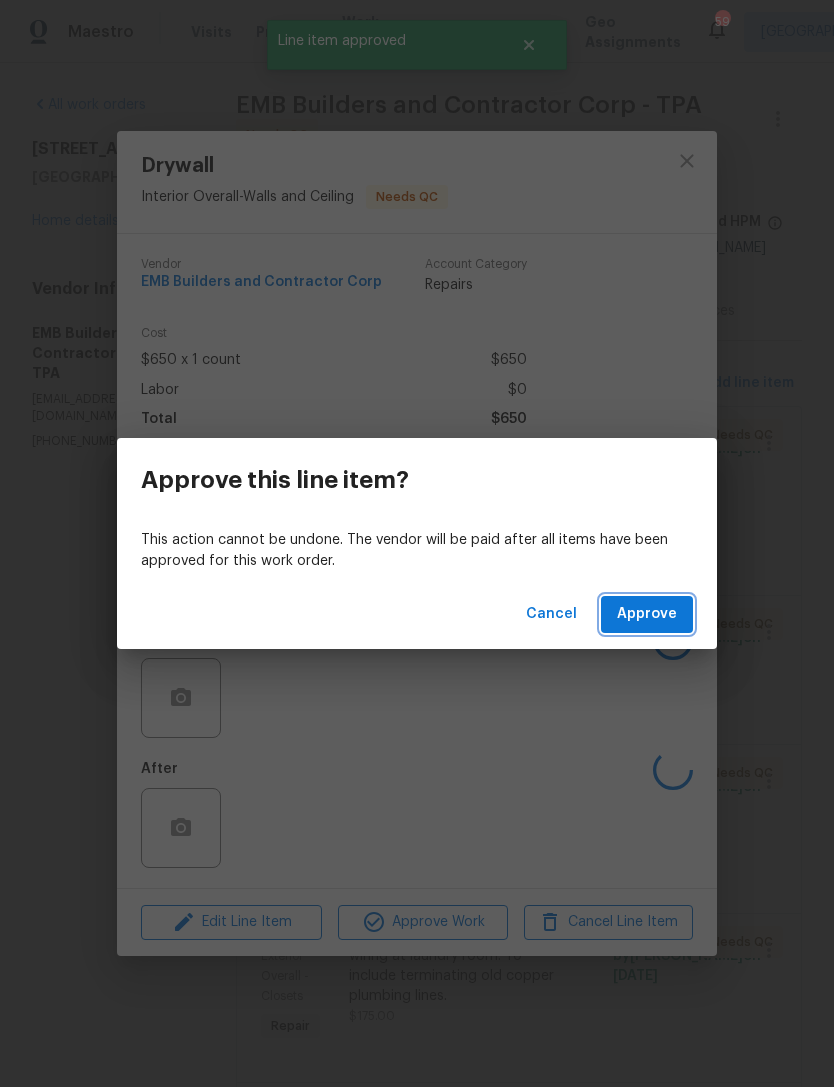 click on "Approve" at bounding box center [647, 614] 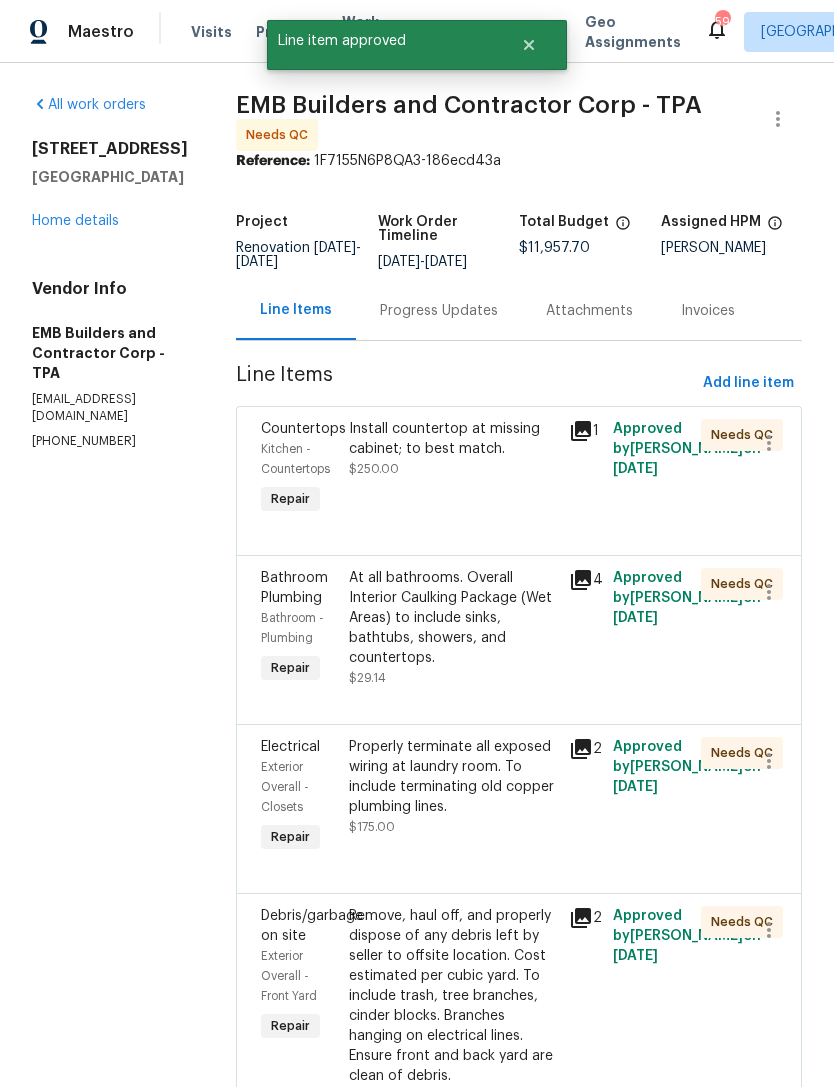 click on "Install countertop at missing cabinet; to best match. $250.00" at bounding box center (453, 469) 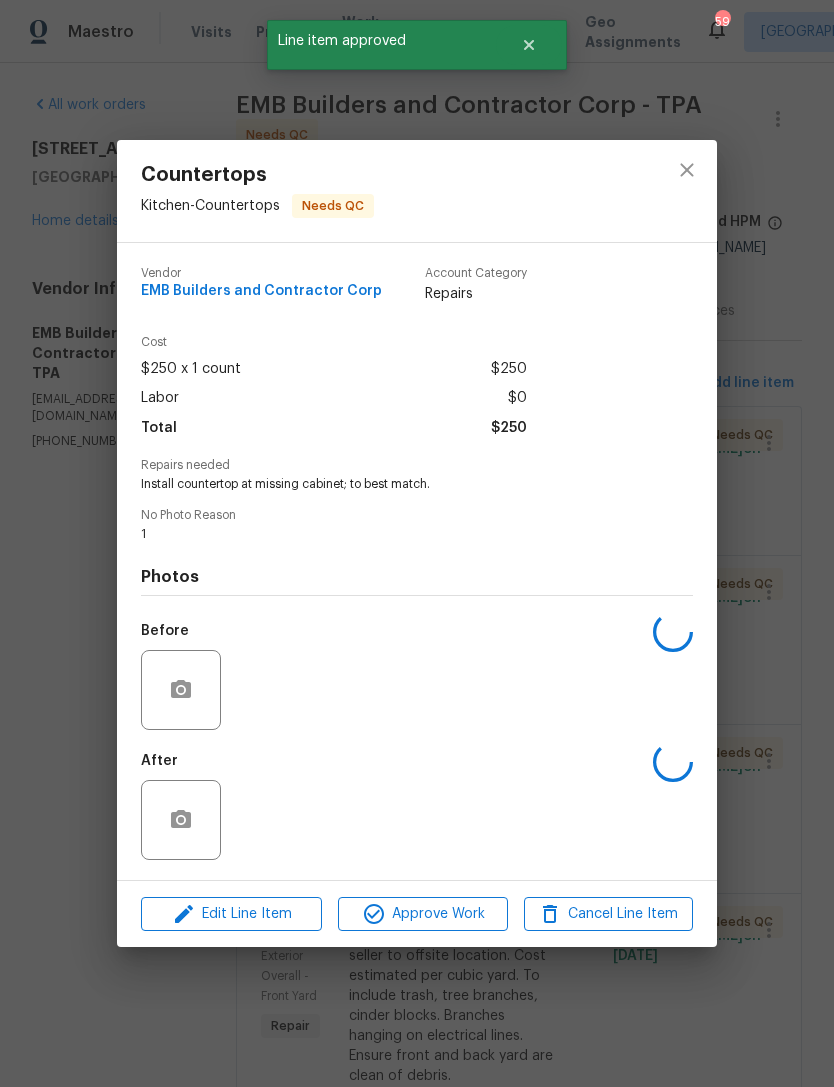 click on "Approve Work" at bounding box center (422, 914) 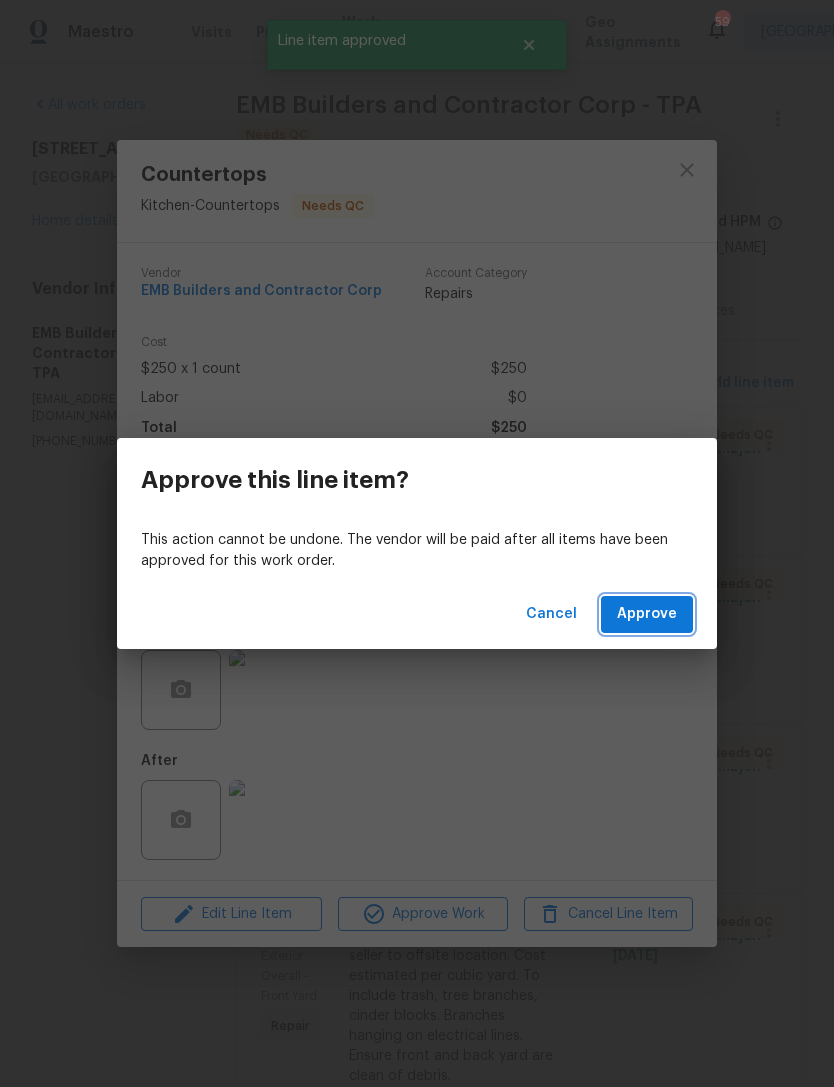 click on "Approve" at bounding box center [647, 614] 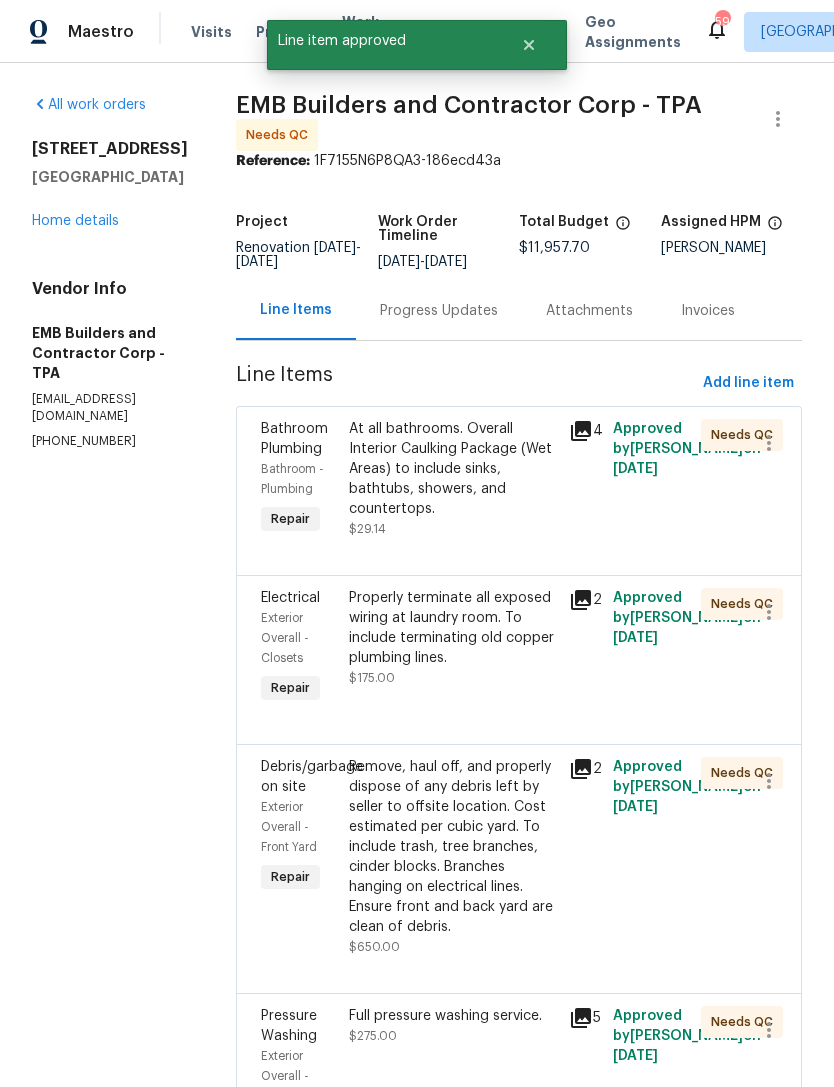click on "At all bathrooms. Overall Interior Caulking Package (Wet Areas) to include sinks, bathtubs, showers, and countertops." at bounding box center [453, 469] 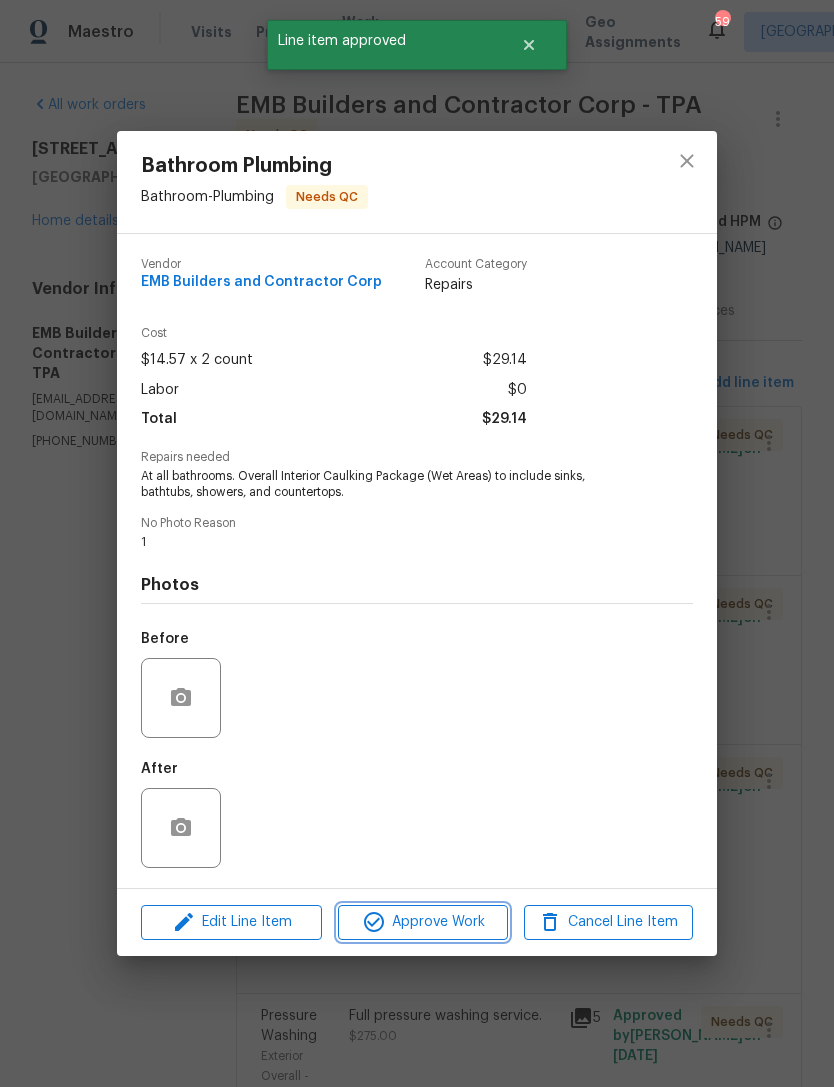 click on "Approve Work" at bounding box center [422, 922] 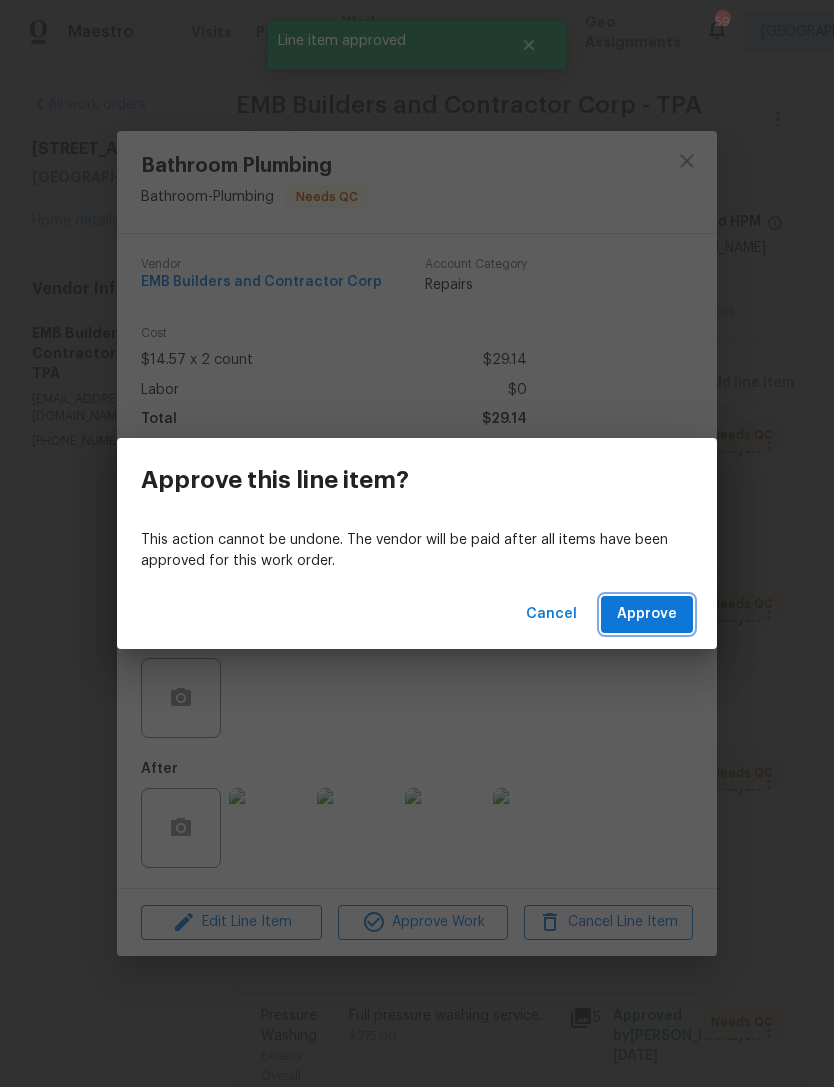 click on "Approve" at bounding box center [647, 614] 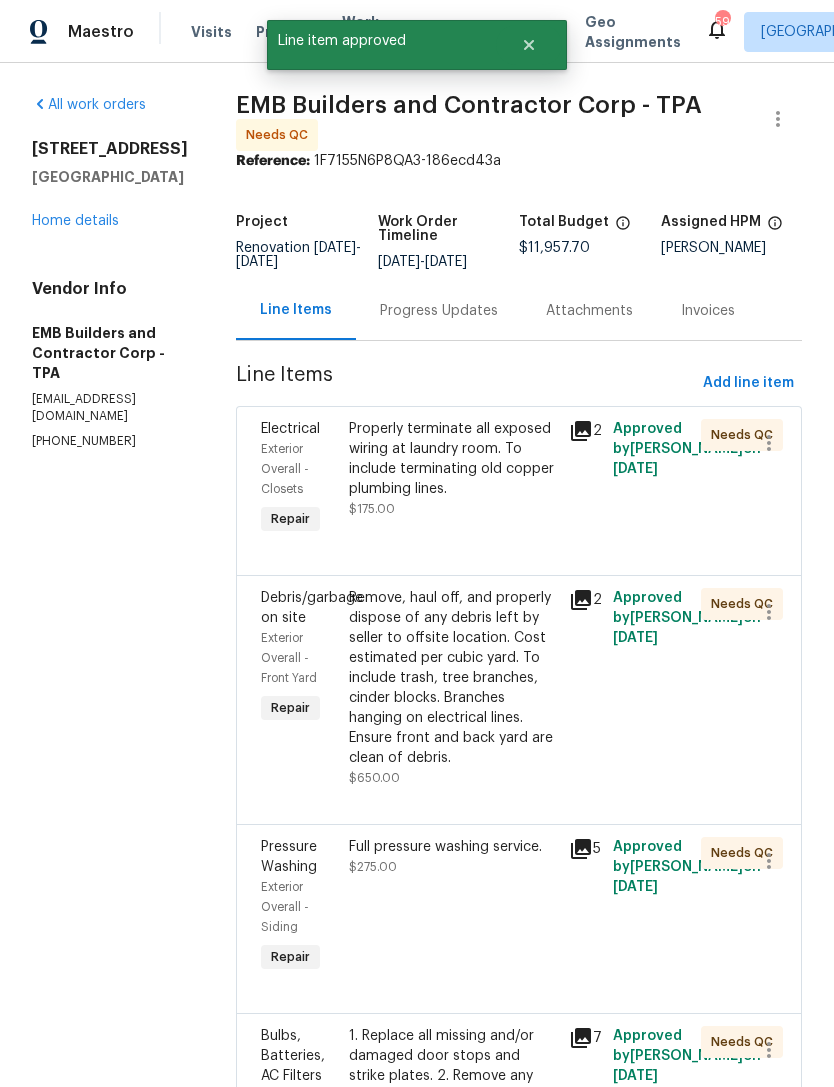 click on "Properly terminate all exposed wiring at laundry room. To include terminating old copper plumbing lines." at bounding box center [453, 459] 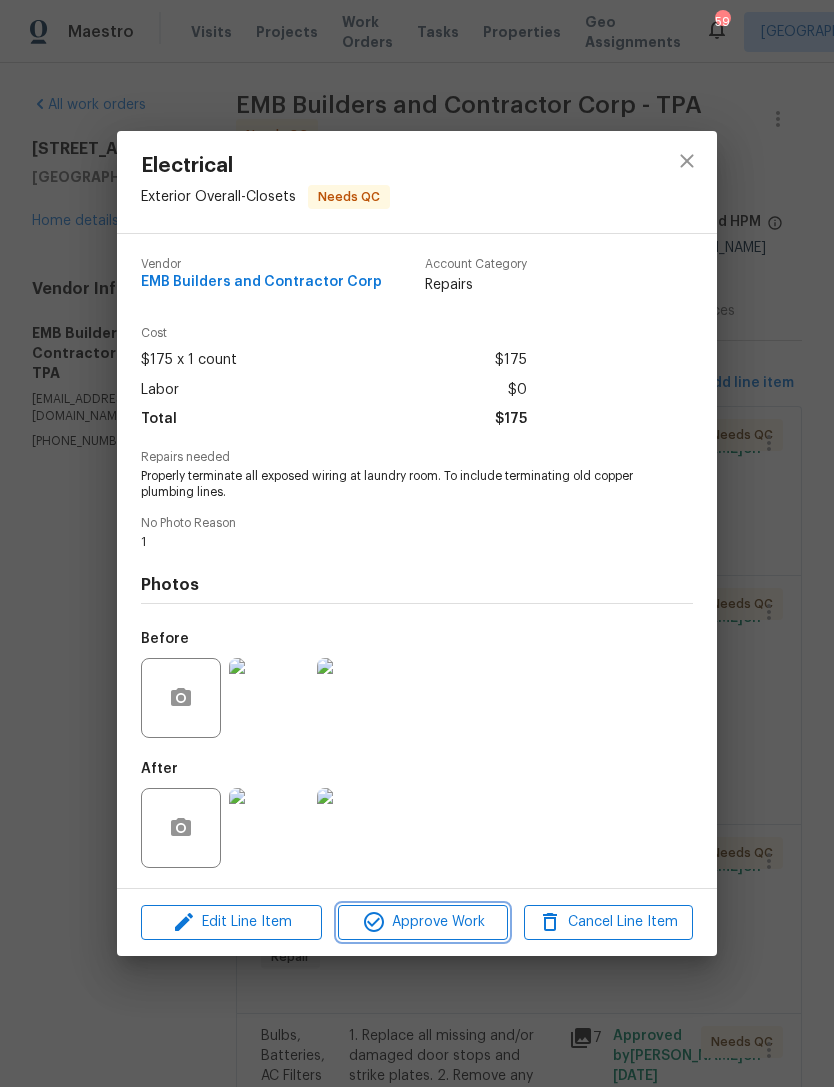click on "Approve Work" at bounding box center (422, 922) 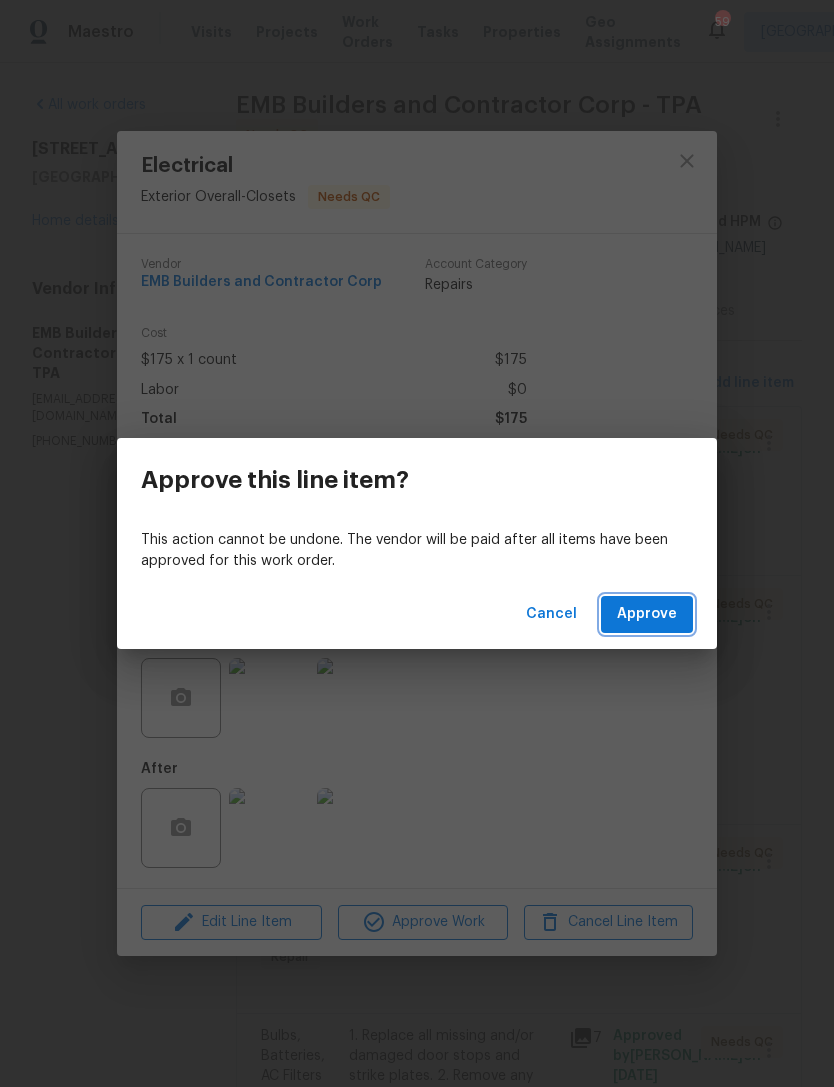 click on "Approve" at bounding box center (647, 614) 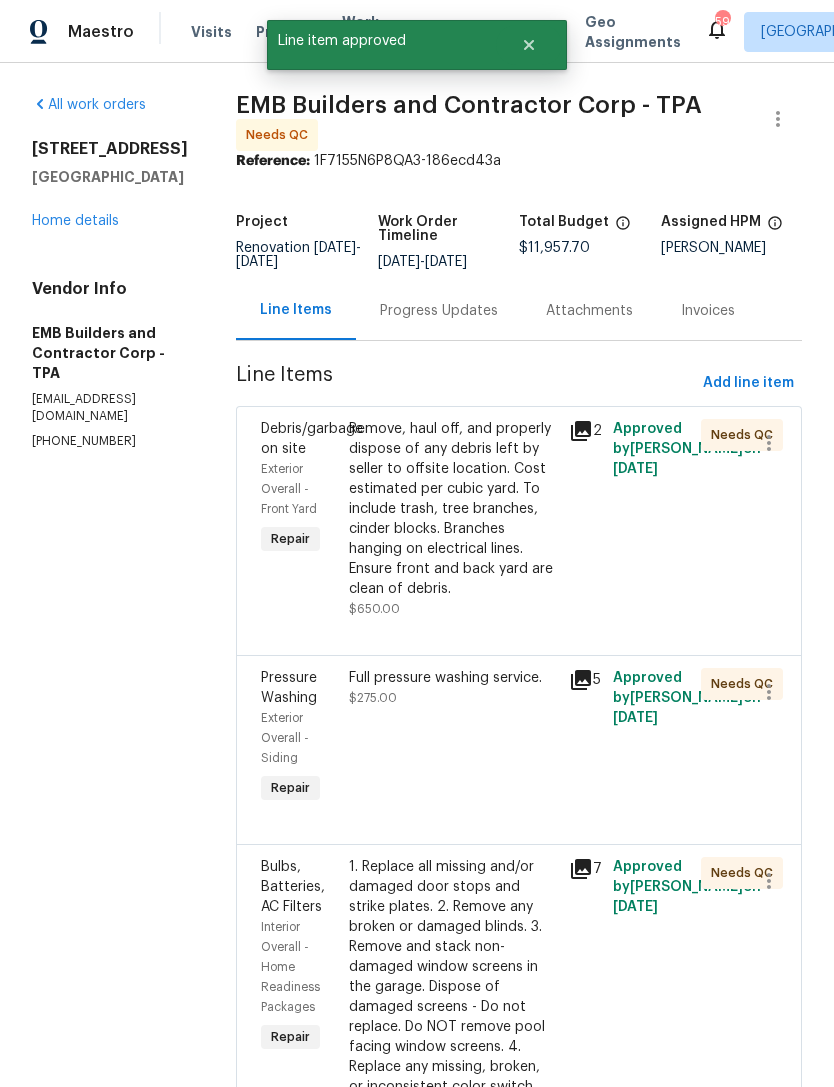 click on "Remove, haul off, and properly dispose of any debris left by seller to offsite location. Cost estimated per cubic yard. To include trash, tree branches, cinder blocks. Branches hanging on electrical lines. Ensure front and back yard are clean of debris." at bounding box center [453, 509] 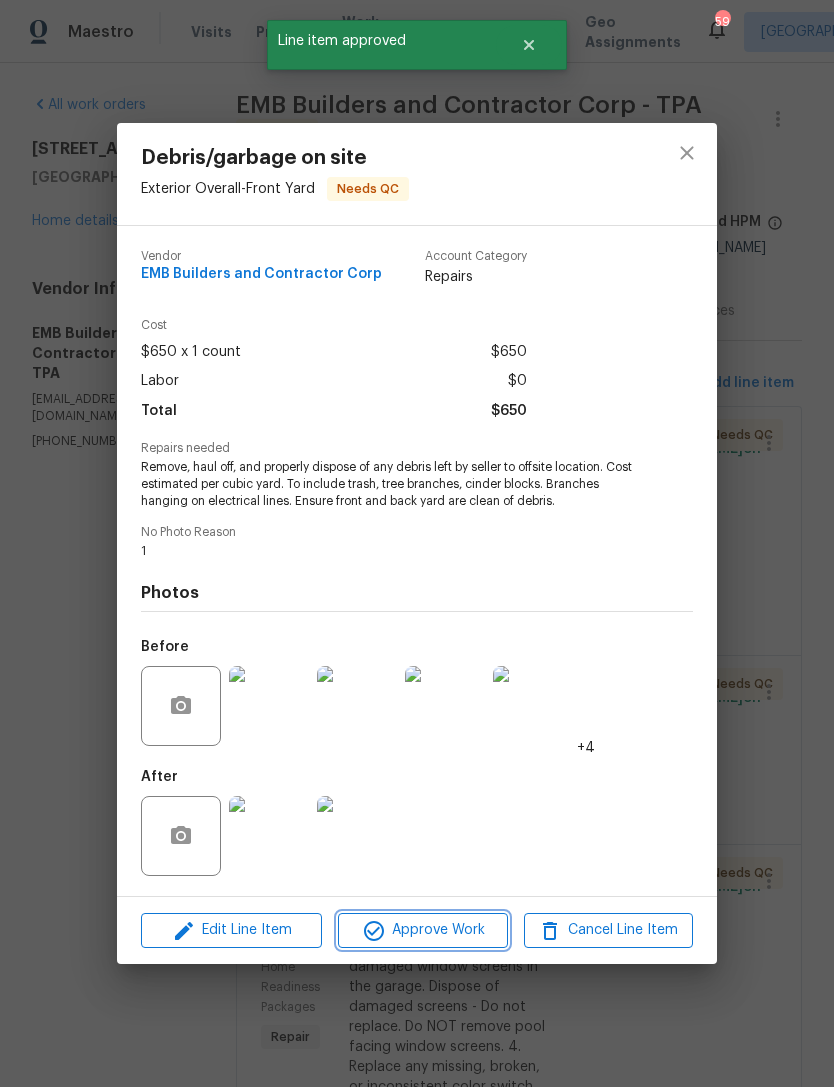 click on "Approve Work" at bounding box center [422, 930] 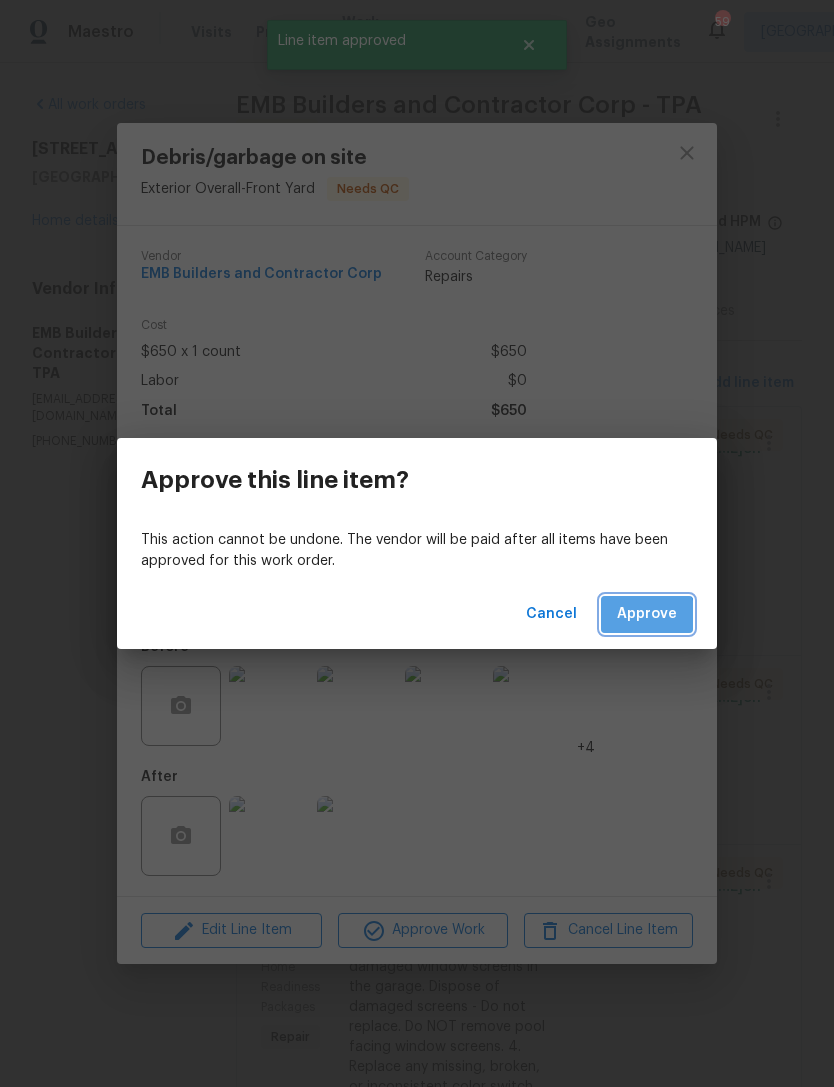 click on "Approve" at bounding box center (647, 614) 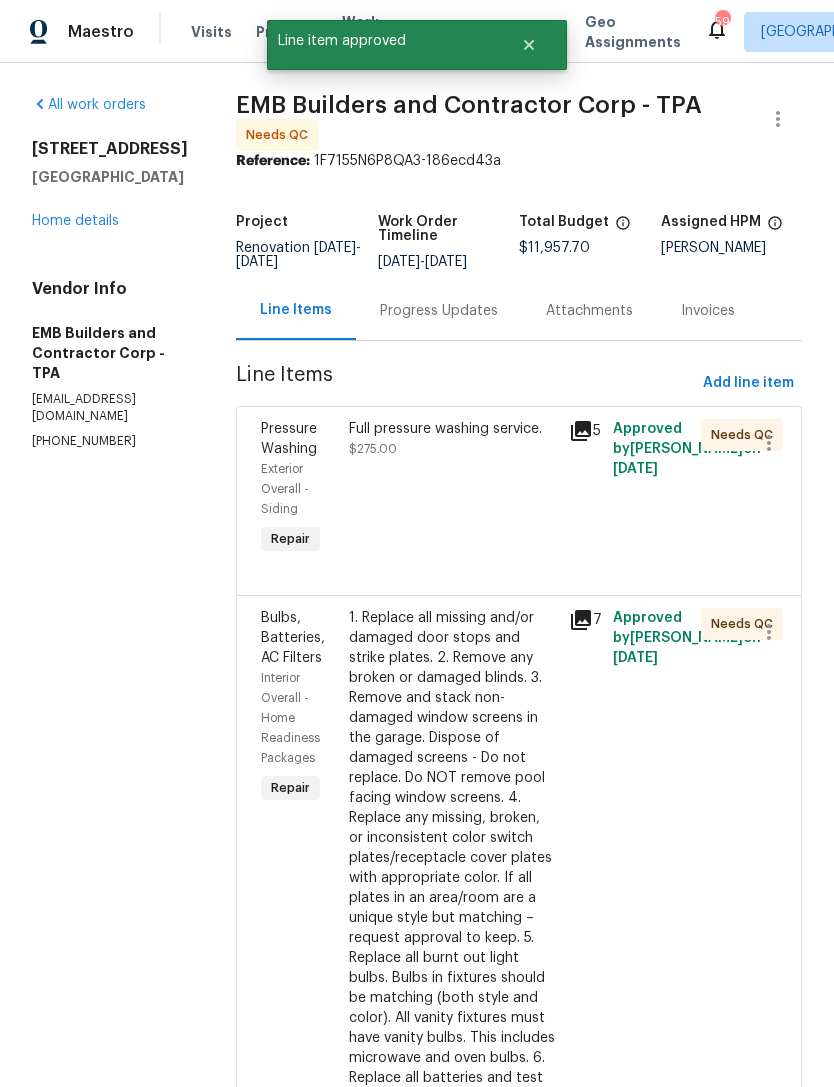 click on "Full pressure washing service. $275.00" at bounding box center [453, 489] 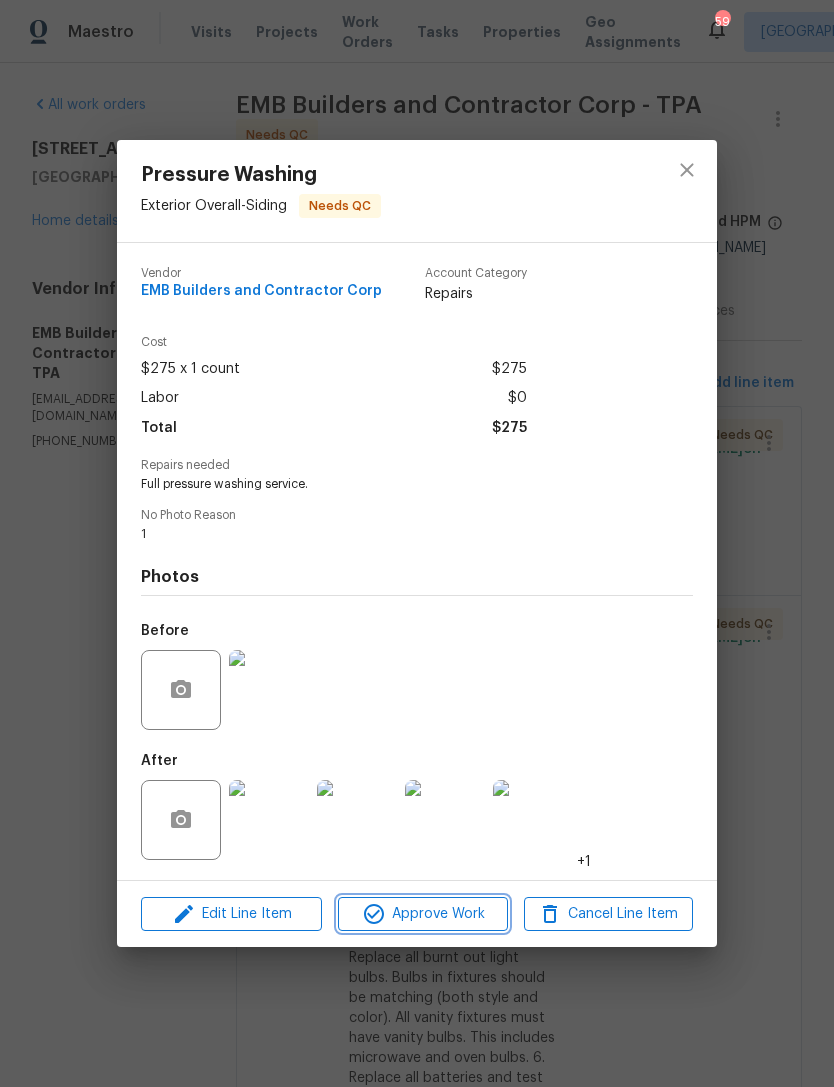 click on "Approve Work" at bounding box center [422, 914] 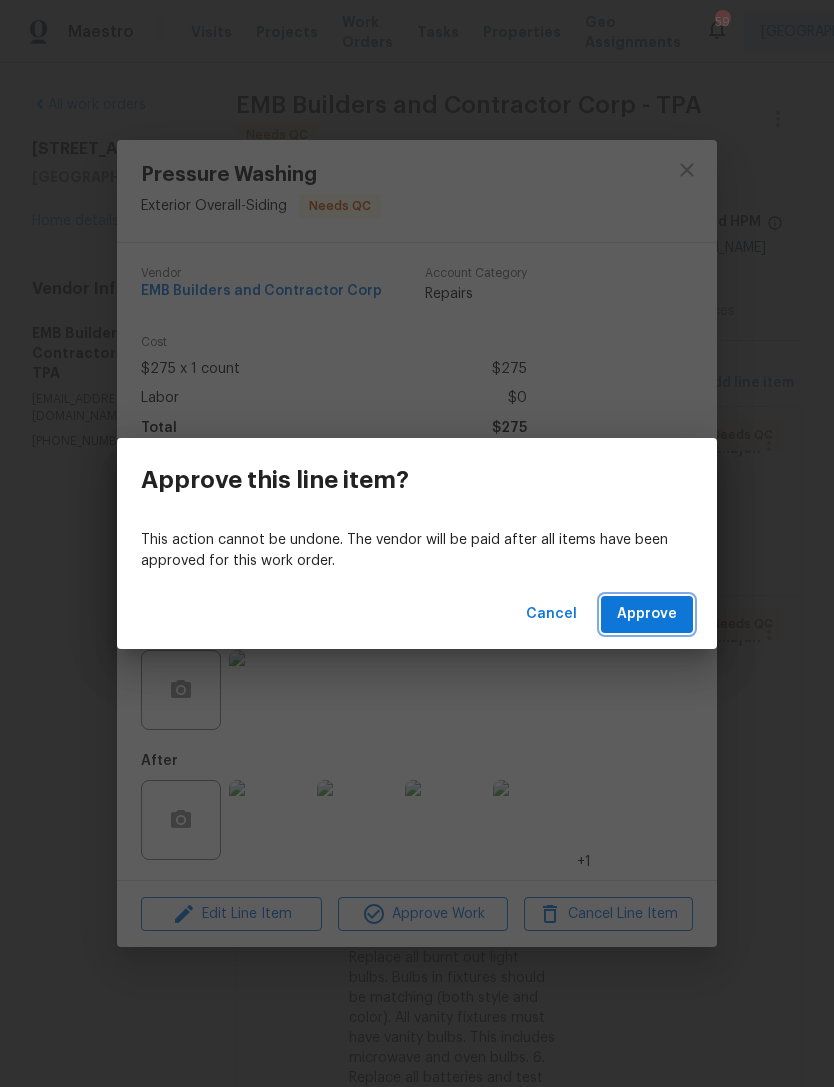 click on "Approve" at bounding box center (647, 614) 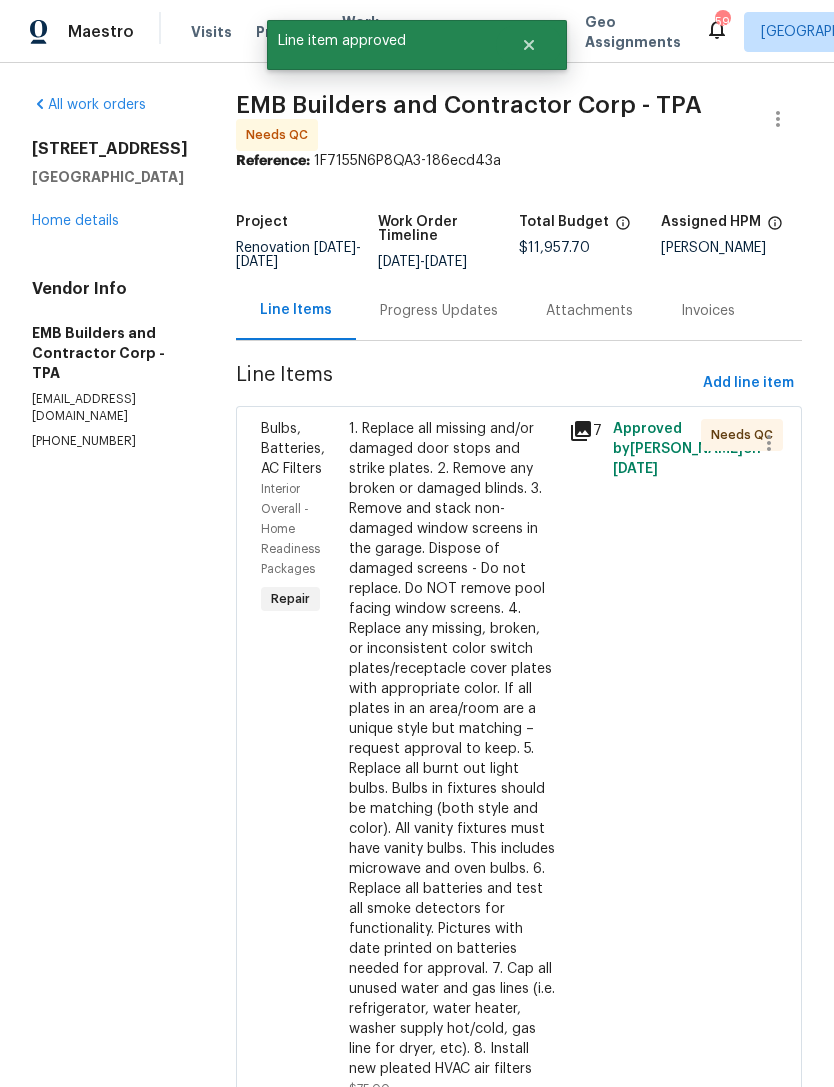click on "1. Replace all missing and/or damaged door stops and strike plates.  2. Remove any broken or damaged blinds.  3. Remove and stack non-damaged window screens in the garage. Dispose of damaged screens - Do not replace. Do NOT remove pool facing window screens.  4. Replace any missing, broken, or inconsistent color switch plates/receptacle cover plates with appropriate color. If all plates in an area/room are a unique style but matching – request approval to keep.  5. Replace all burnt out light bulbs. Bulbs in fixtures should be matching (both style and color). All vanity fixtures must have vanity bulbs. This includes microwave and oven bulbs.  6. Replace all batteries and test all smoke detectors for functionality. Pictures with date printed on batteries needed for approval.  7. Cap all unused water and gas lines (i.e. refrigerator, water heater, washer supply hot/cold, gas line for dryer, etc).  8. Install new pleated HVAC air filters" at bounding box center [453, 749] 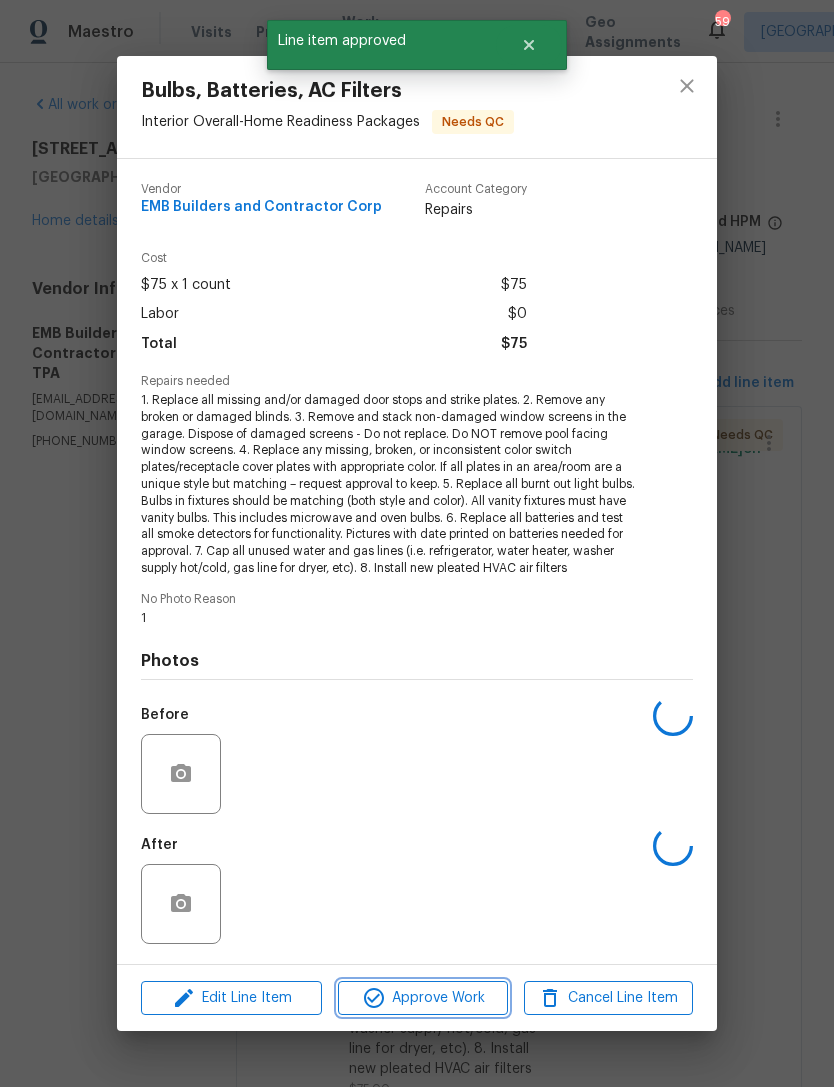 click on "Approve Work" at bounding box center [422, 998] 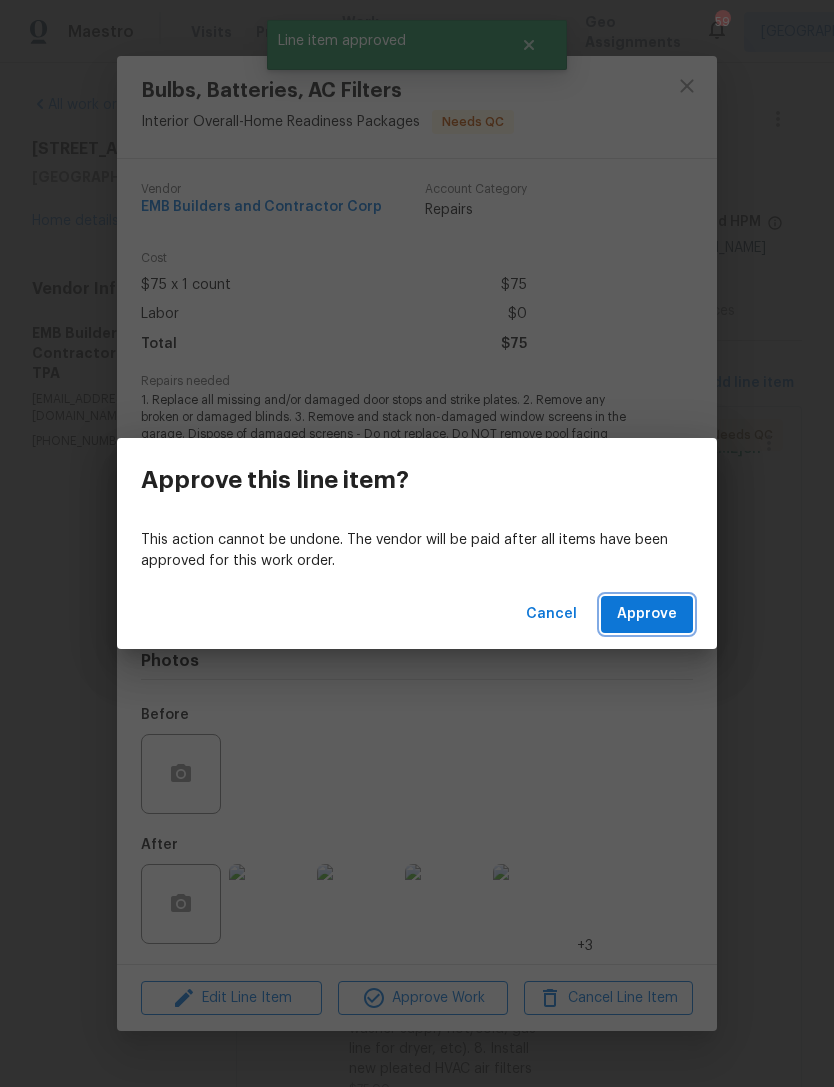 click on "Approve" at bounding box center (647, 614) 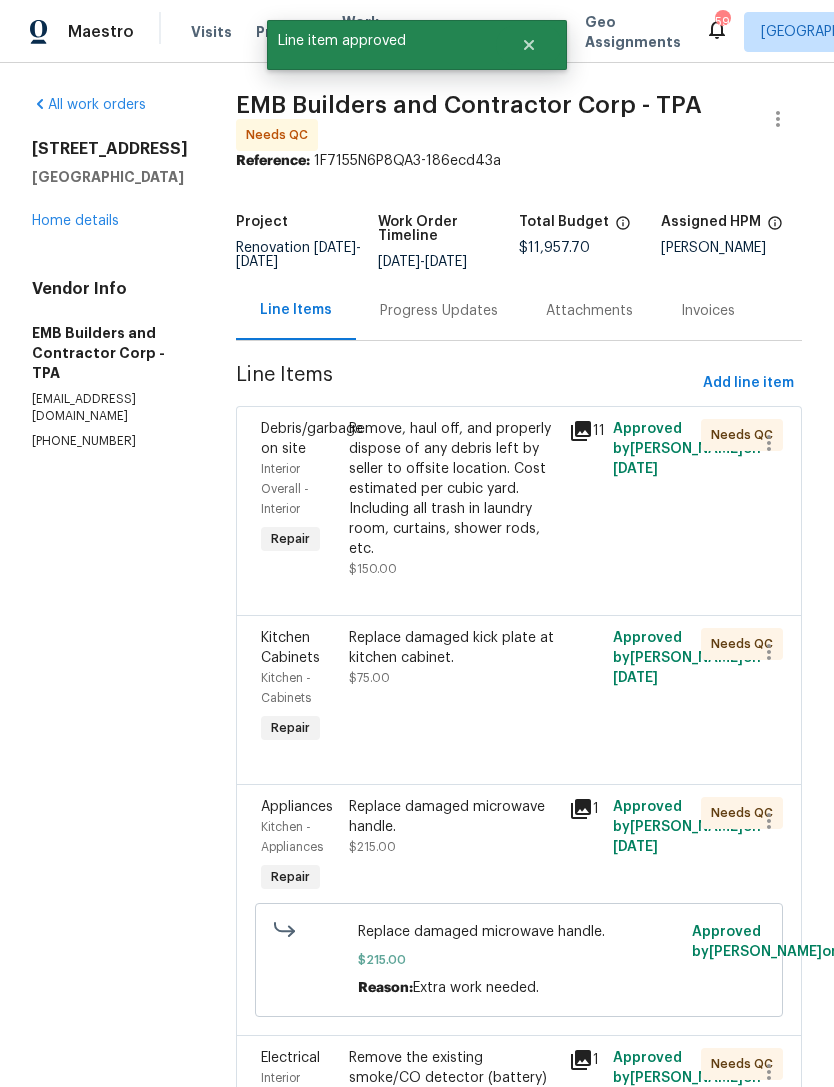 click on "Remove, haul off, and properly dispose of any debris left by seller to offsite location. Cost estimated per cubic yard. Including all trash in laundry room, curtains, shower rods, etc." at bounding box center (453, 489) 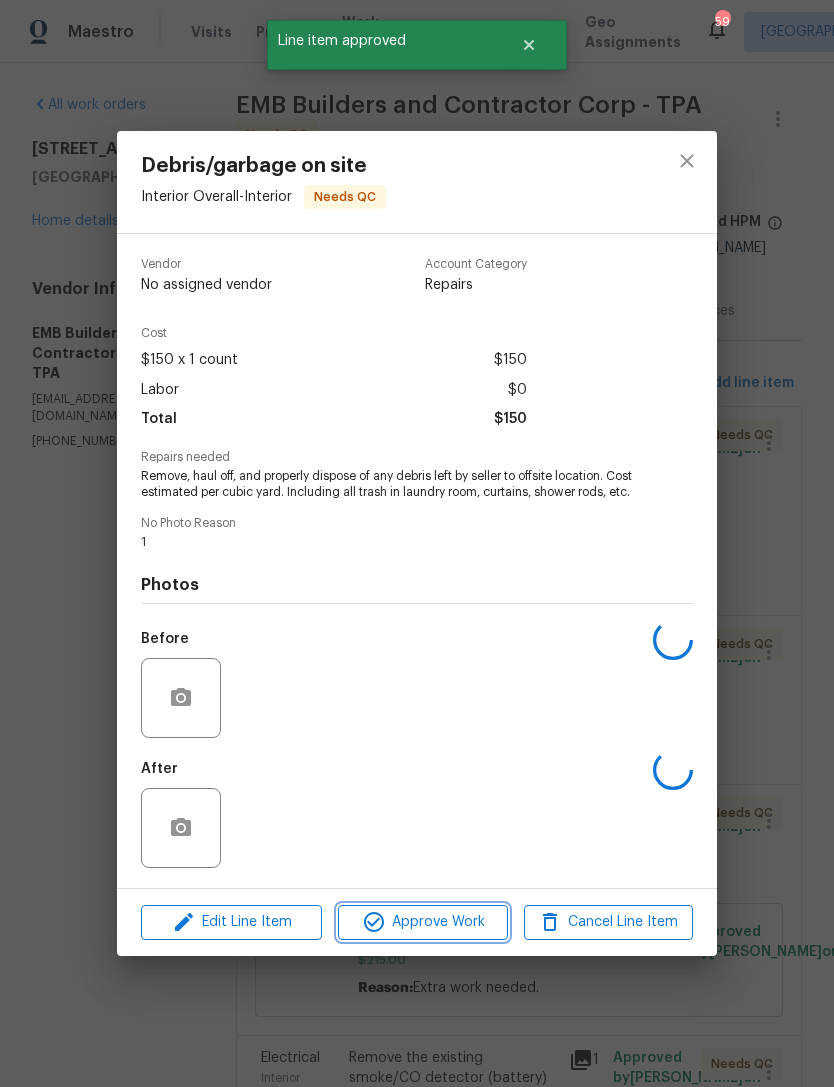 click on "Approve Work" at bounding box center (422, 922) 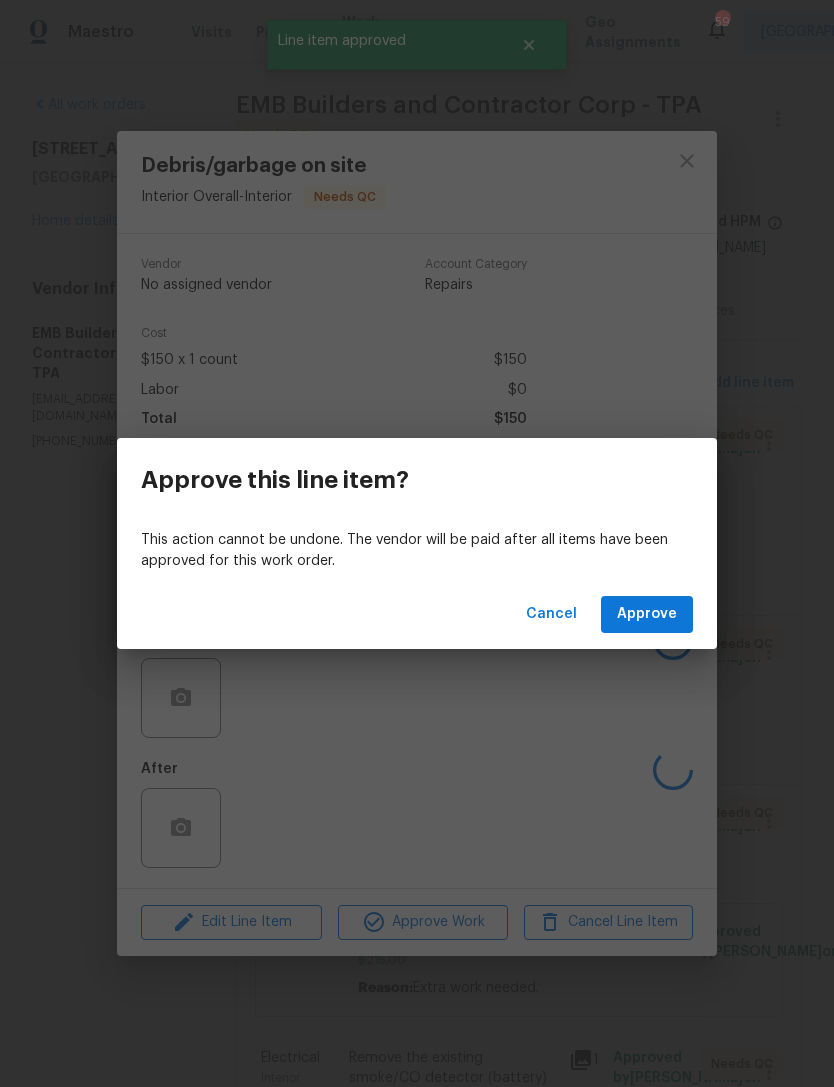 click on "Approve" at bounding box center (647, 614) 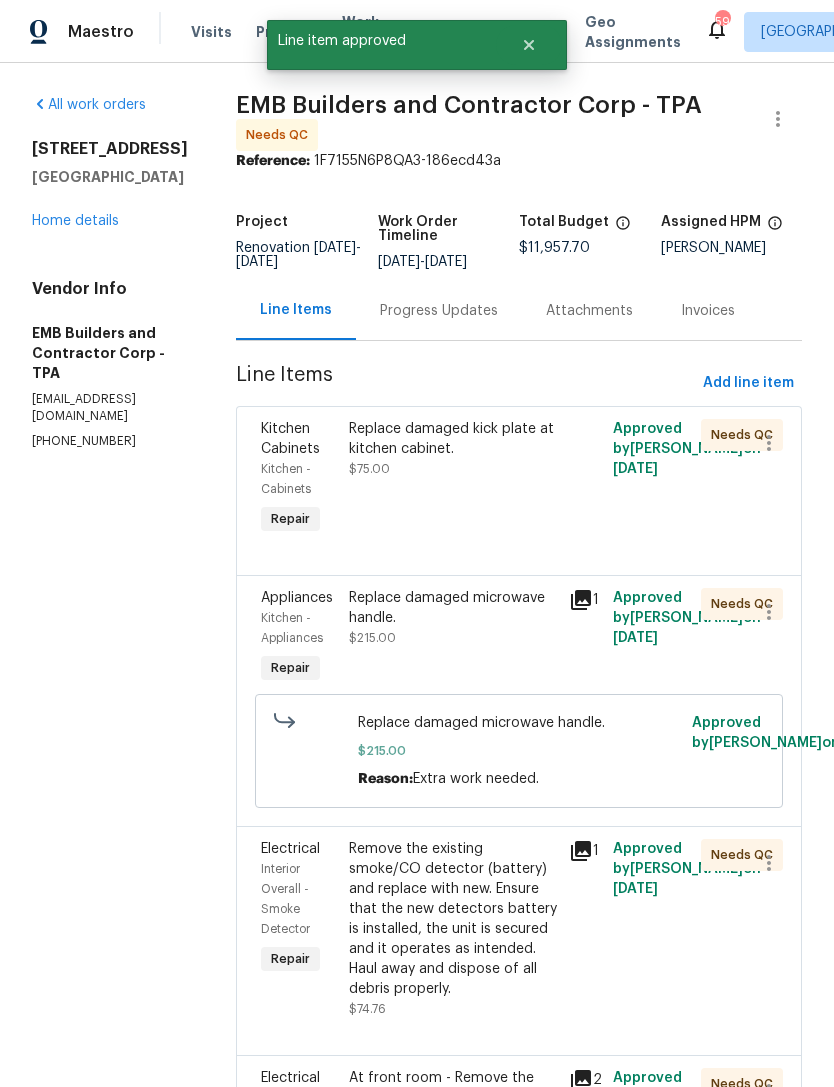 click on "Replace damaged kick plate at kitchen cabinet. $75.00" at bounding box center (453, 449) 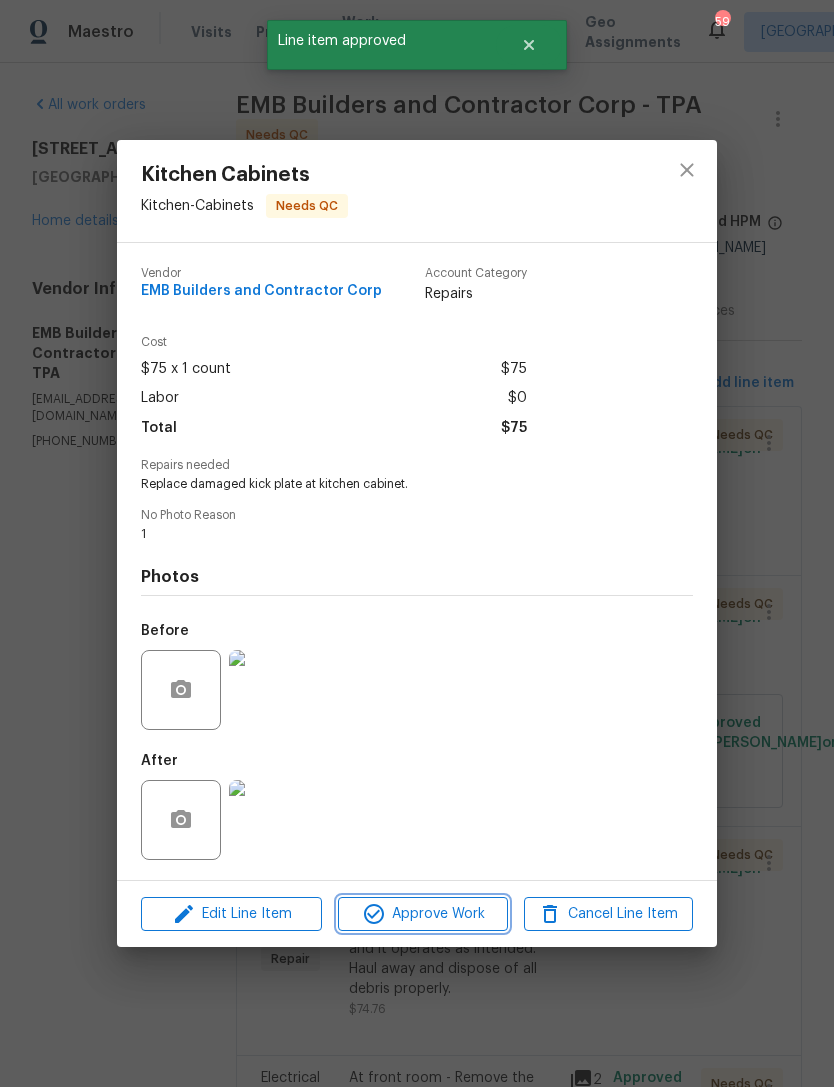 click on "Approve Work" at bounding box center [422, 914] 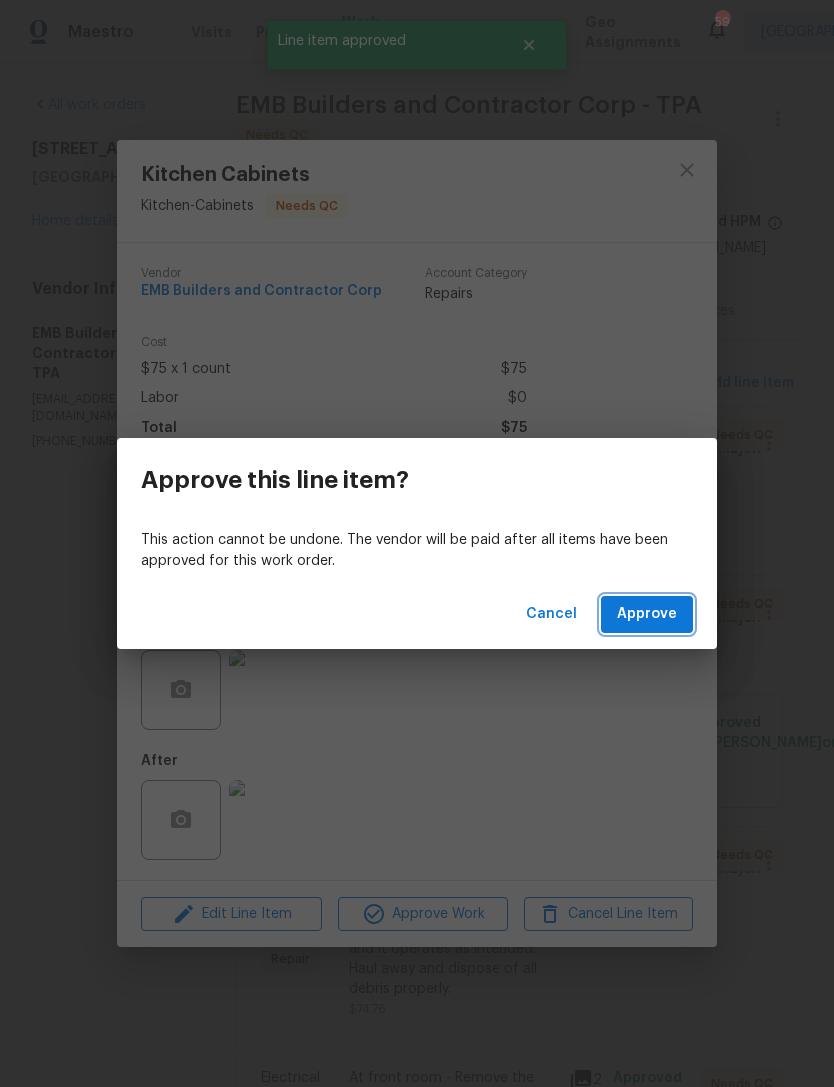 click on "Approve" at bounding box center [647, 614] 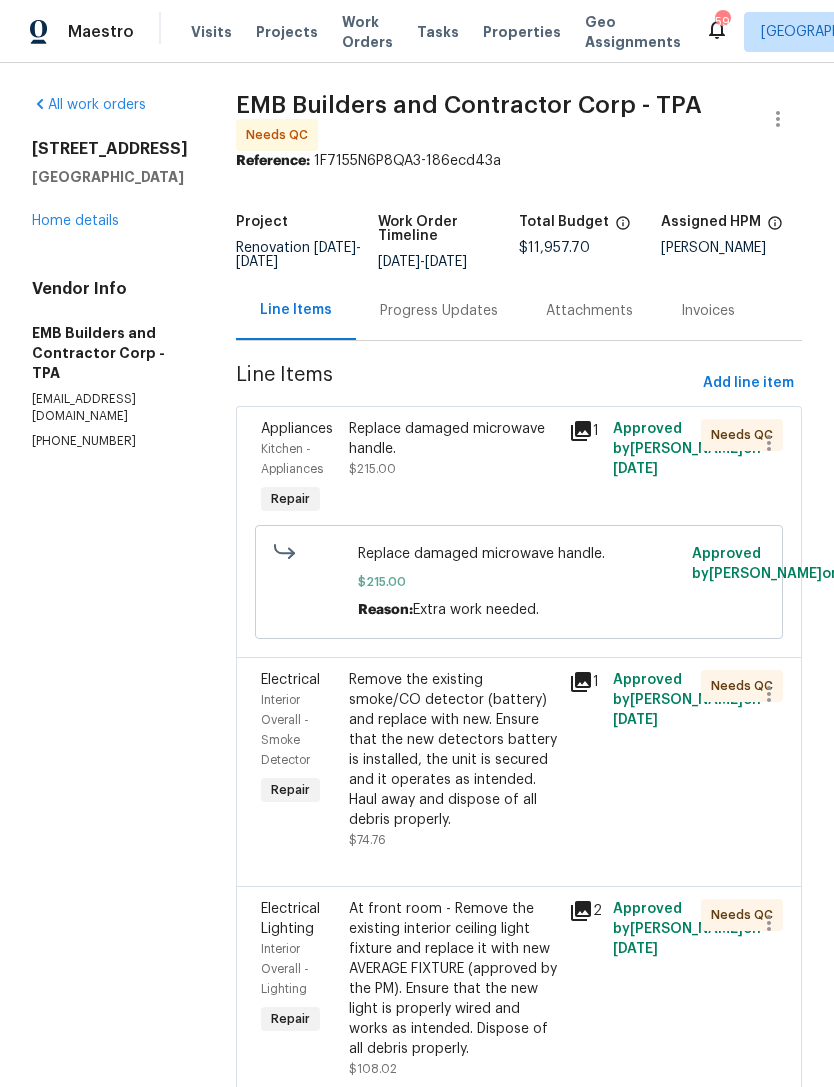 click on "Replace damaged microwave handle." at bounding box center [453, 439] 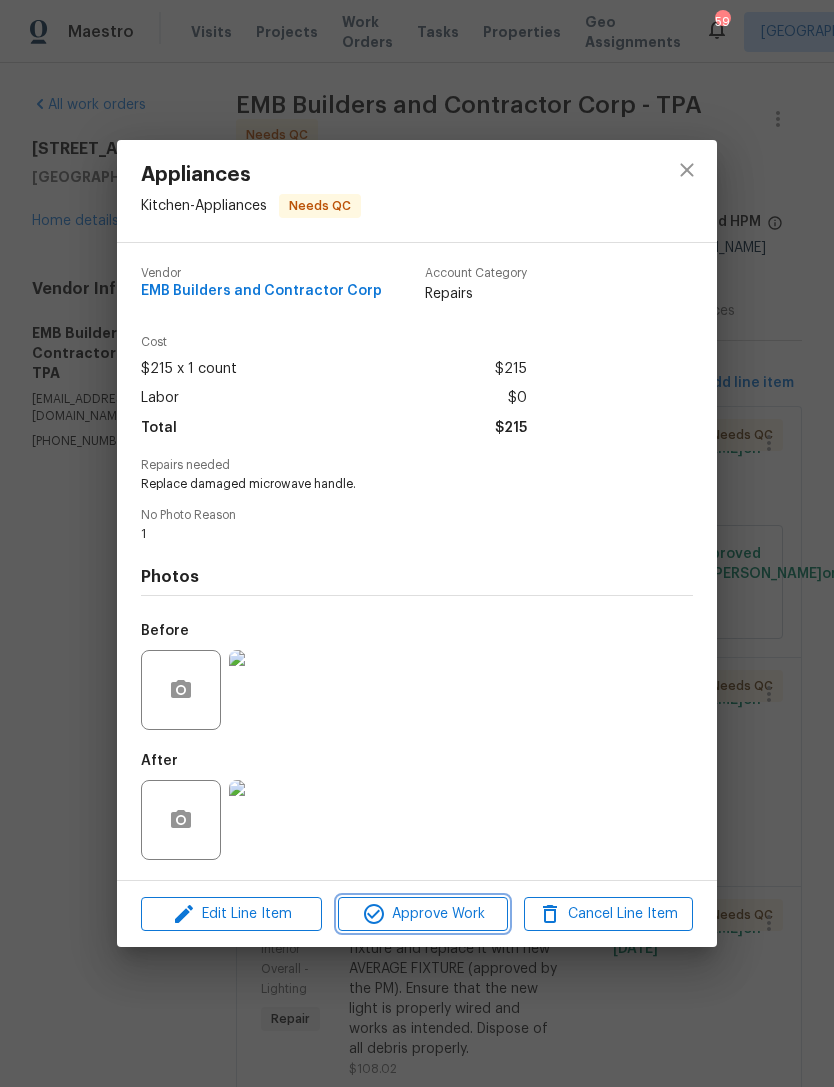 click on "Approve Work" at bounding box center (422, 914) 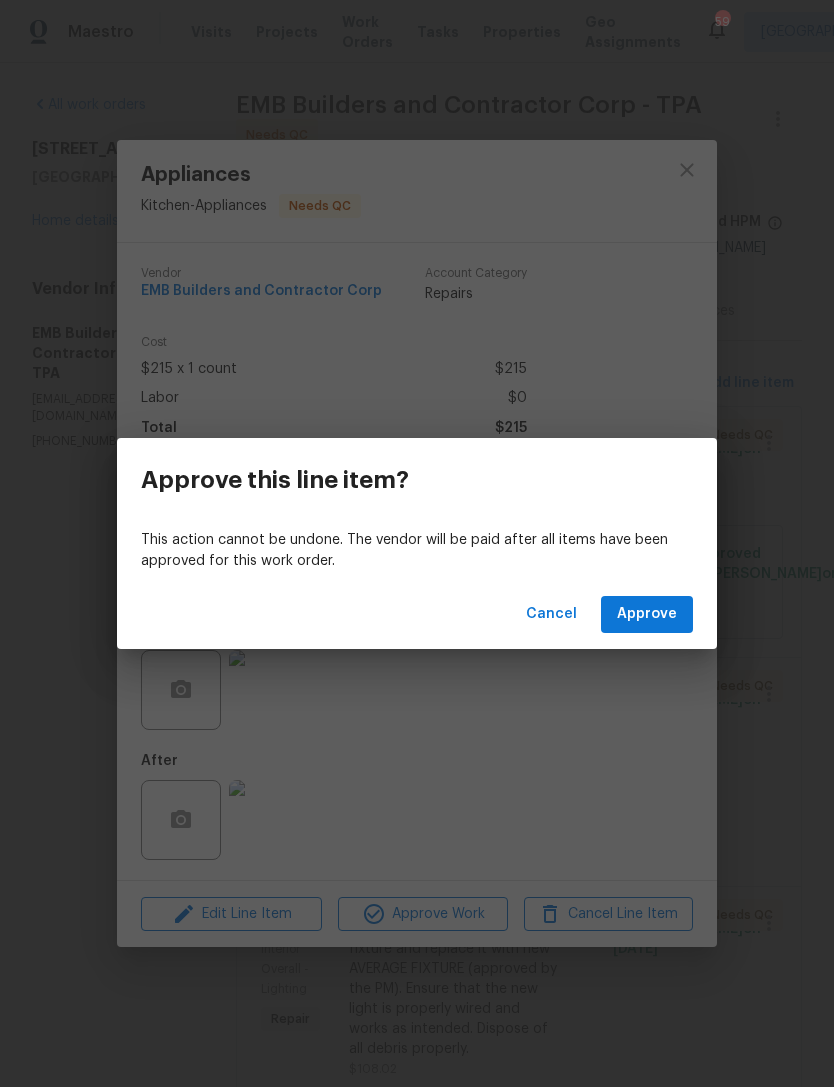 click on "Cancel Approve" at bounding box center (417, 614) 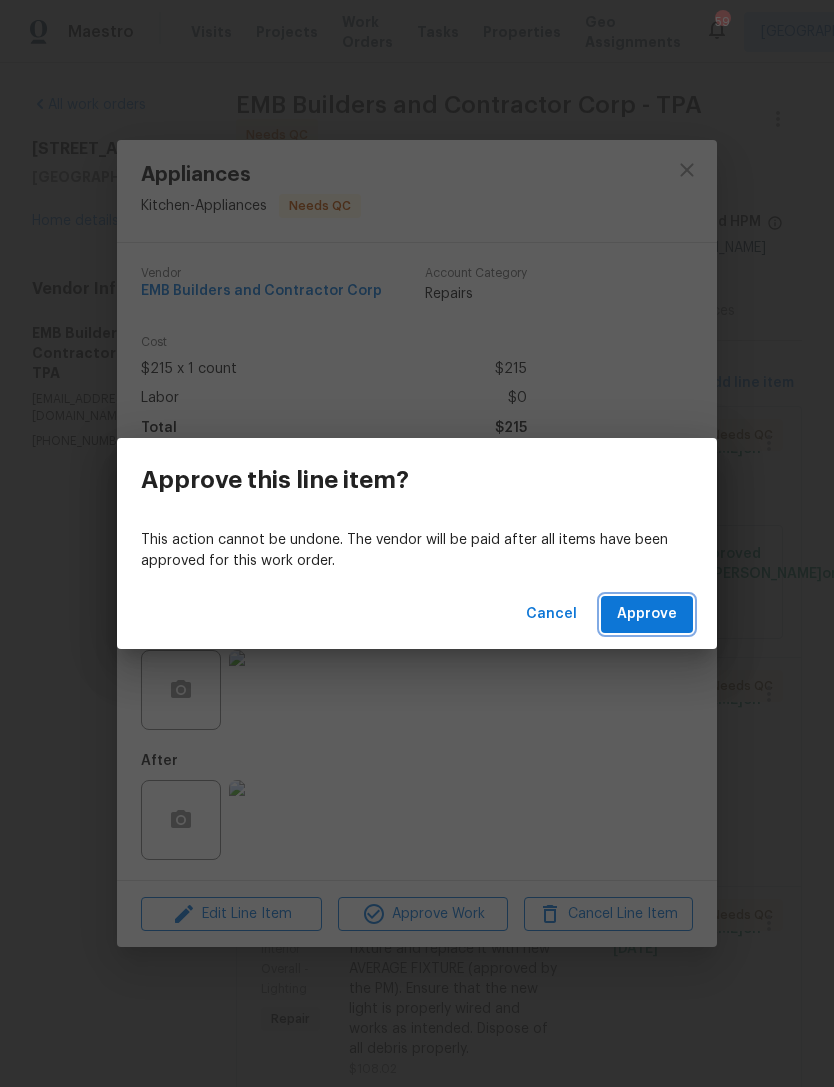 click on "Approve" at bounding box center (647, 614) 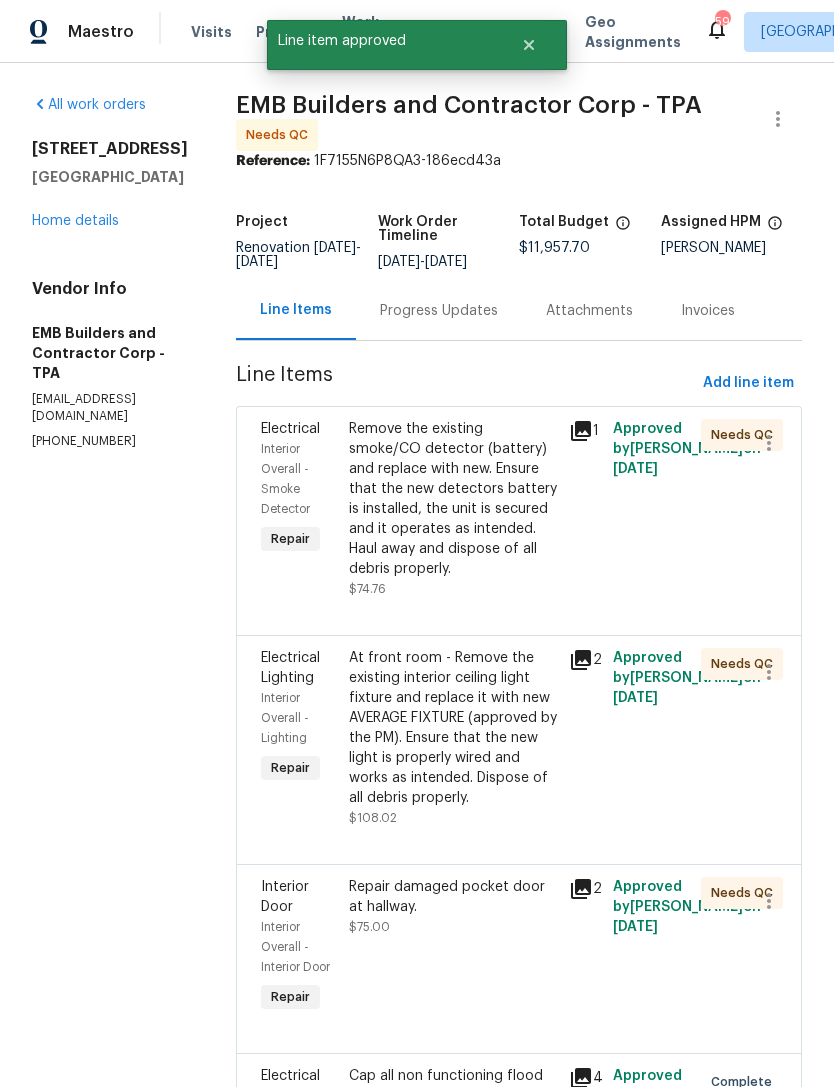 click on "Remove the existing smoke/CO detector (battery) and replace with new. Ensure that the new detectors battery is installed, the unit is secured and it operates as intended. Haul away and dispose of all debris properly." at bounding box center [453, 499] 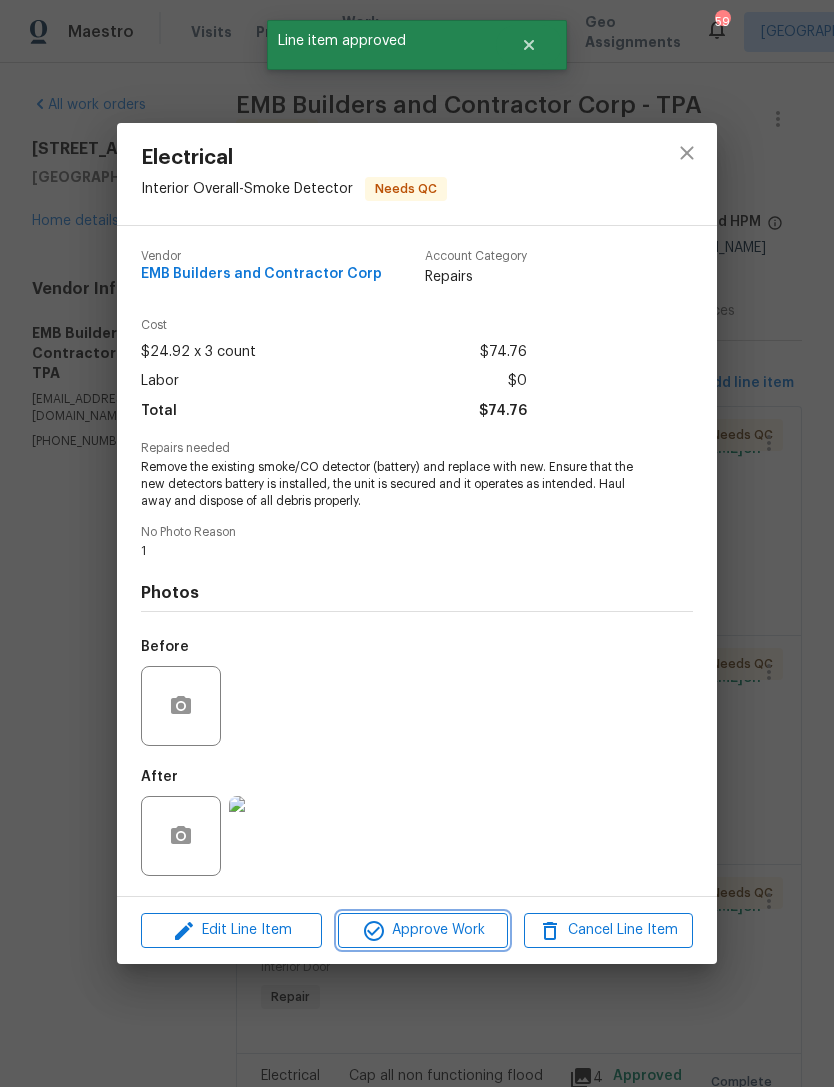 click on "Approve Work" at bounding box center [422, 930] 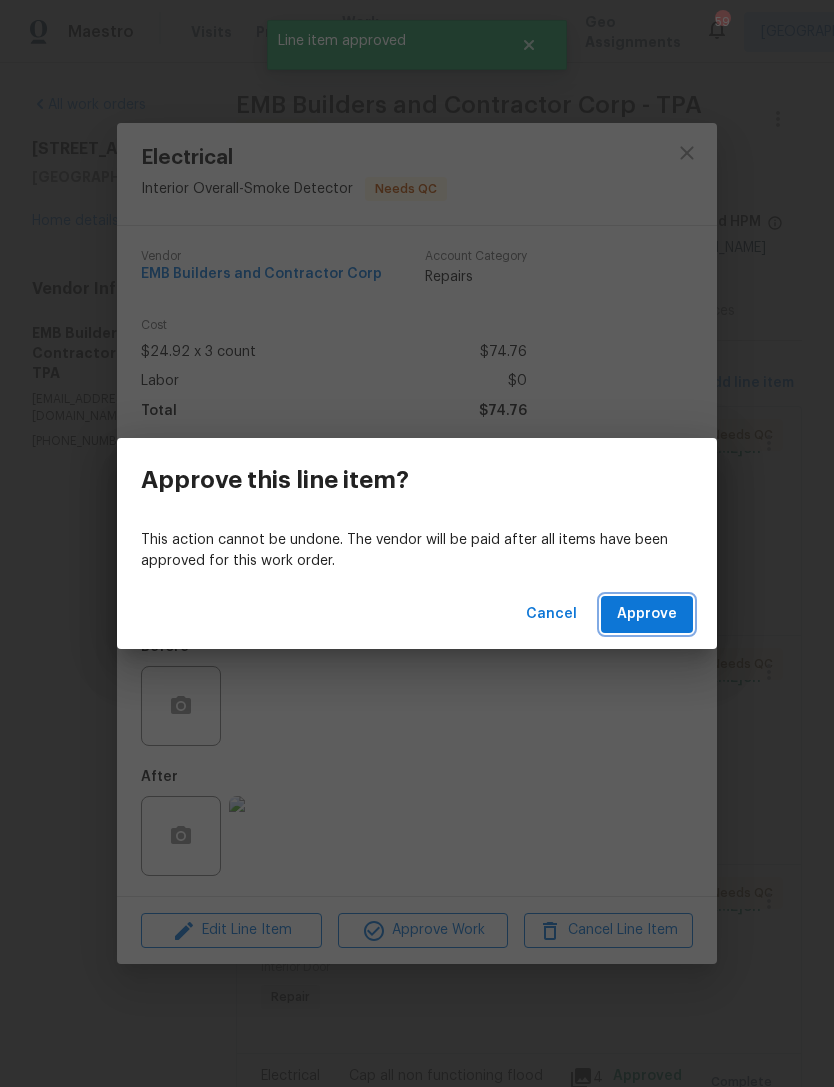 click on "Approve" at bounding box center [647, 614] 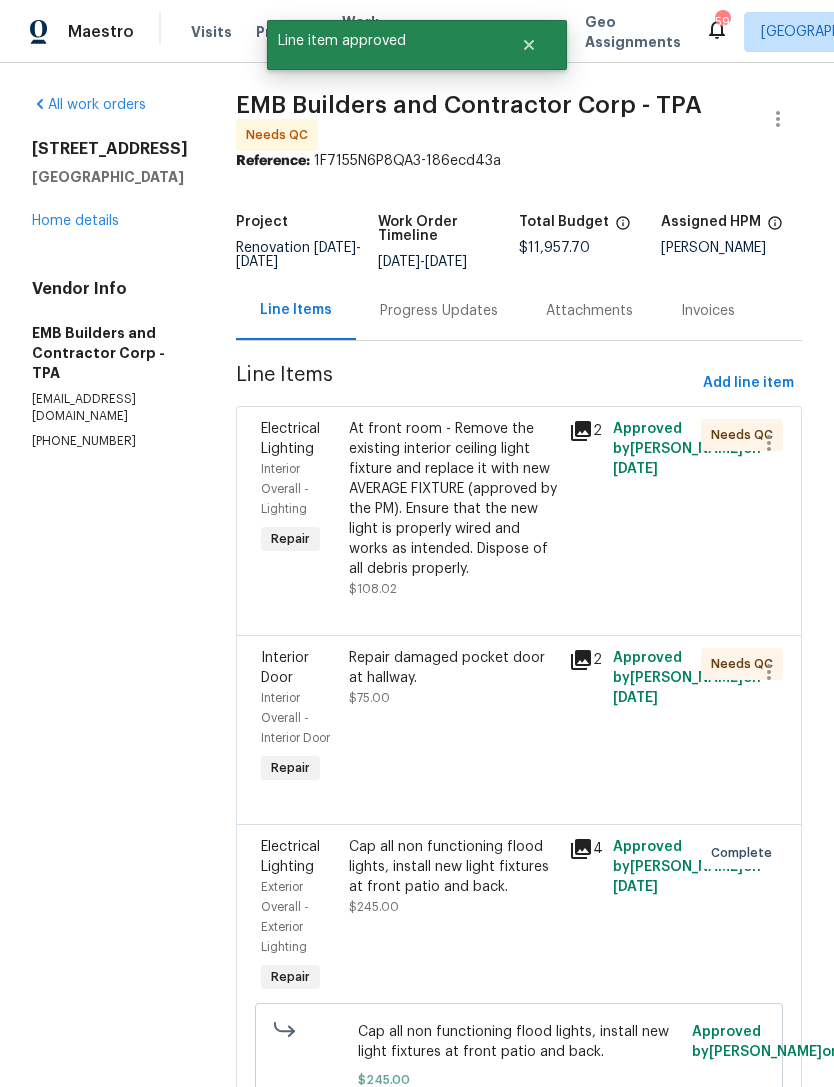 click on "At front room - Remove the existing interior ceiling light fixture and replace it with new AVERAGE FIXTURE (approved by the PM). Ensure that the new light is properly wired and works as intended. Dispose of all debris properly." at bounding box center [453, 499] 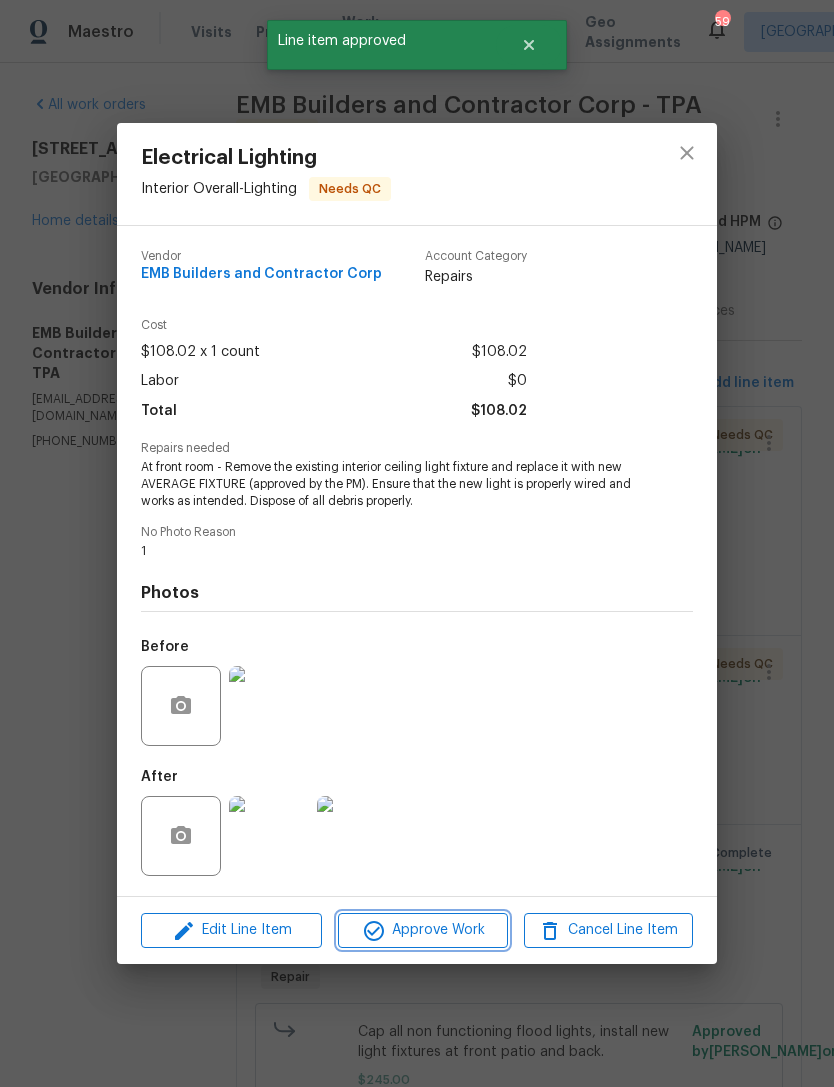 click on "Approve Work" at bounding box center [422, 930] 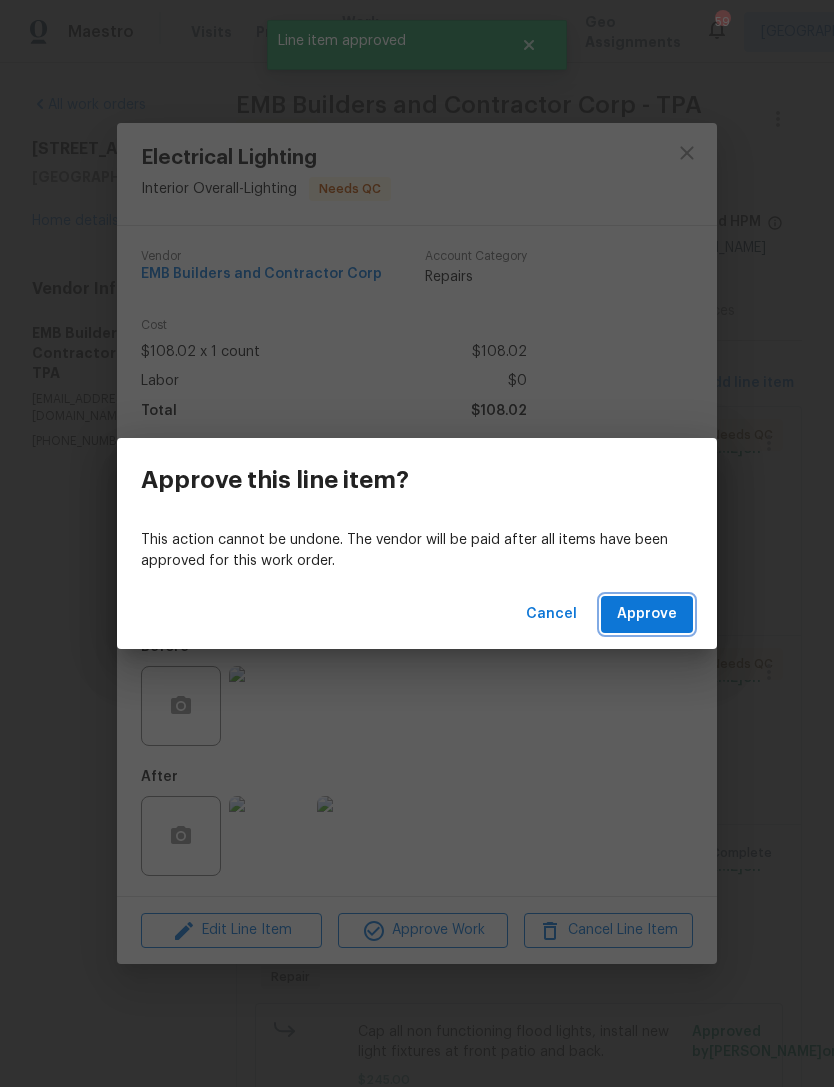 click on "Approve" at bounding box center (647, 614) 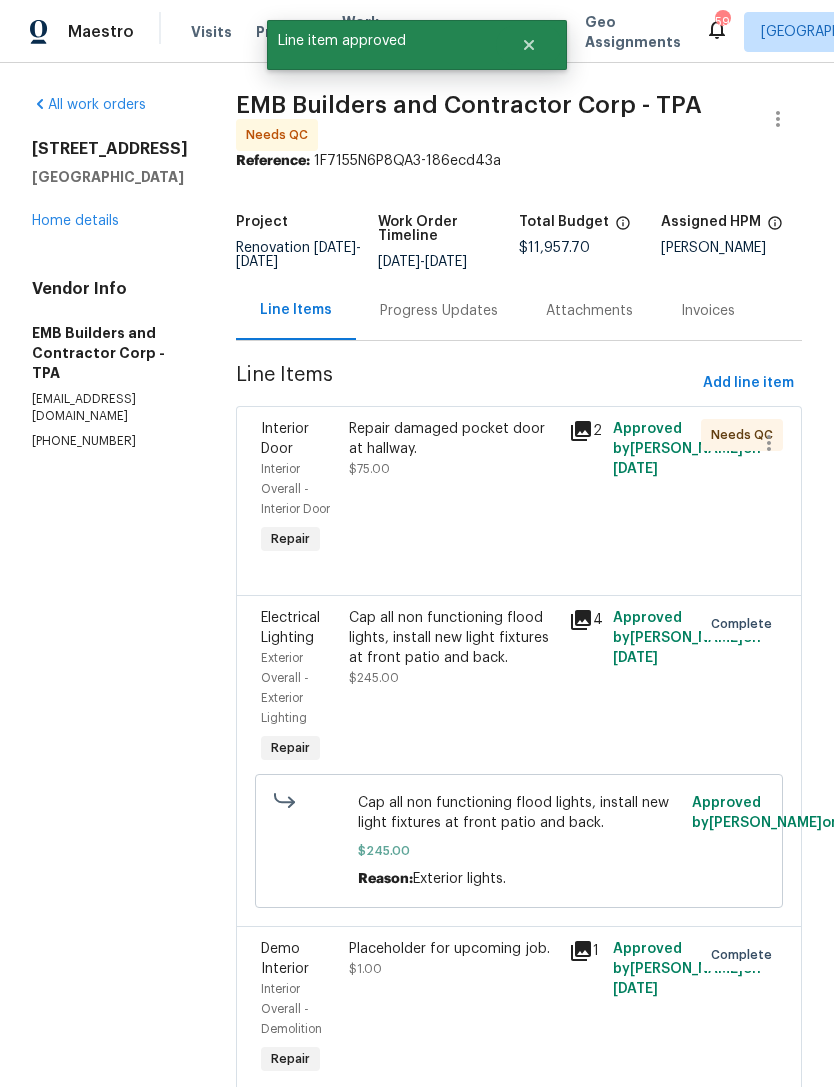 click on "Repair damaged pocket door at hallway. $75.00" at bounding box center (453, 449) 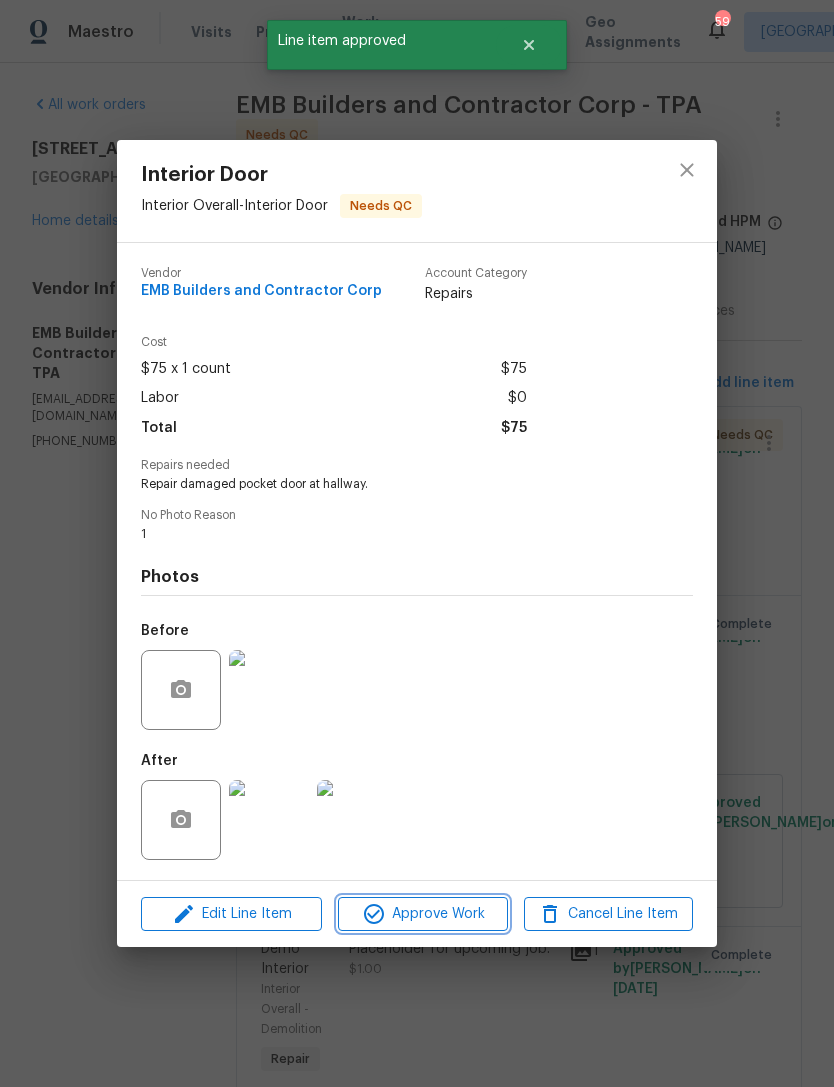 click on "Approve Work" at bounding box center (422, 914) 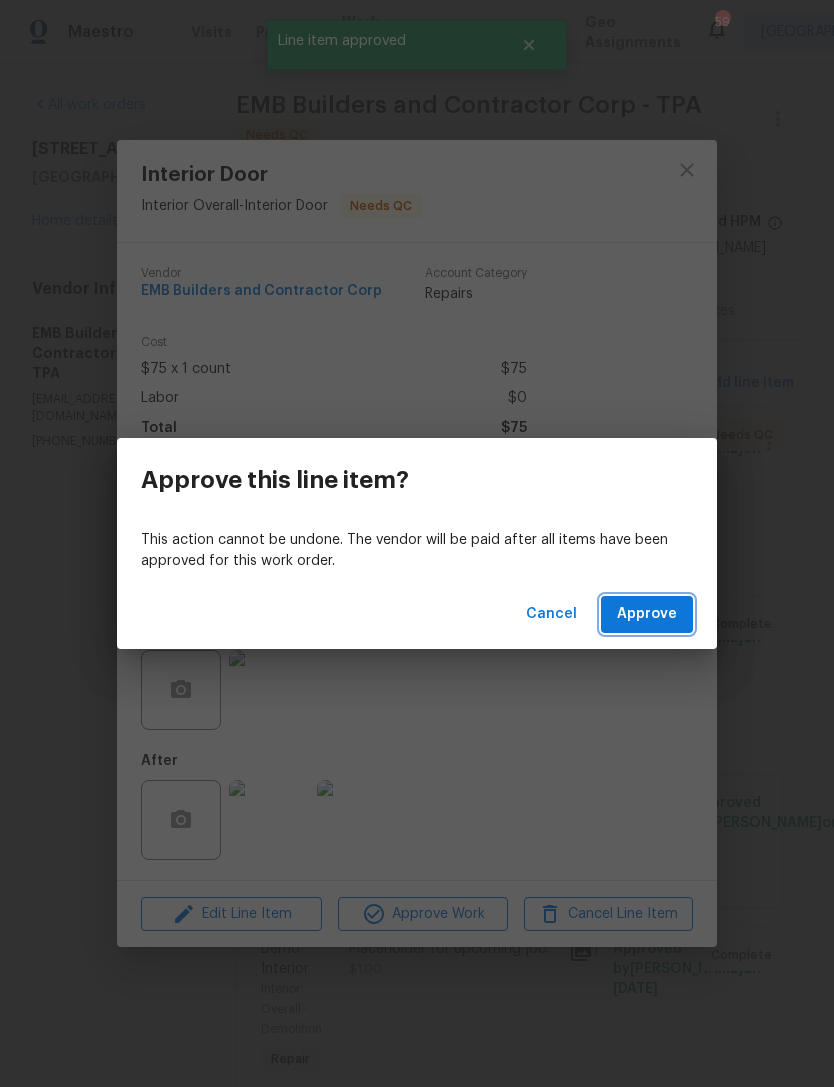 click on "Approve" at bounding box center (647, 614) 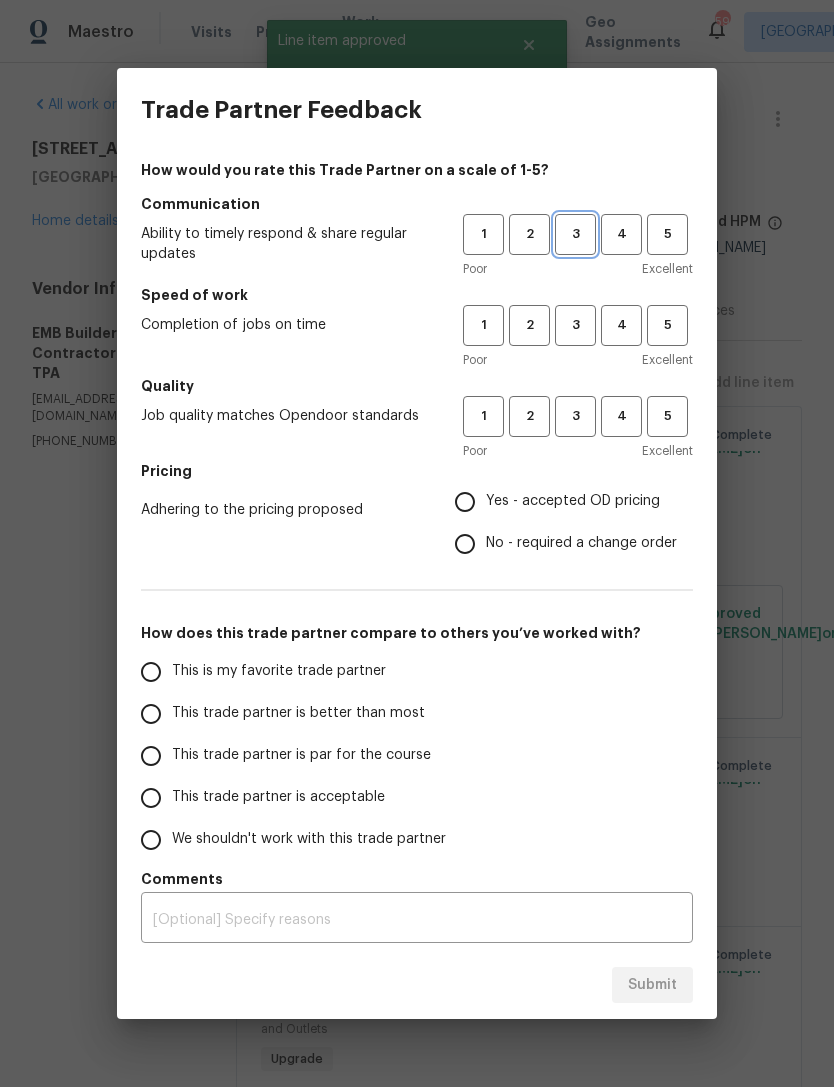click on "3" at bounding box center (575, 234) 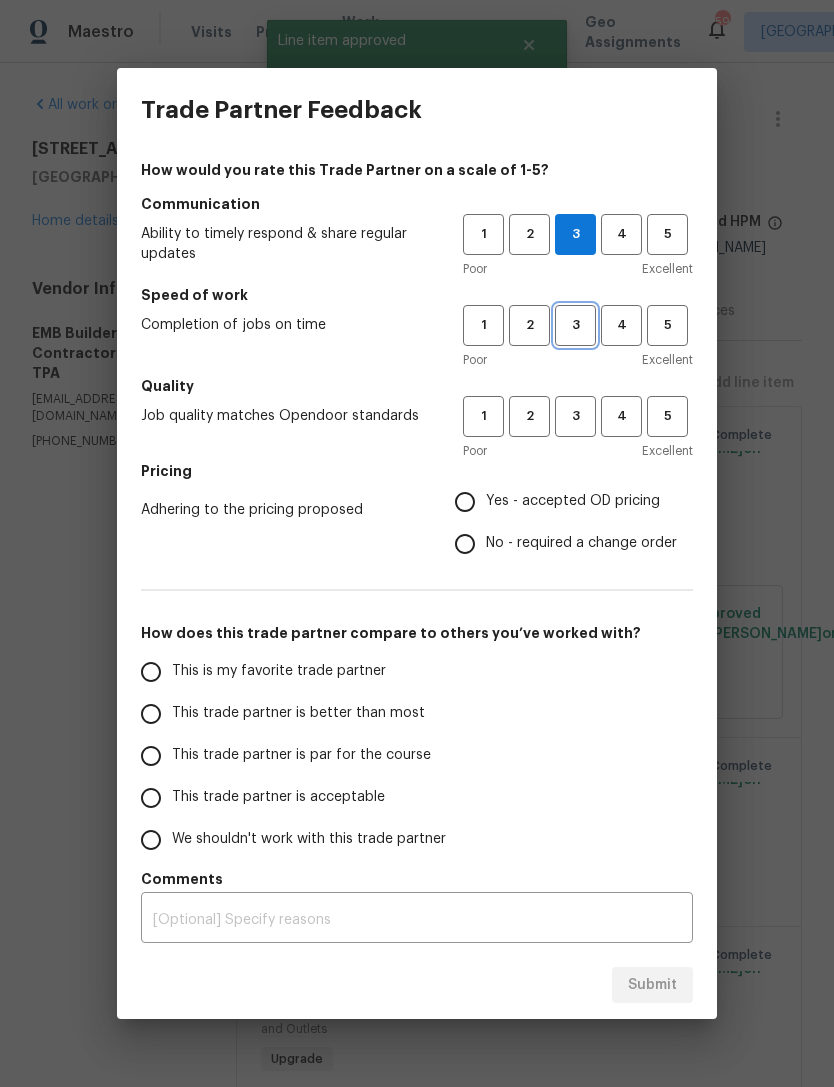 click on "3" at bounding box center [575, 325] 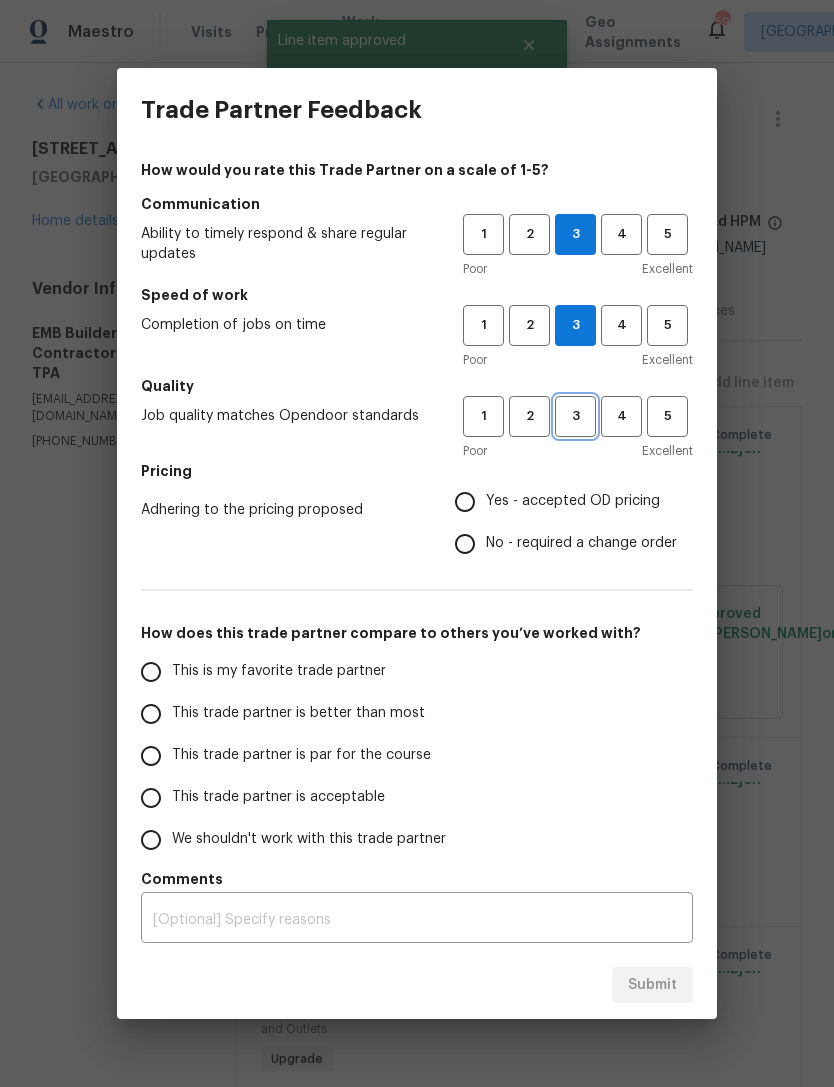 click on "3" at bounding box center (575, 416) 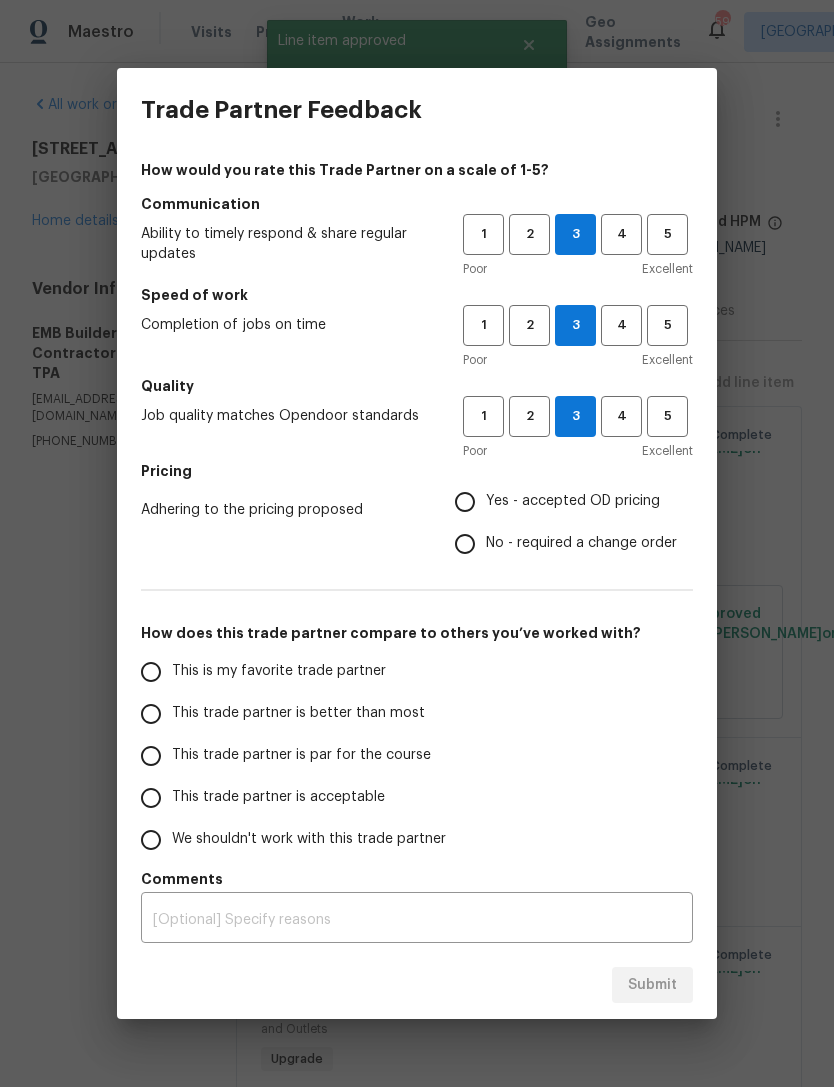 click on "Yes - accepted OD pricing" at bounding box center (560, 502) 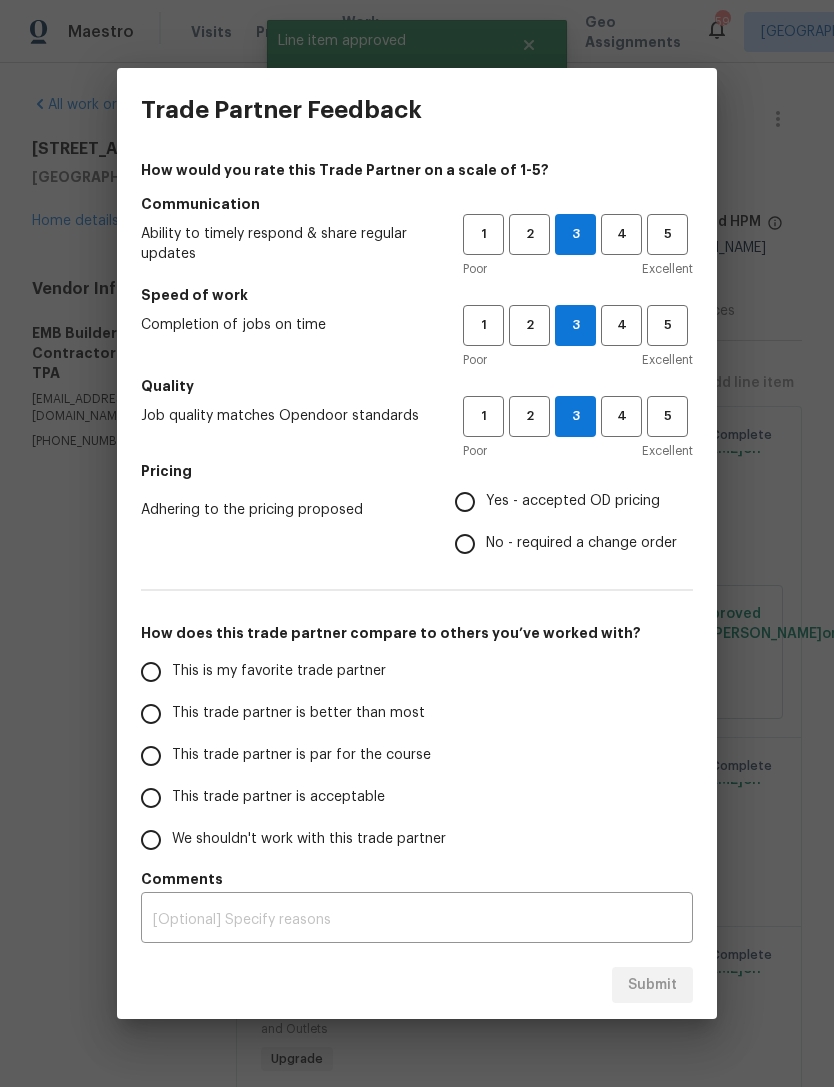 click on "Yes - accepted OD pricing" at bounding box center (465, 502) 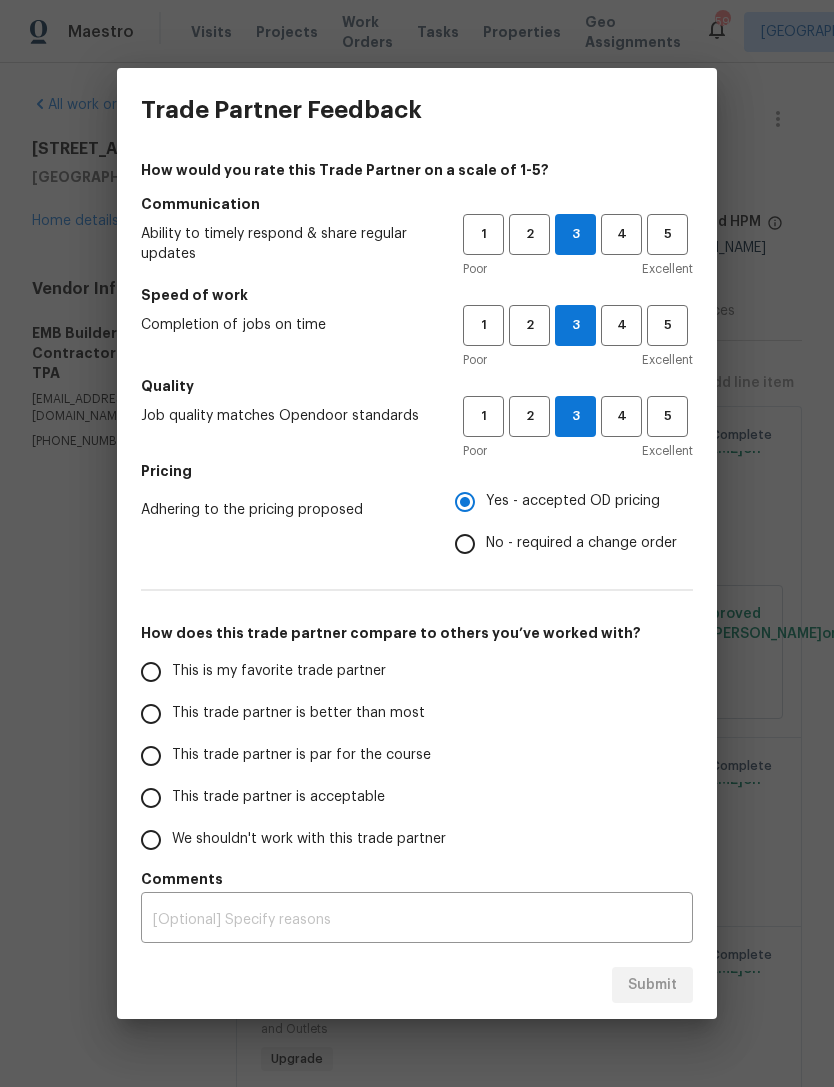 click on "This trade partner is better than most" at bounding box center (298, 713) 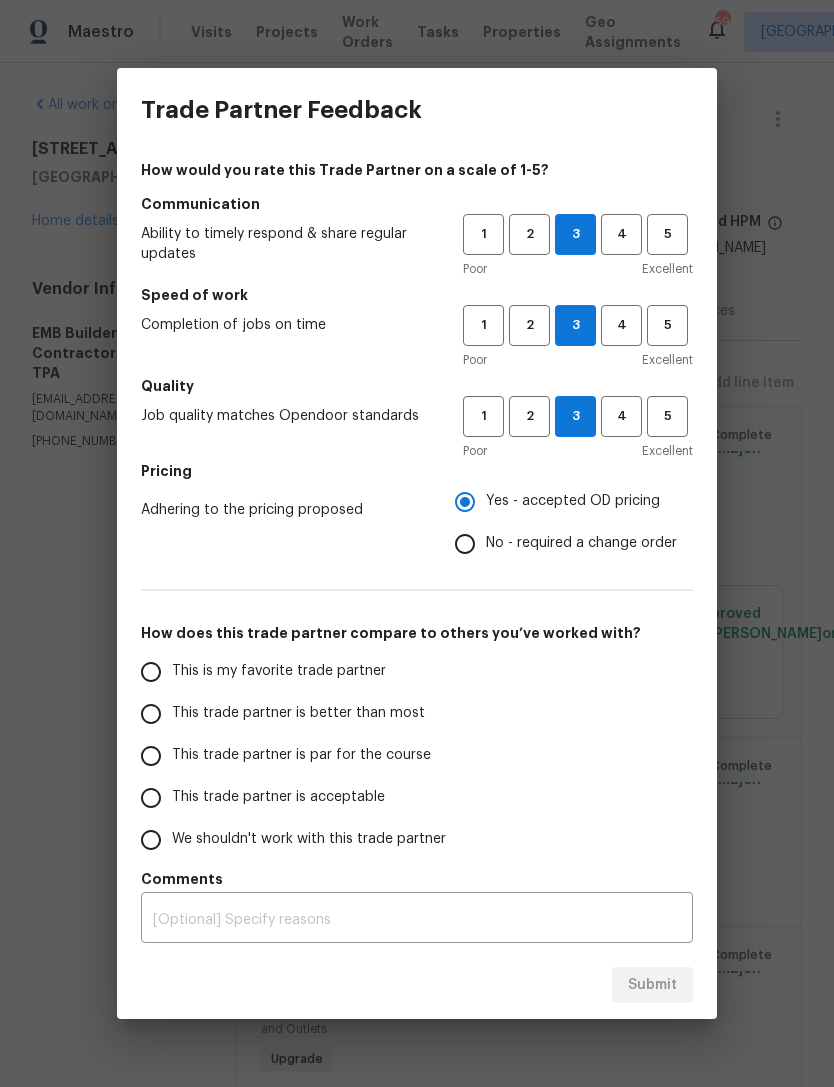click on "This trade partner is better than most" at bounding box center [151, 714] 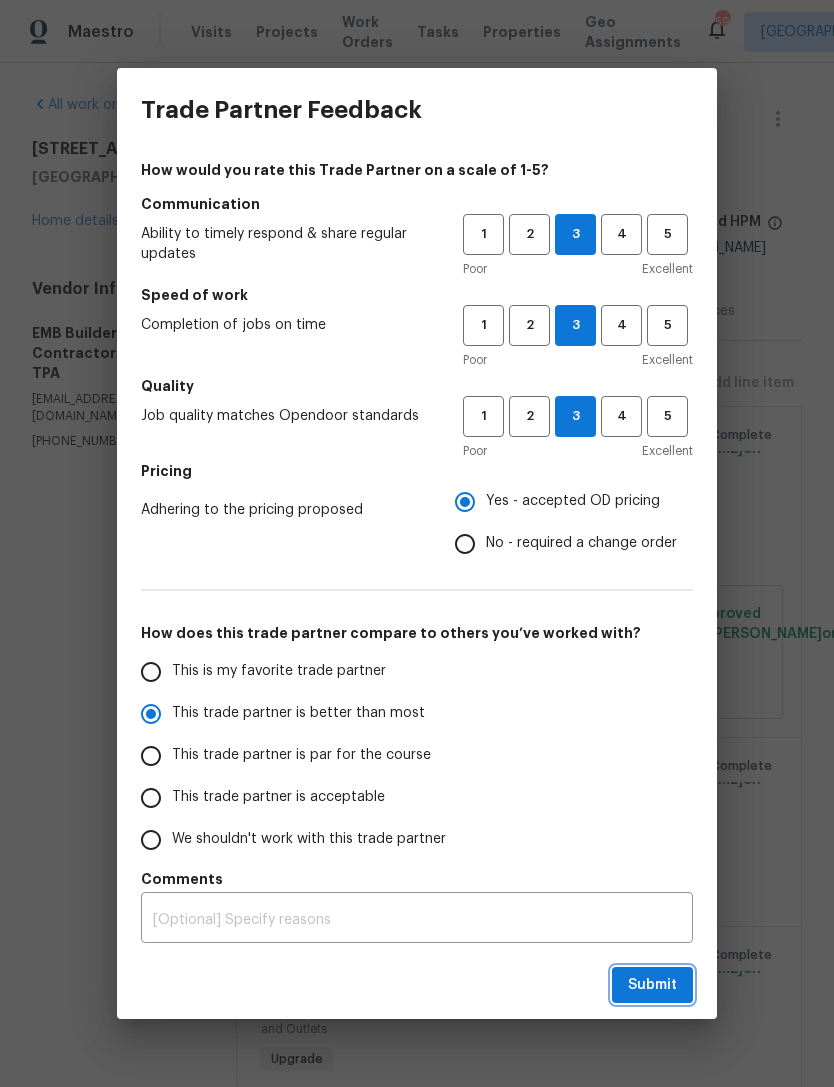 click on "Submit" at bounding box center [652, 985] 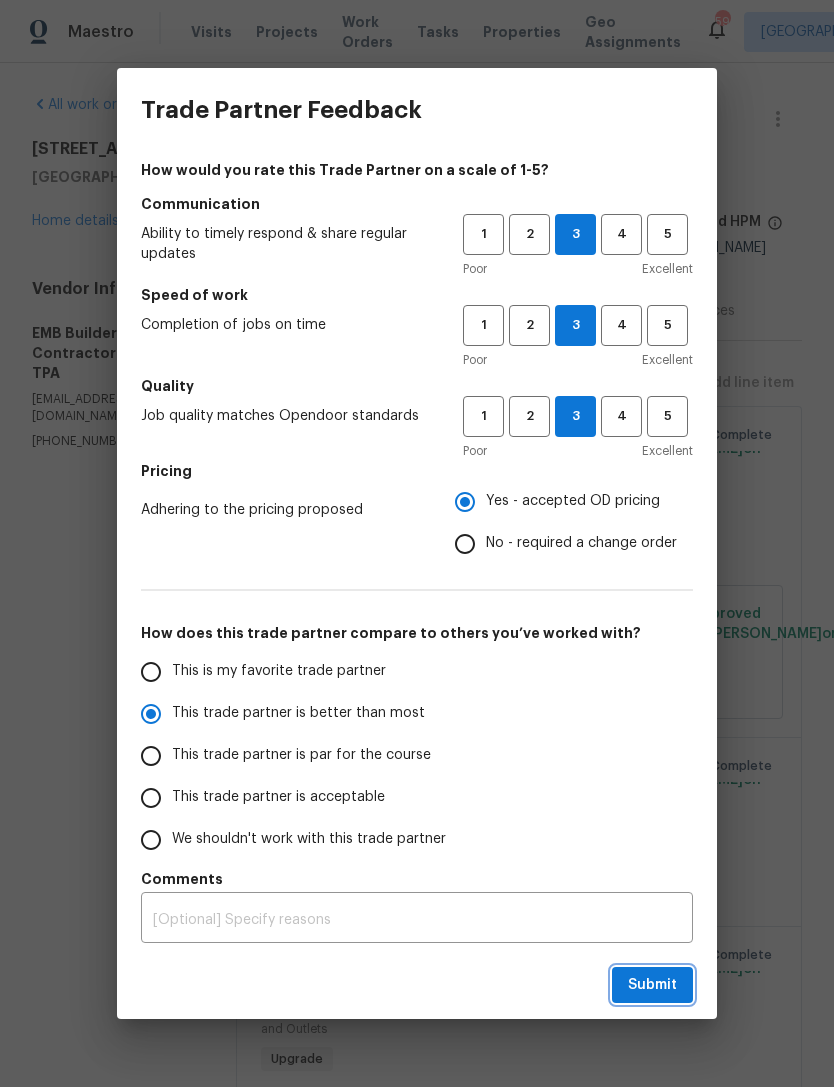radio on "true" 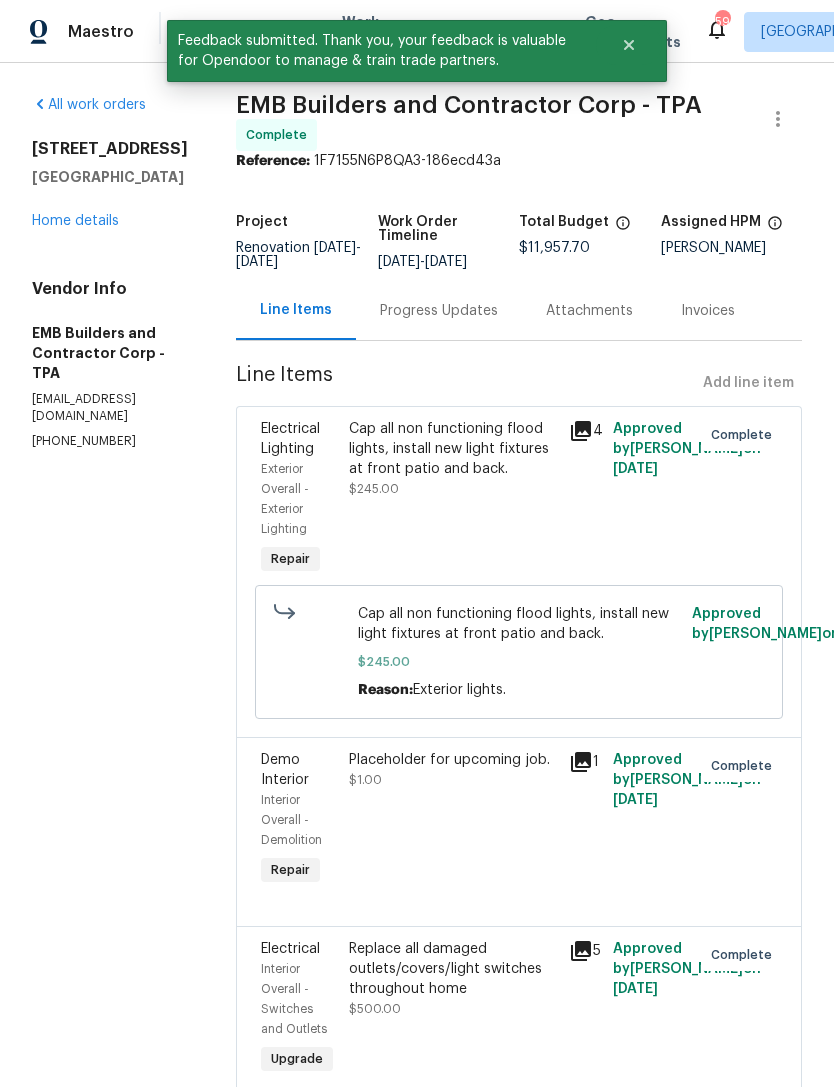 click on "Home details" at bounding box center (75, 221) 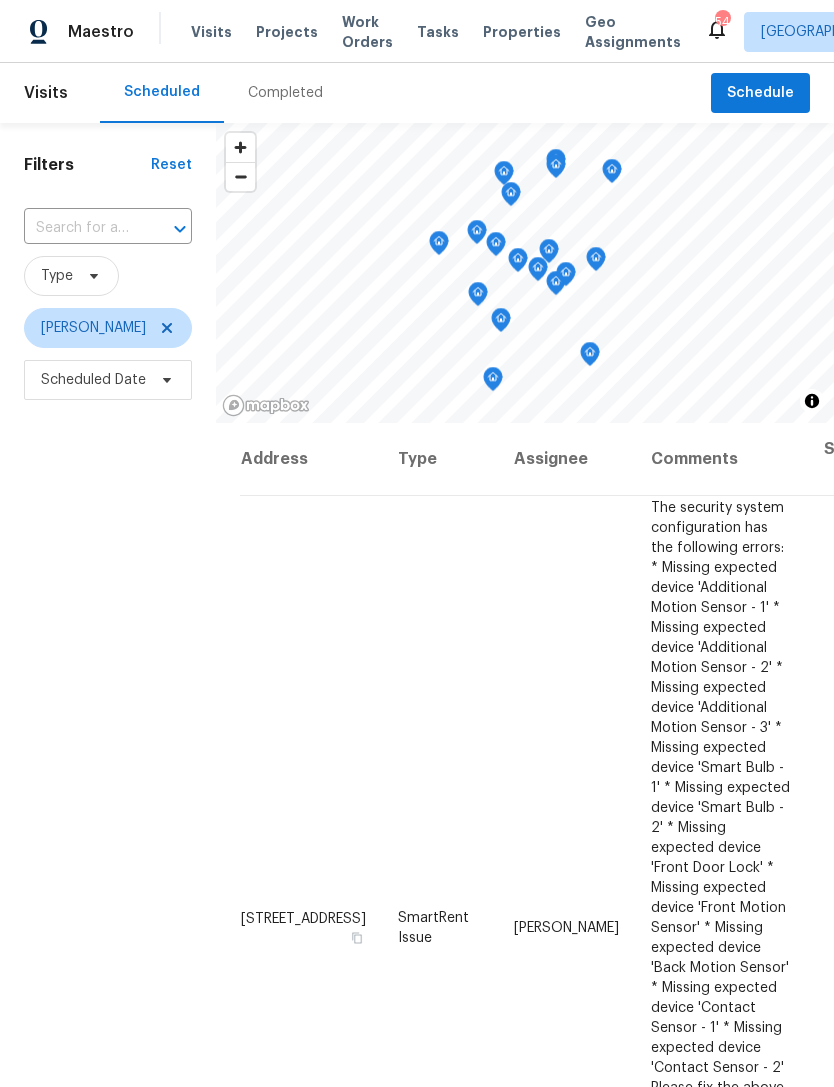 scroll, scrollTop: 0, scrollLeft: 0, axis: both 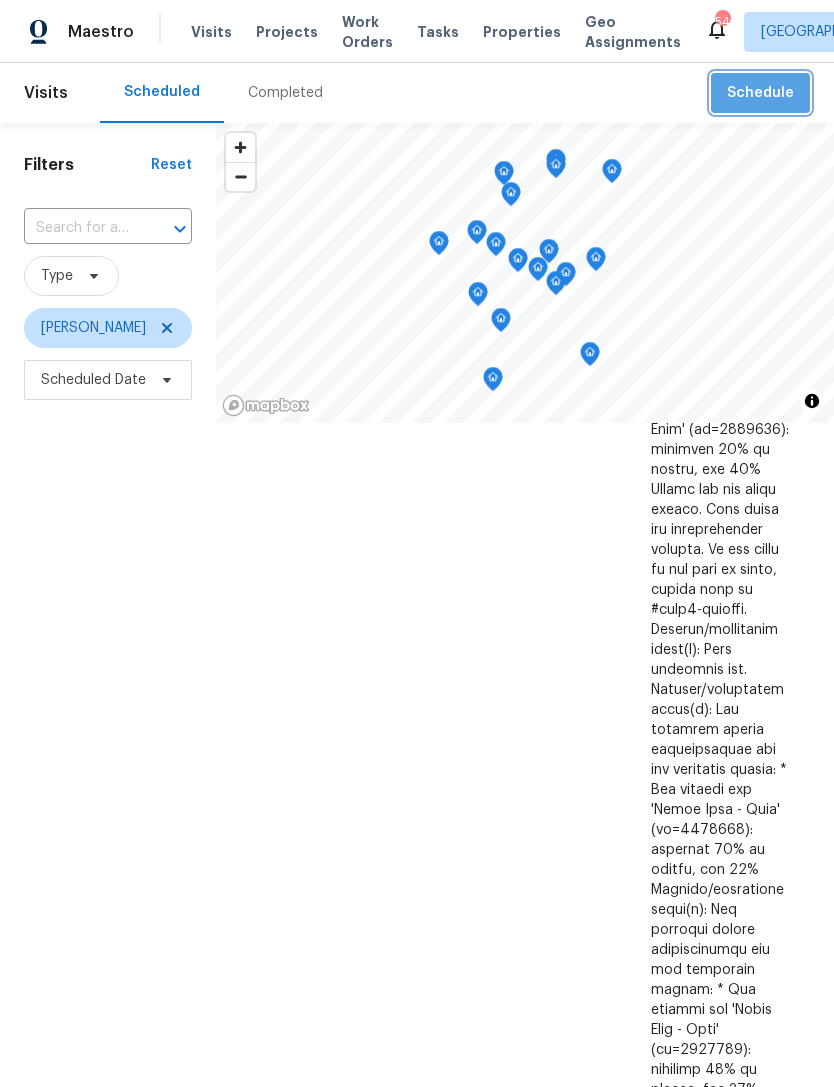 click on "Schedule" at bounding box center (760, 93) 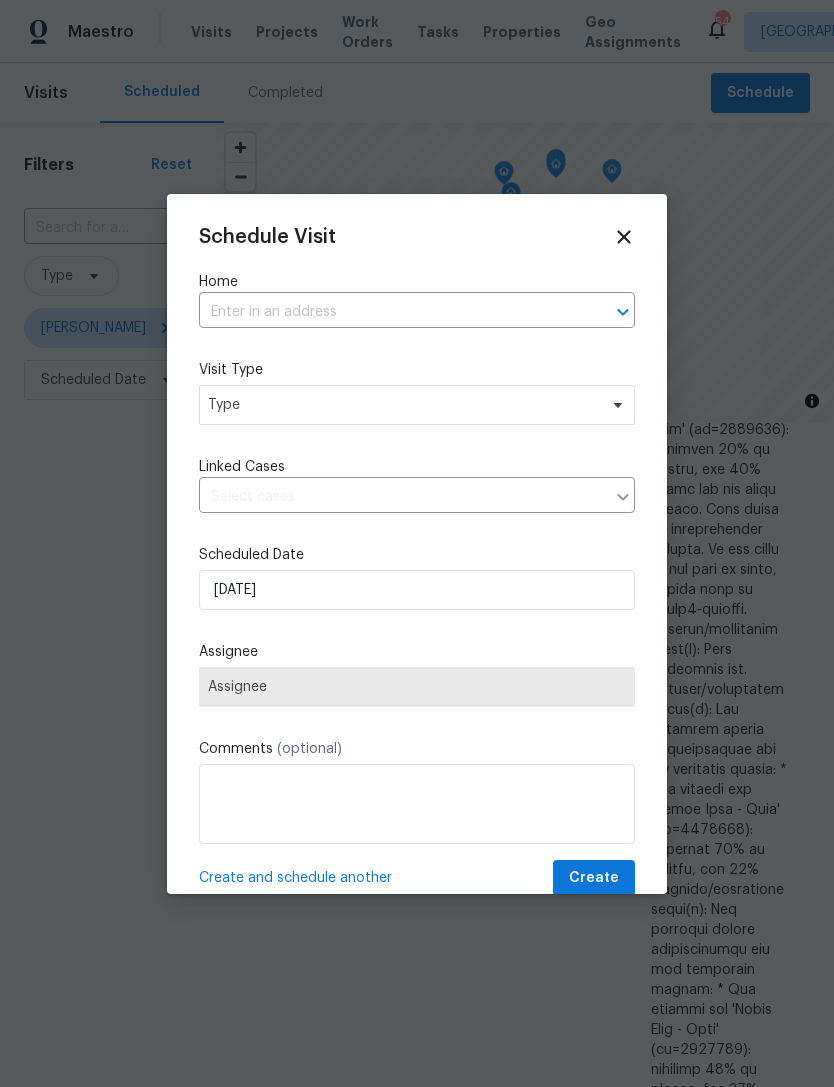 click at bounding box center [389, 312] 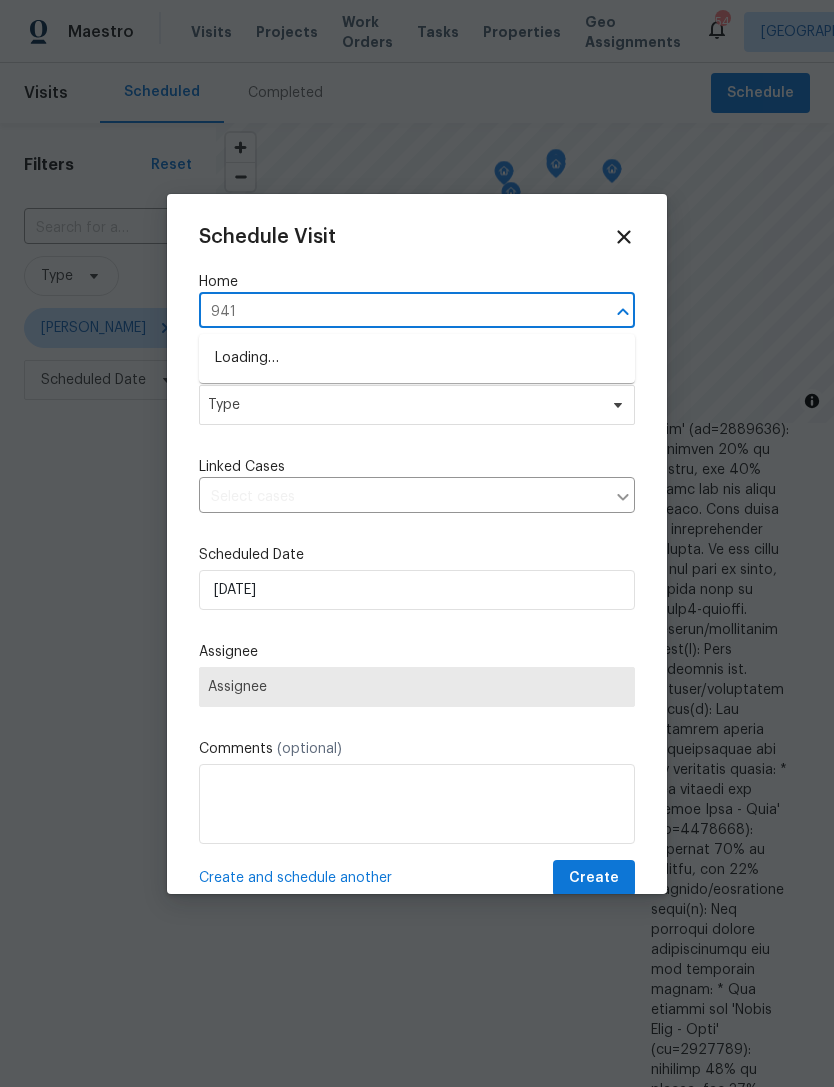 type on "9416" 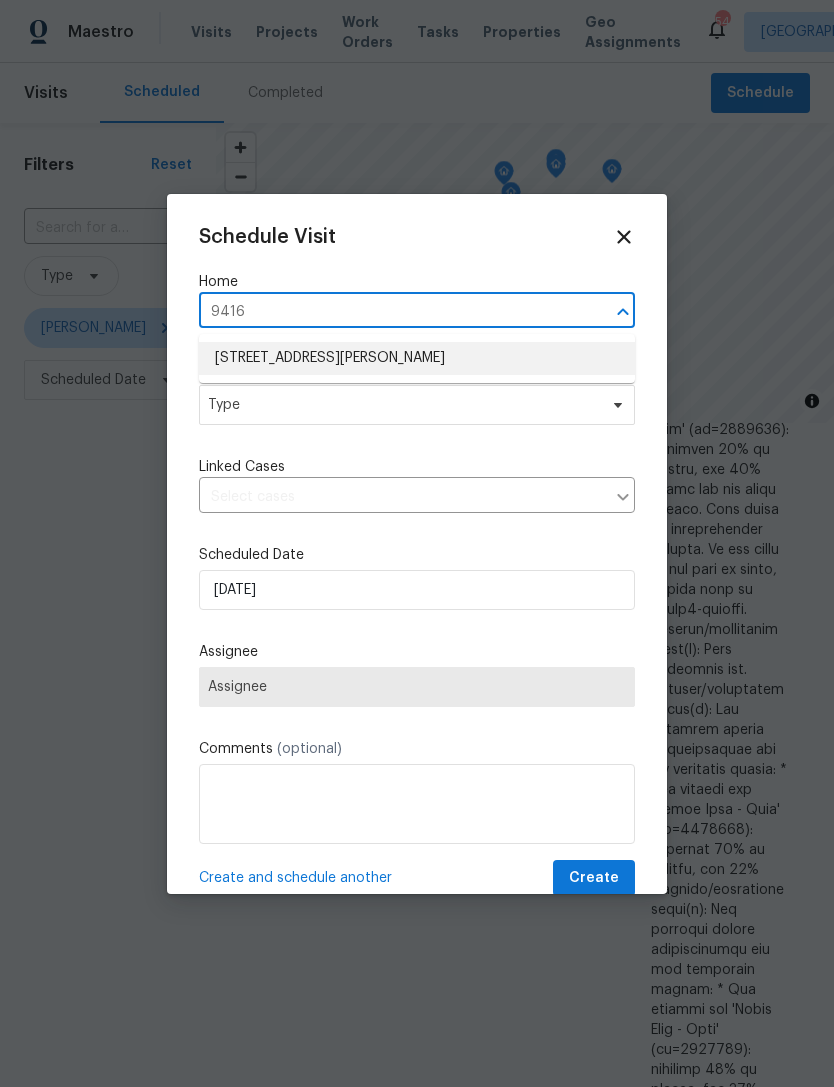click on "[STREET_ADDRESS][PERSON_NAME]" at bounding box center (417, 358) 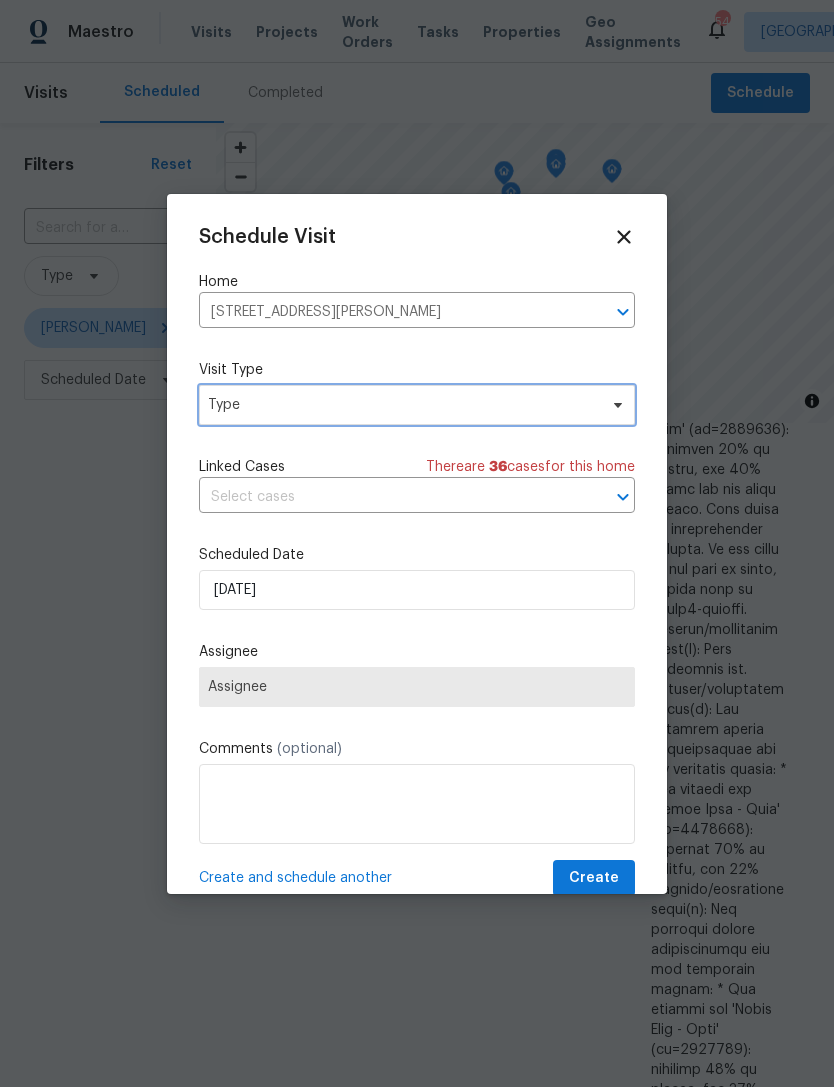 click on "Type" at bounding box center (402, 405) 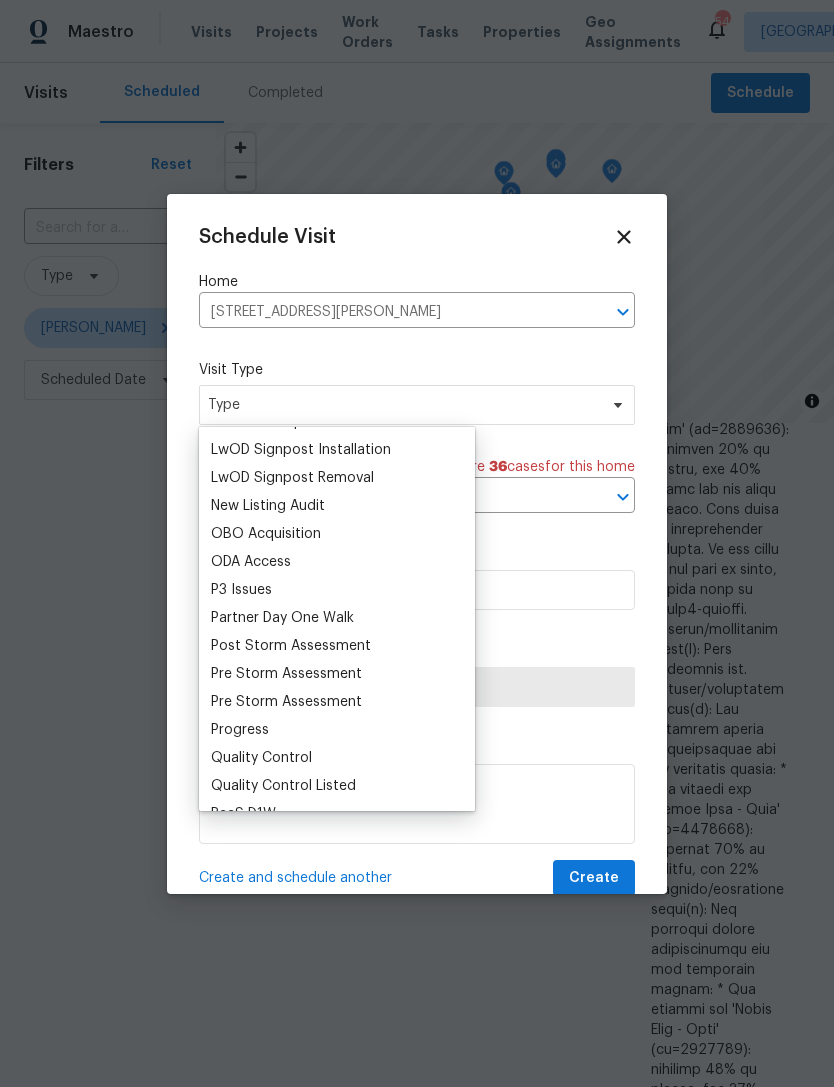scroll, scrollTop: 1061, scrollLeft: 0, axis: vertical 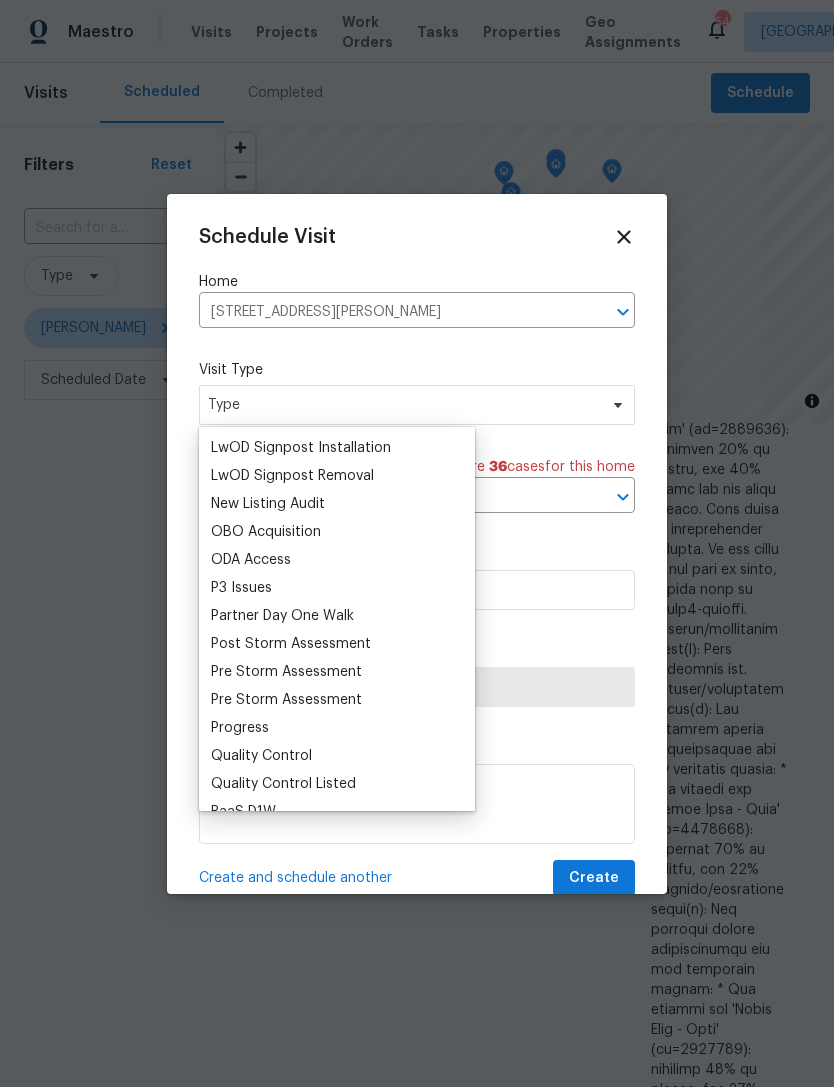 click on "Progress" at bounding box center (337, 728) 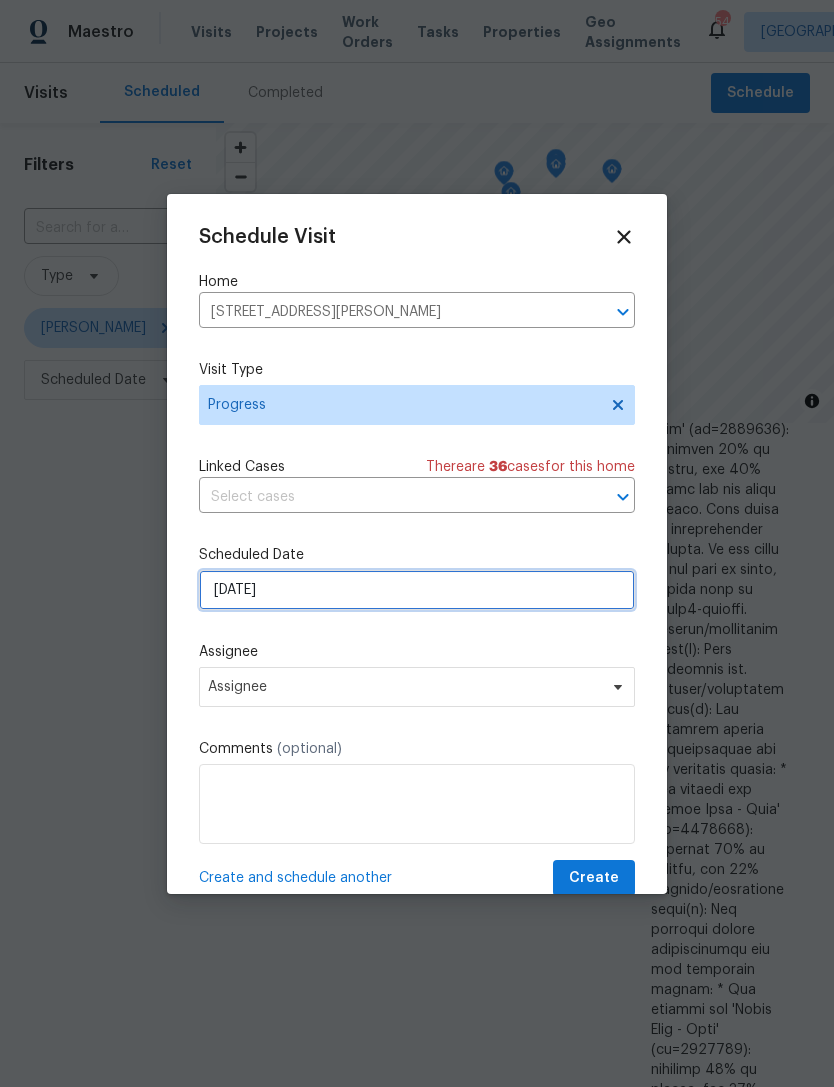 click on "[DATE]" at bounding box center (417, 590) 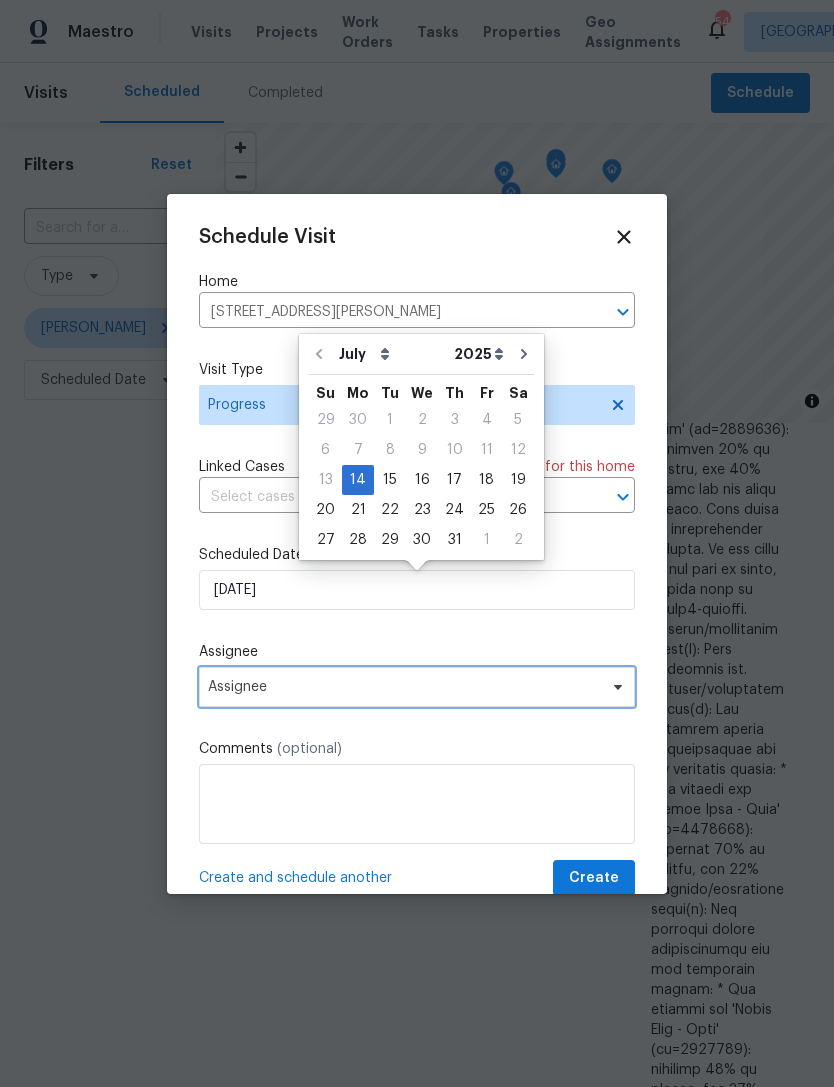 click on "Assignee" at bounding box center (417, 687) 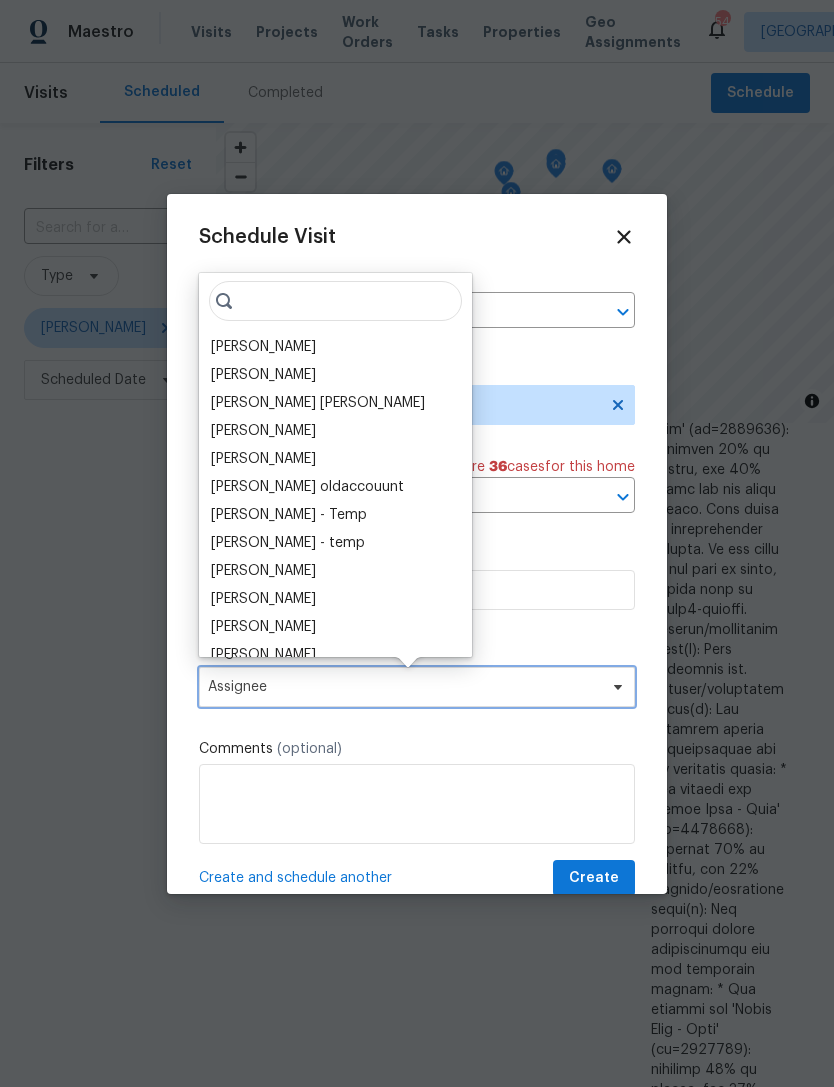 click on "Assignee" at bounding box center (404, 687) 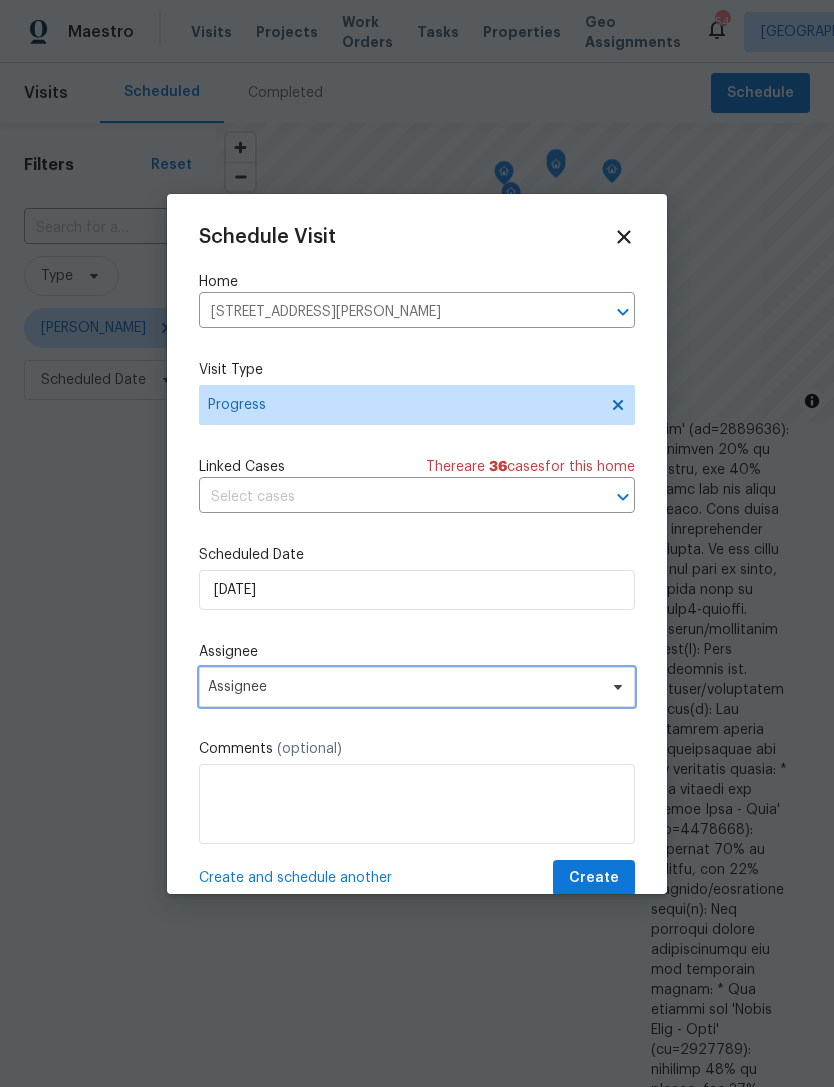 click on "Assignee" at bounding box center [417, 687] 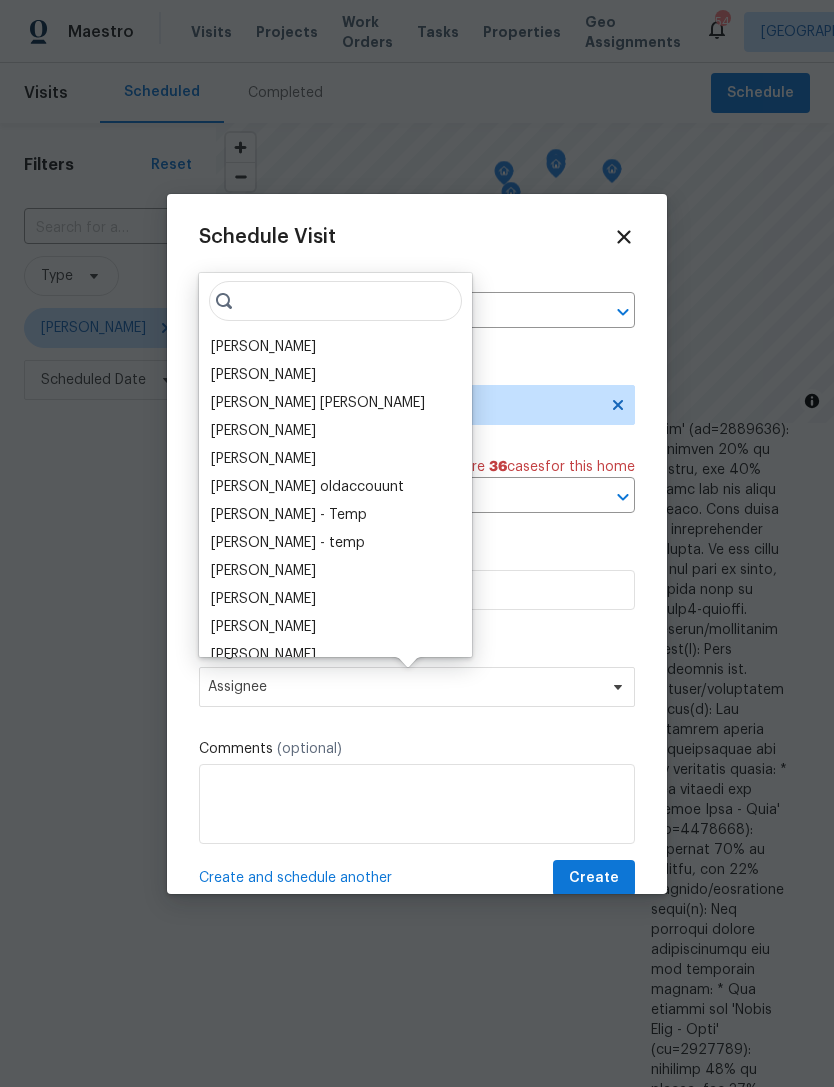 click on "[PERSON_NAME]" at bounding box center [263, 347] 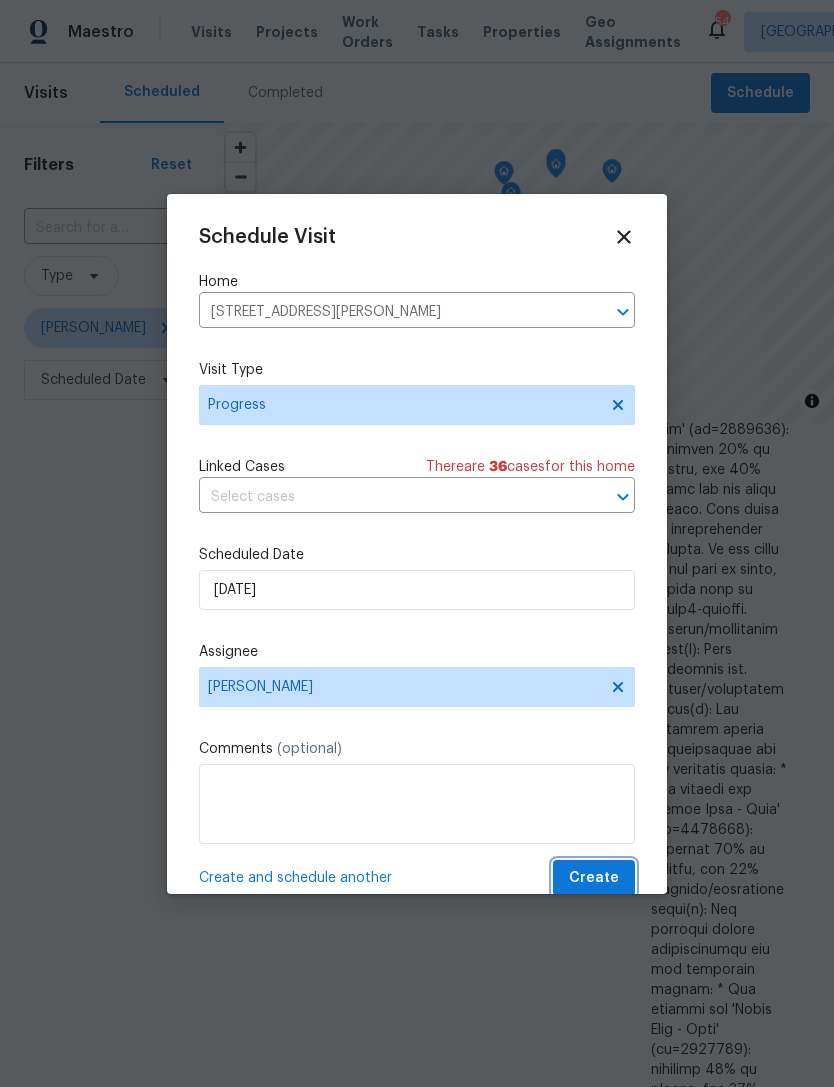 click on "Create" at bounding box center [594, 878] 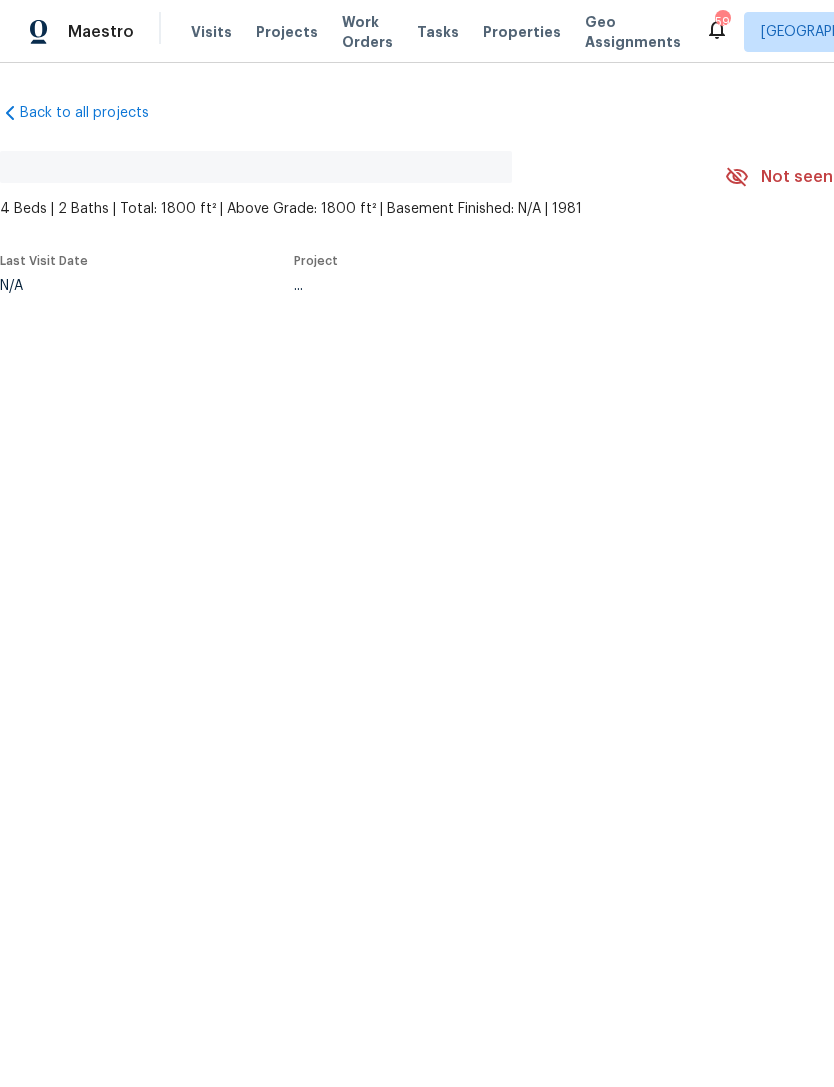 scroll, scrollTop: 0, scrollLeft: 0, axis: both 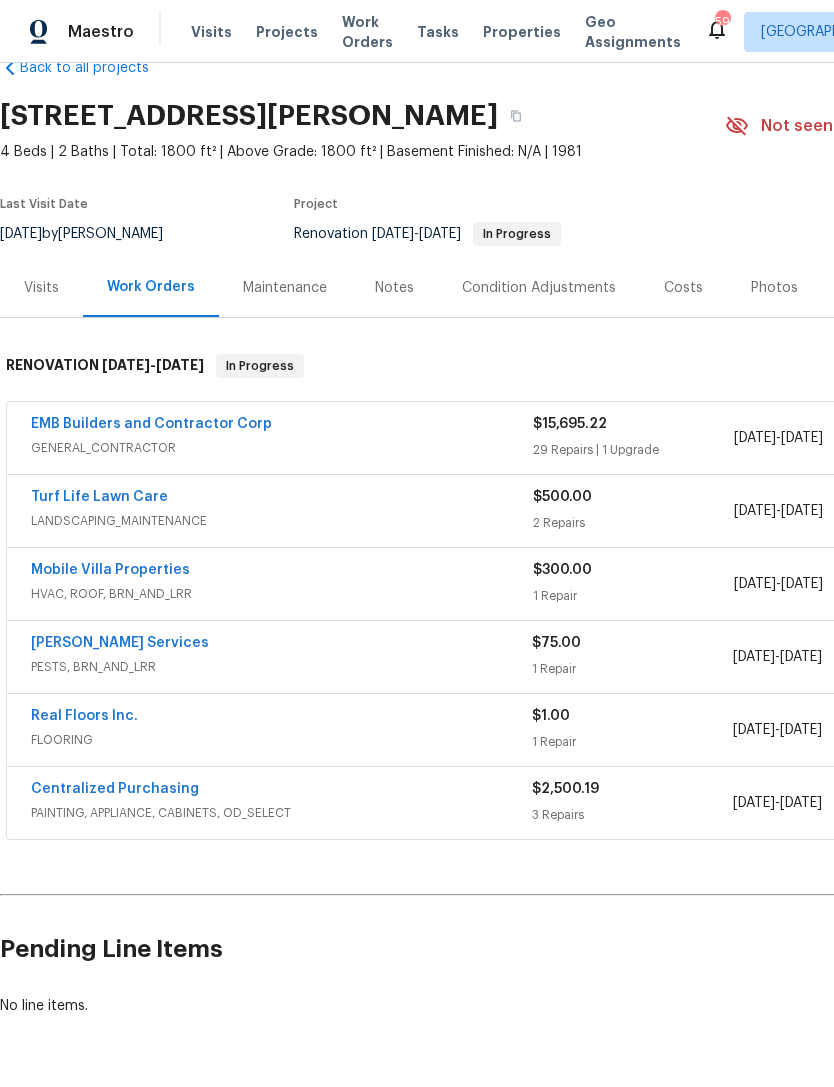 click on "Turf Life Lawn Care" at bounding box center [282, 499] 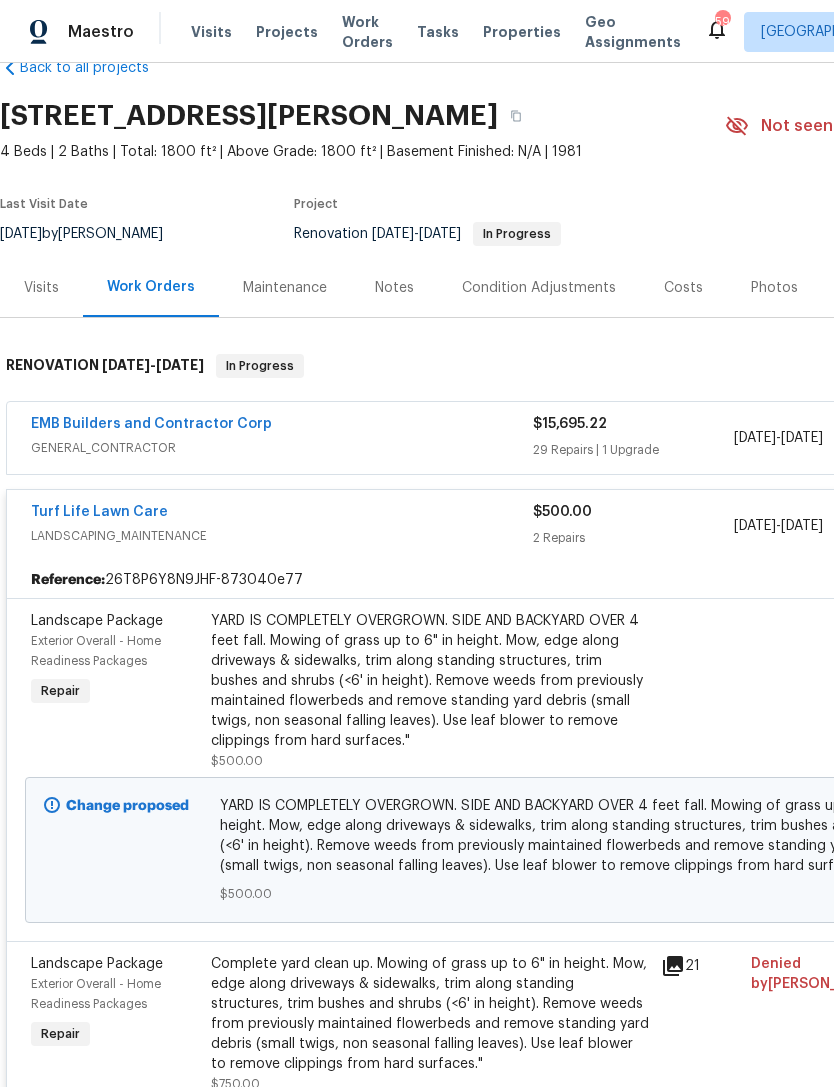 click on "Turf Life Lawn Care" at bounding box center [99, 512] 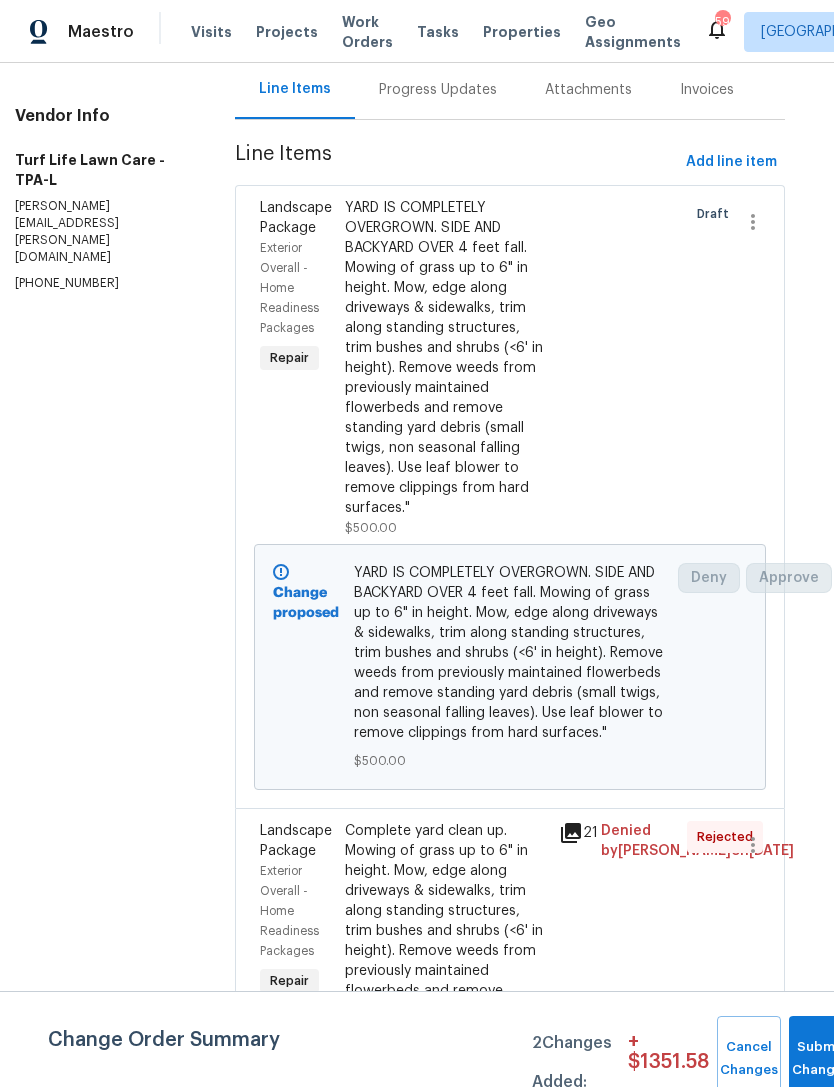 scroll, scrollTop: 212, scrollLeft: 18, axis: both 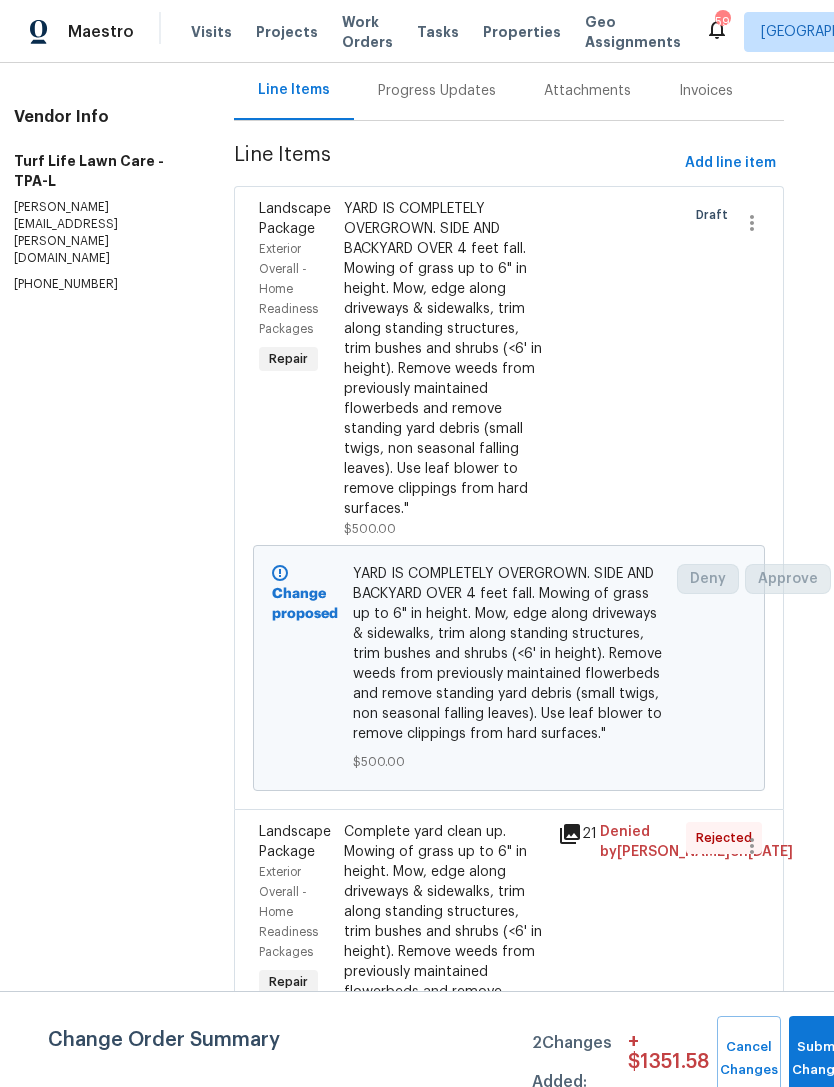 click on "YARD IS COMPLETELY OVERGROWN. SIDE AND BACKYARD OVER 4 feet fall. Mowing of grass up to 6" in height. Mow, edge along driveways & sidewalks, trim along standing structures, trim bushes and shrubs (<6' in height). Remove weeds from previously maintained flowerbeds and remove standing yard debris (small twigs, non seasonal falling leaves).  Use leaf blower to remove clippings from hard surfaces."" at bounding box center [444, 359] 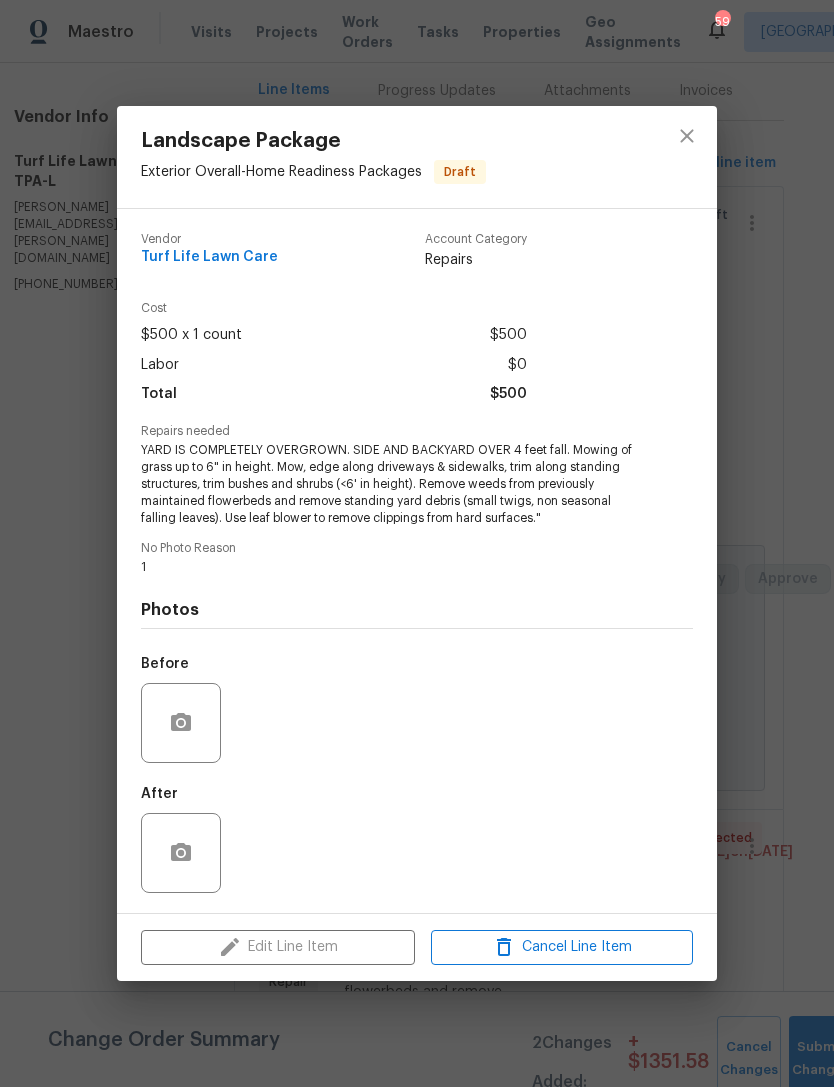 click on "Landscape Package Exterior Overall  -  Home Readiness Packages Draft Vendor Turf Life Lawn Care Account Category Repairs Cost $500 x 1 count $500 Labor $0 Total $500 Repairs needed YARD IS COMPLETELY OVERGROWN. SIDE AND BACKYARD OVER 4 feet fall. Mowing of grass up to 6" in height. Mow, edge along driveways & sidewalks, trim along standing structures, trim bushes and shrubs (<6' in height). Remove weeds from previously maintained flowerbeds and remove standing yard debris (small twigs, non seasonal falling leaves).  Use leaf blower to remove clippings from hard surfaces." No Photo Reason 1 Photos Before After  Edit Line Item  Cancel Line Item" at bounding box center (417, 543) 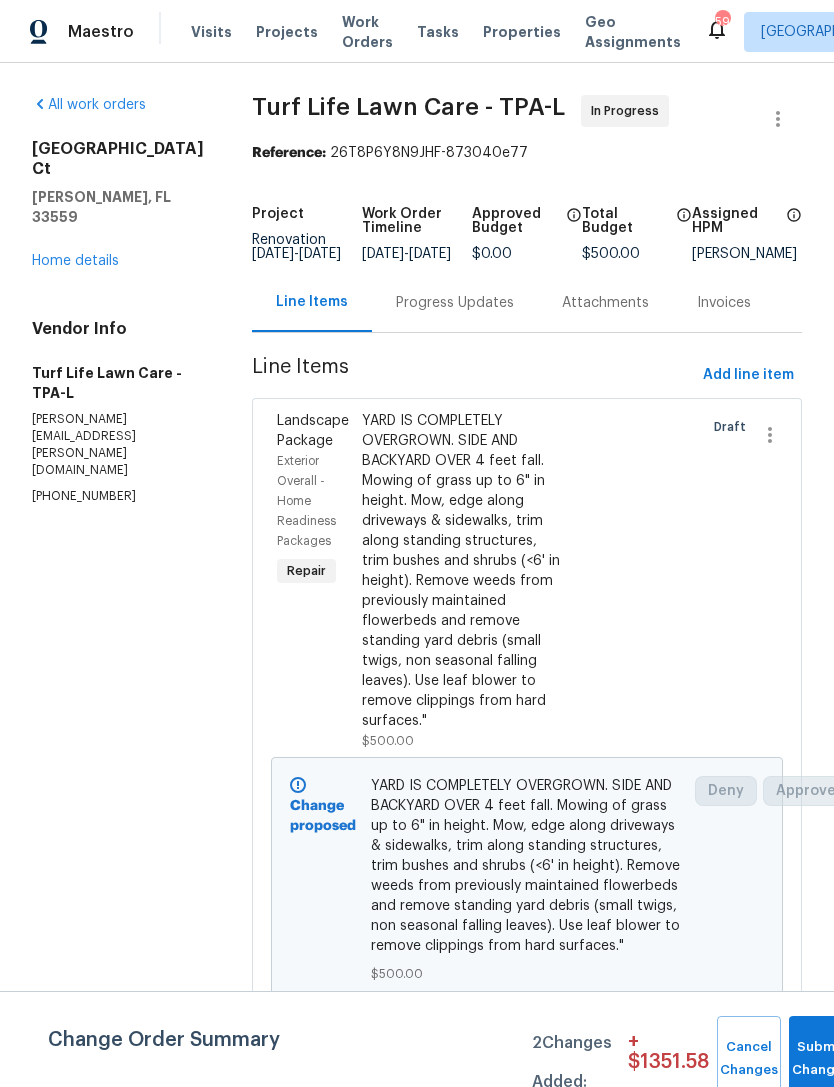 scroll, scrollTop: 0, scrollLeft: 0, axis: both 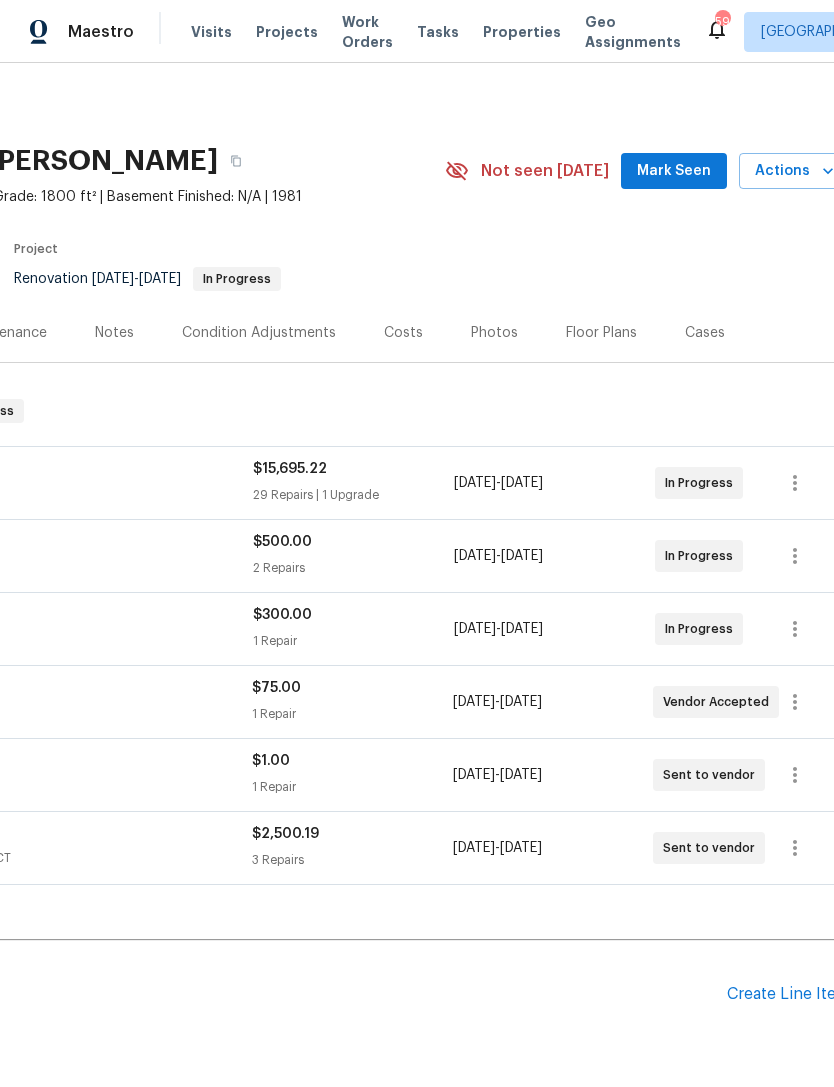 click on "Mark Seen" at bounding box center [674, 171] 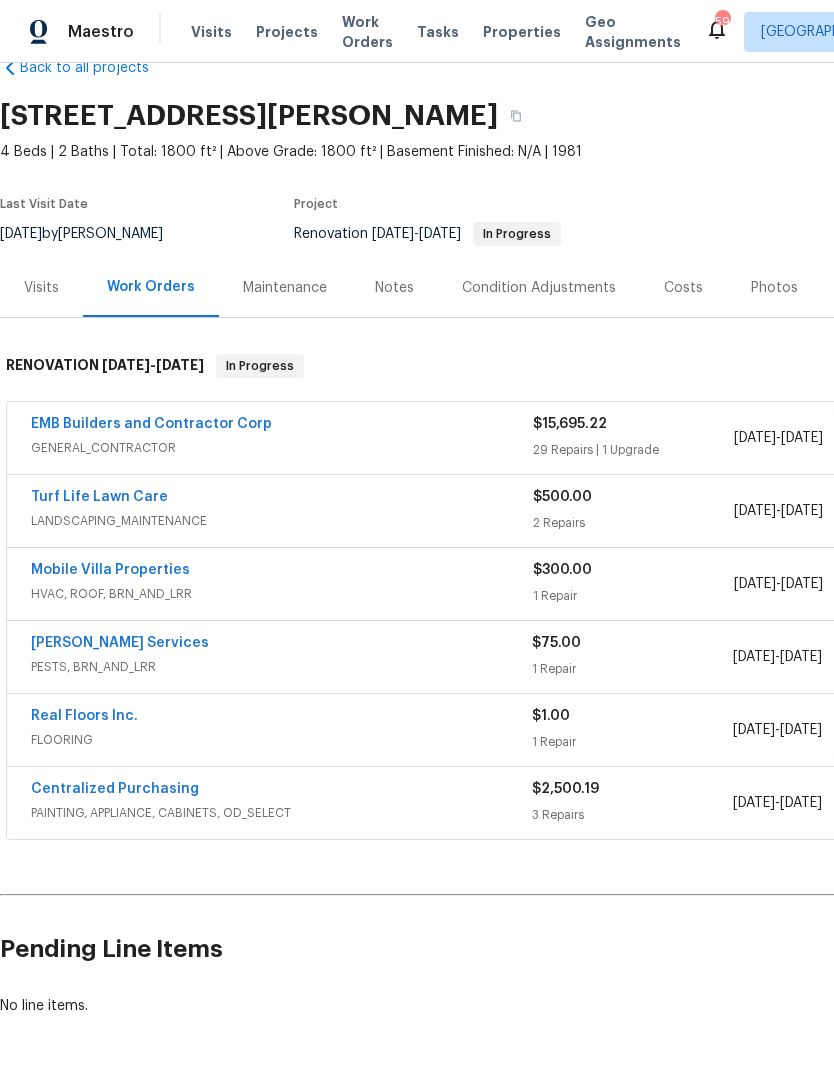 scroll, scrollTop: 45, scrollLeft: 0, axis: vertical 